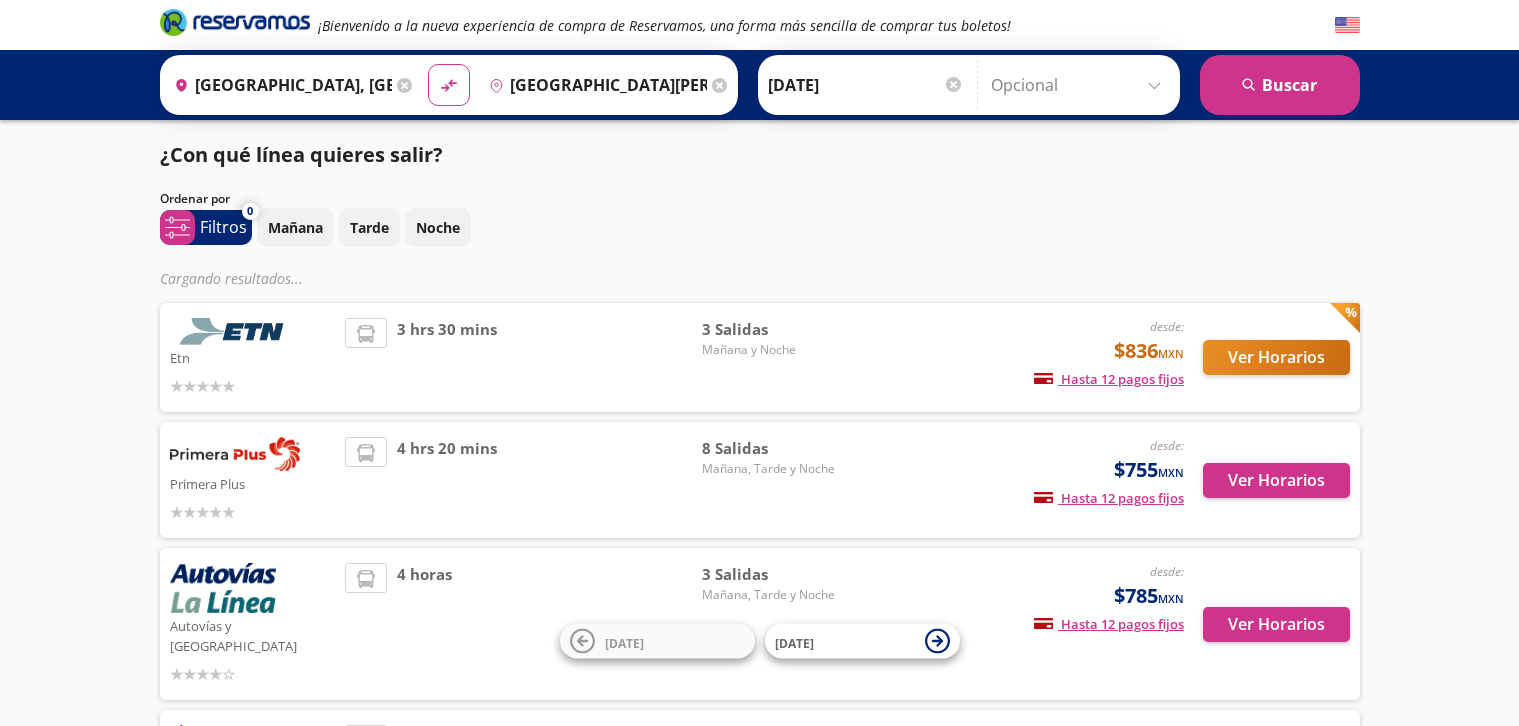 scroll, scrollTop: 0, scrollLeft: 0, axis: both 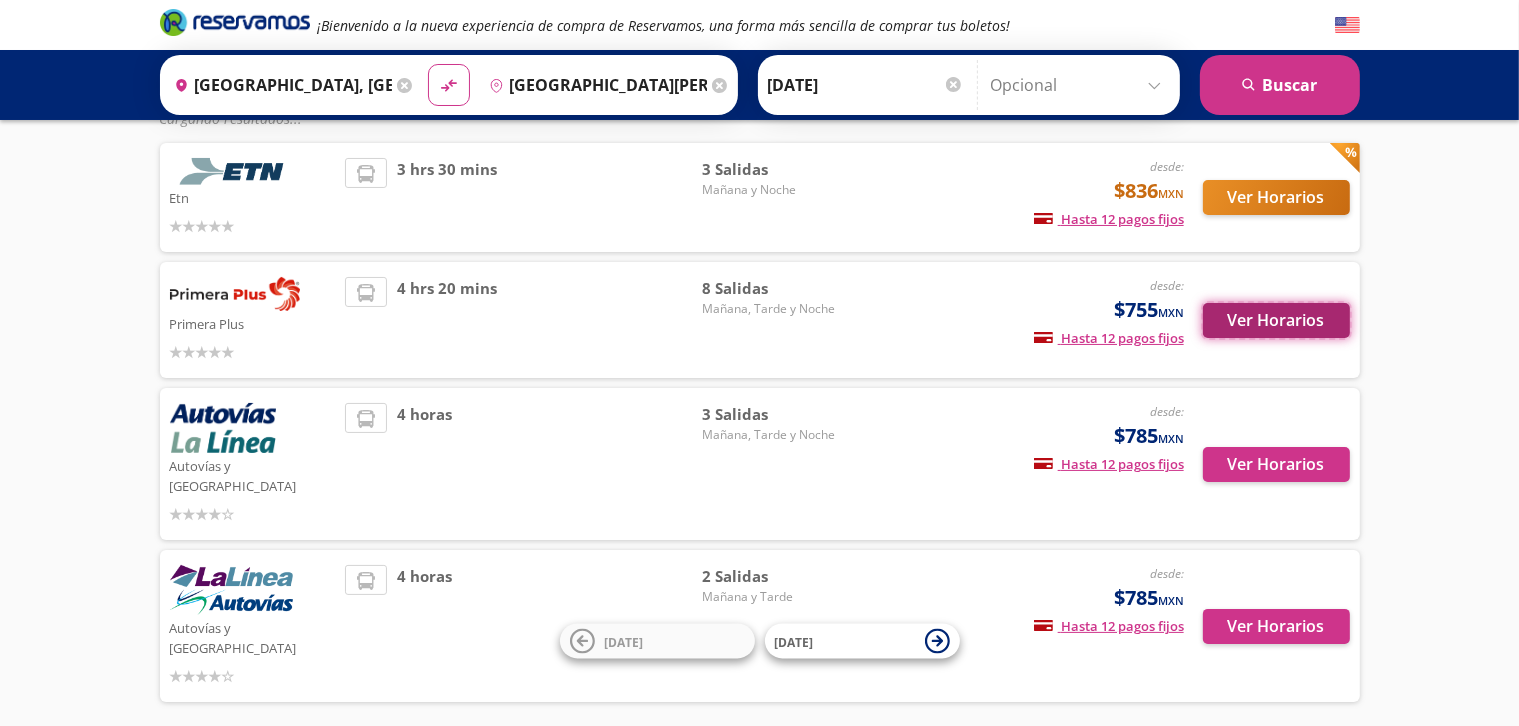 click on "Ver Horarios" at bounding box center [1276, 320] 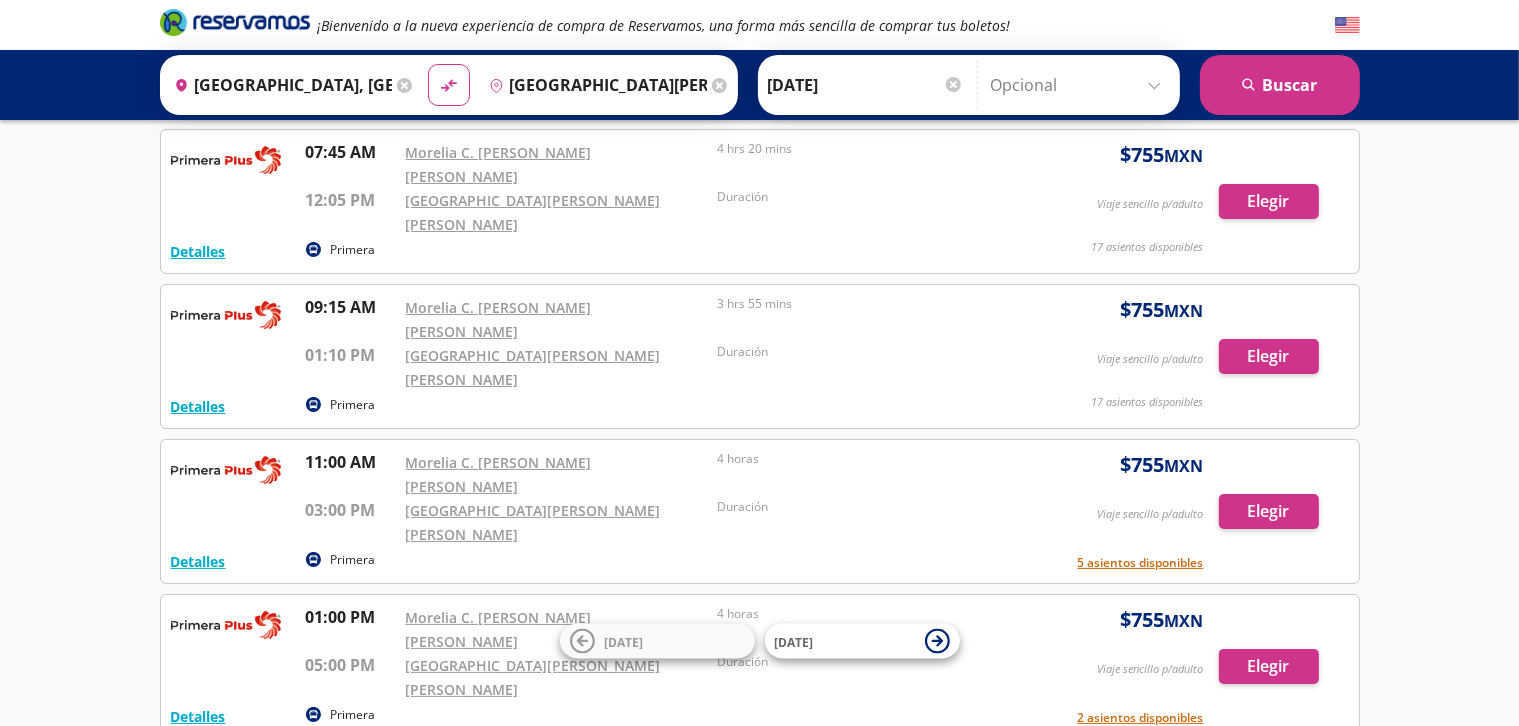 scroll, scrollTop: 0, scrollLeft: 0, axis: both 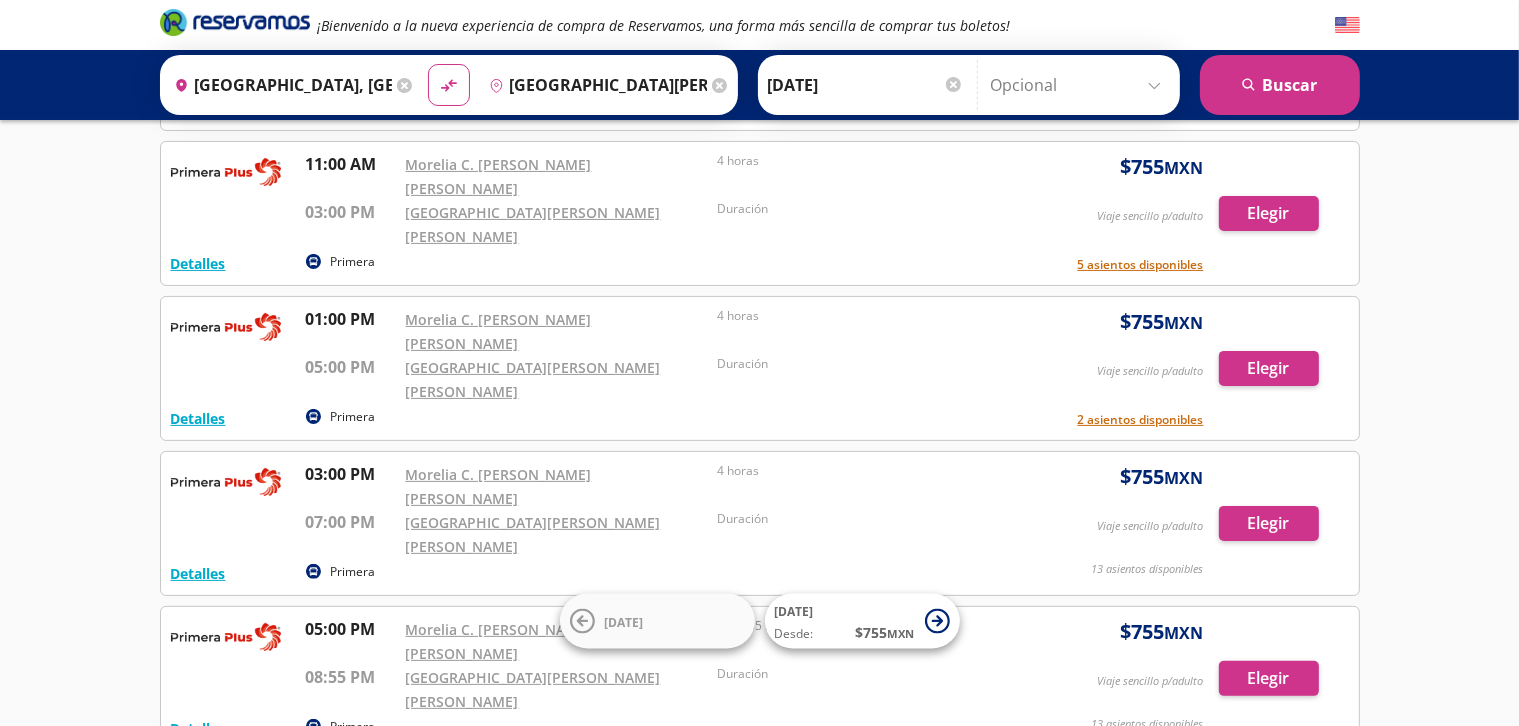 click on "Elegir" at bounding box center [1269, 833] 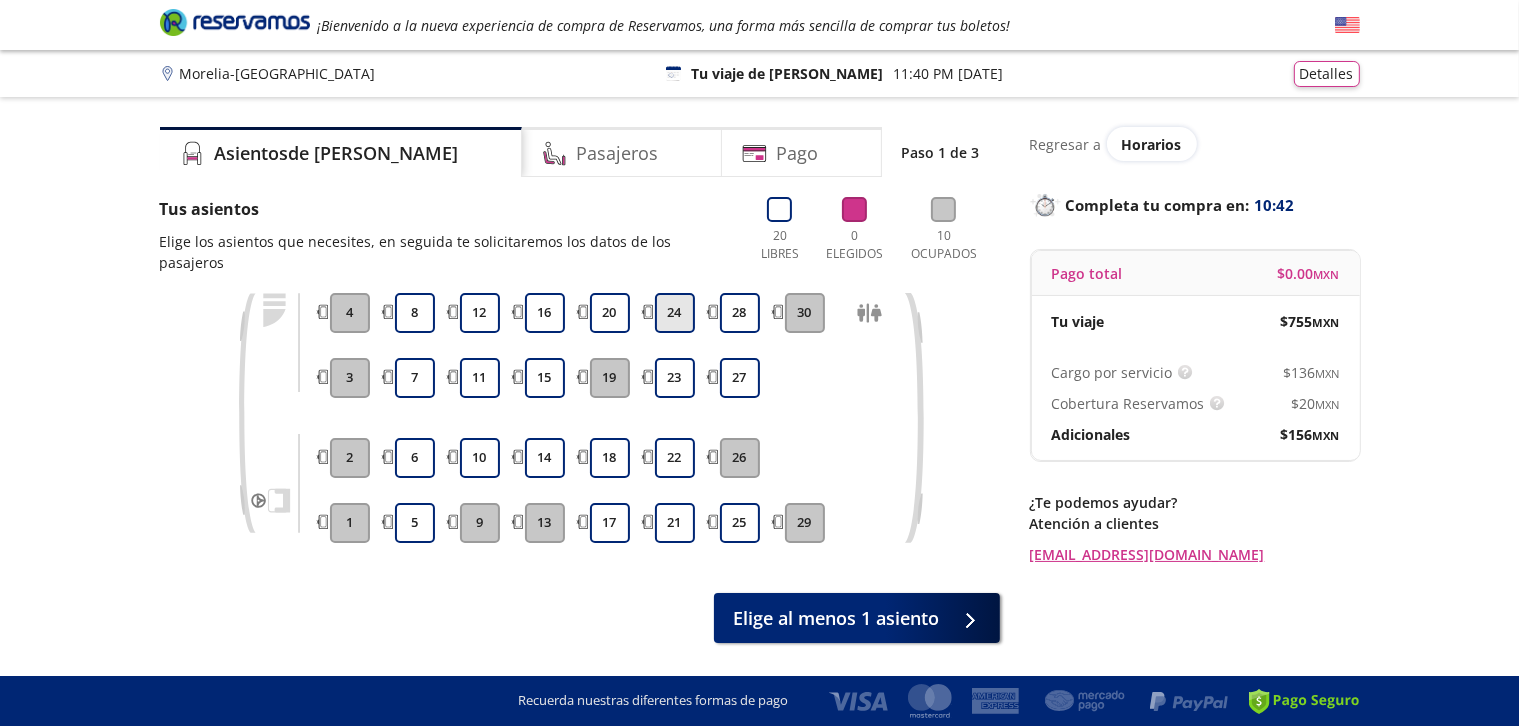 click on "24" at bounding box center [675, 313] 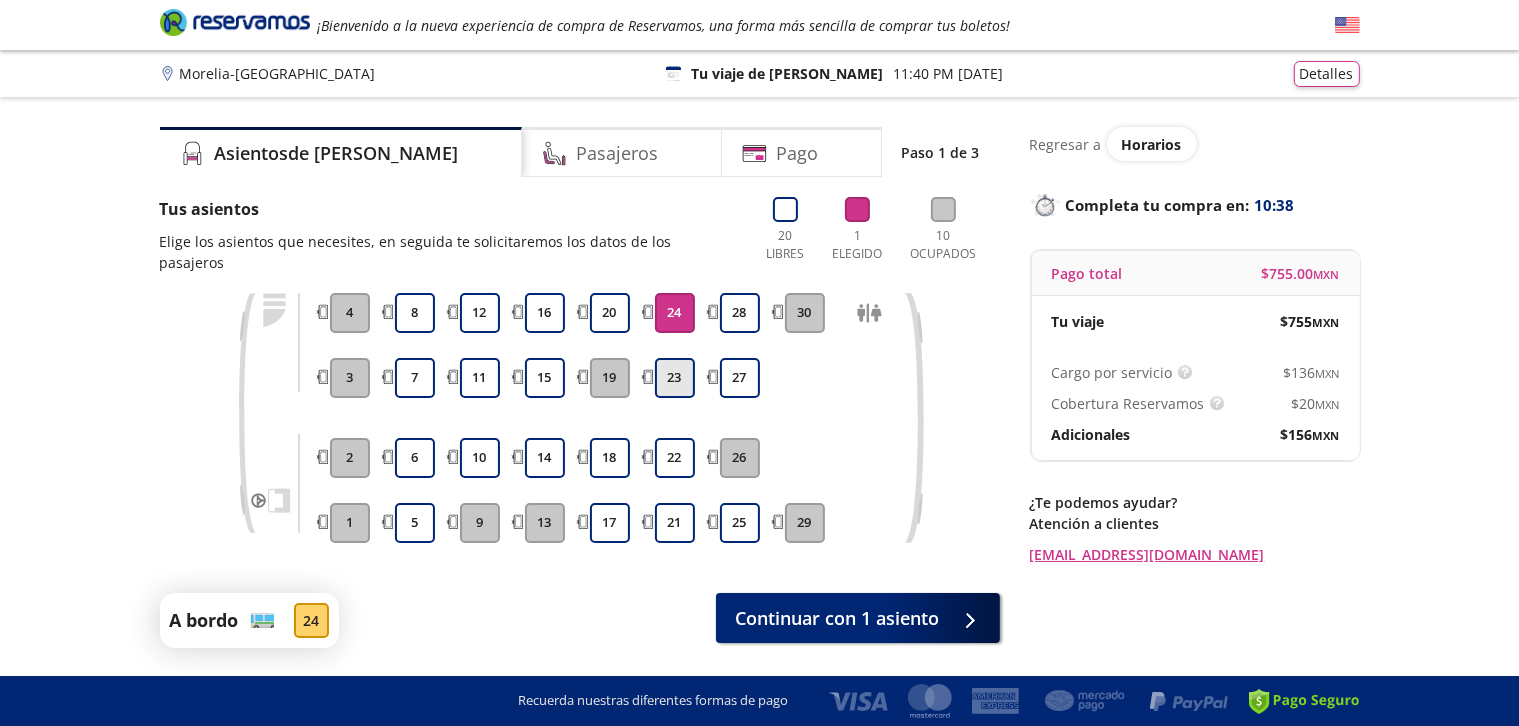 click on "23" at bounding box center [675, 378] 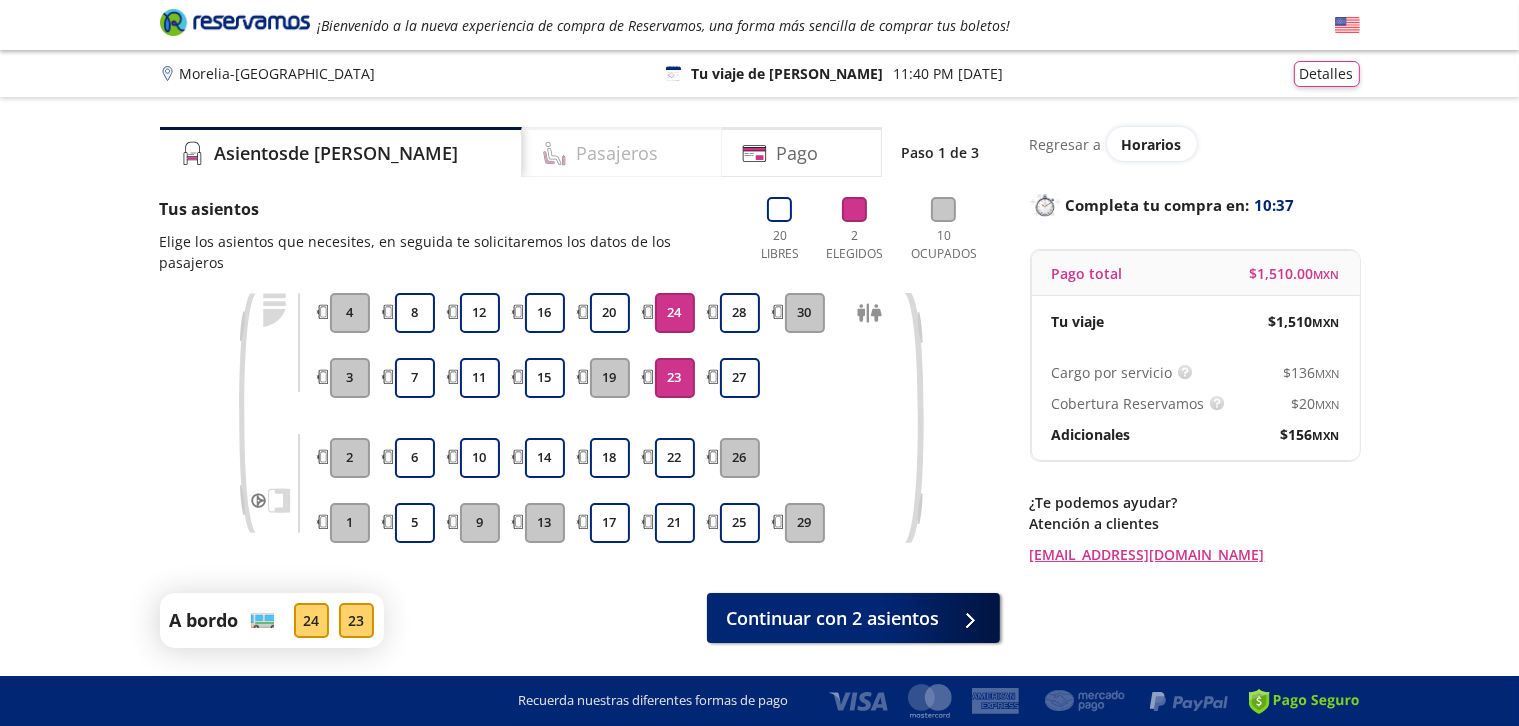click on "Pasajeros" at bounding box center (622, 152) 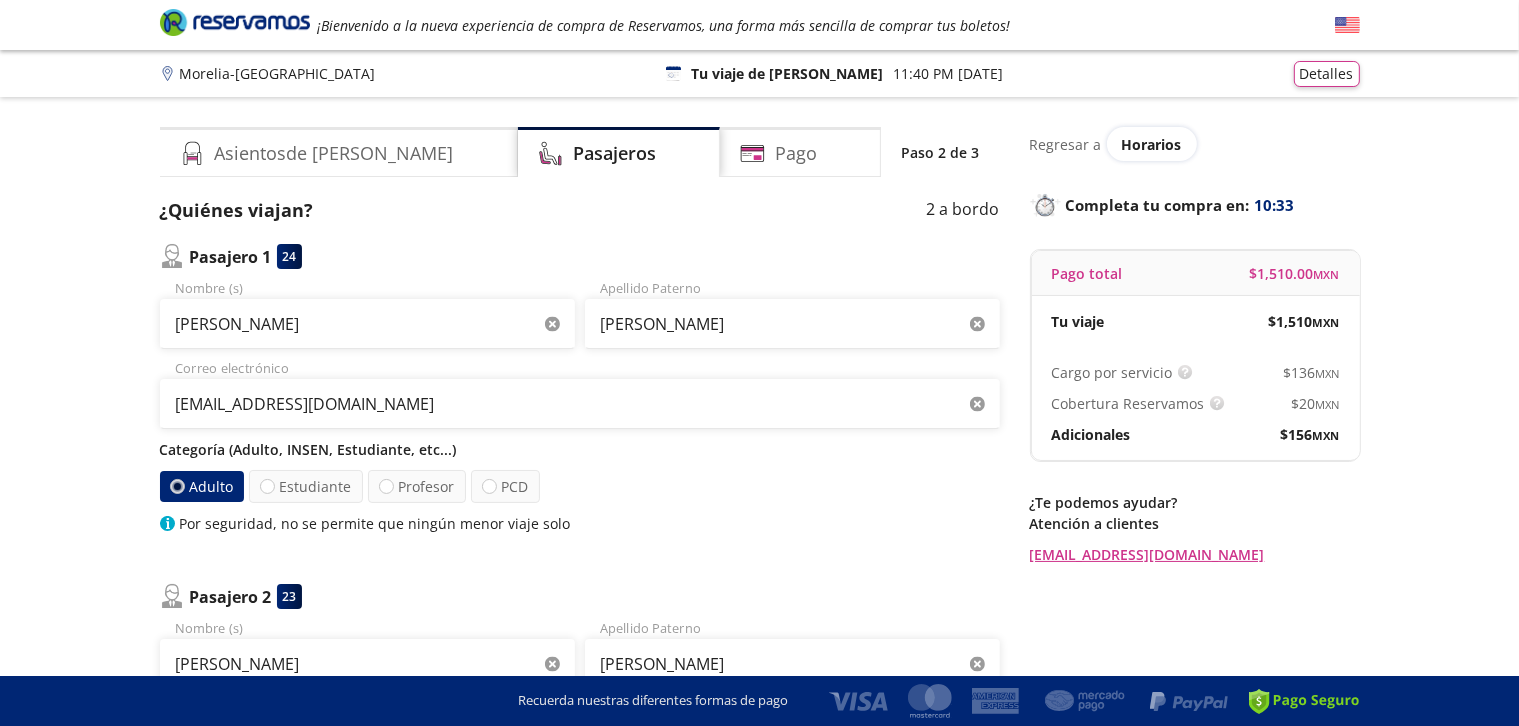 click 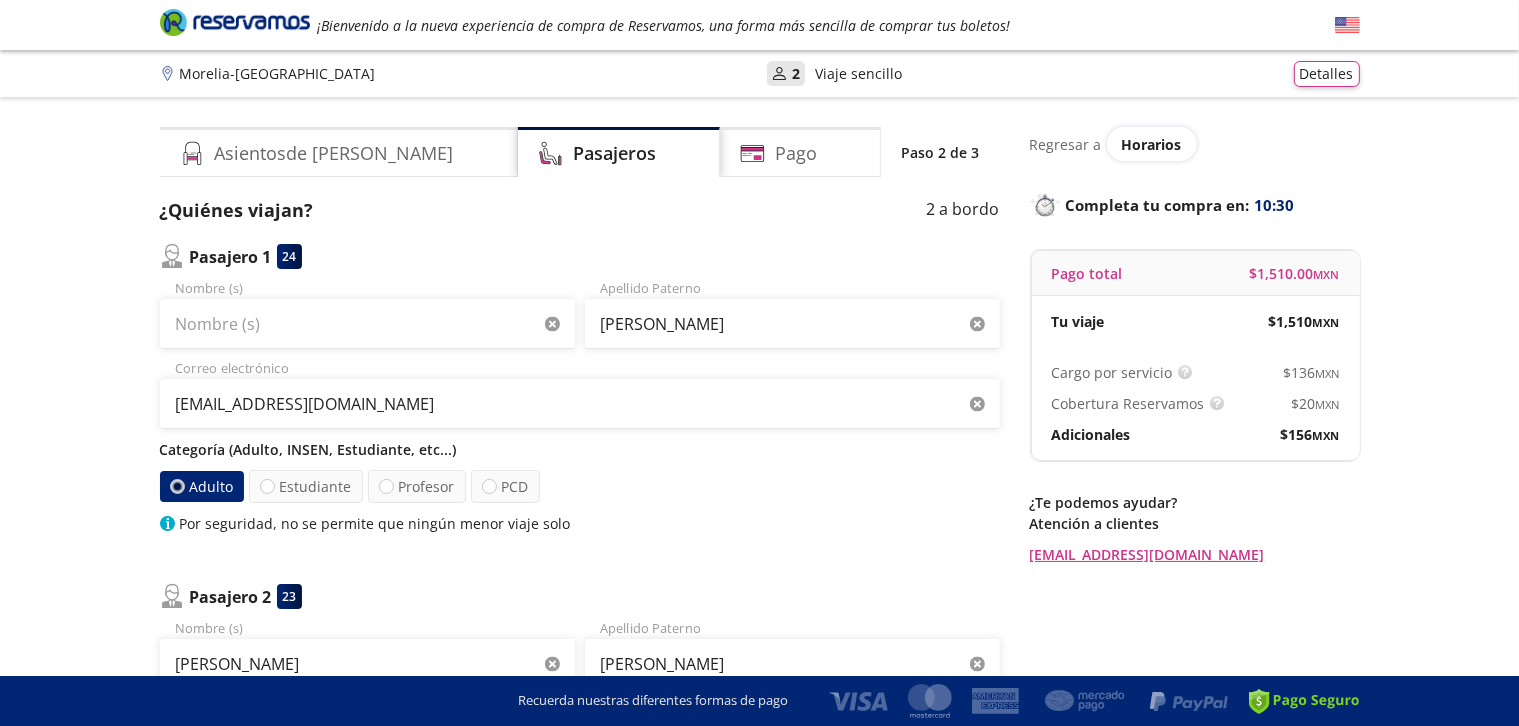 click 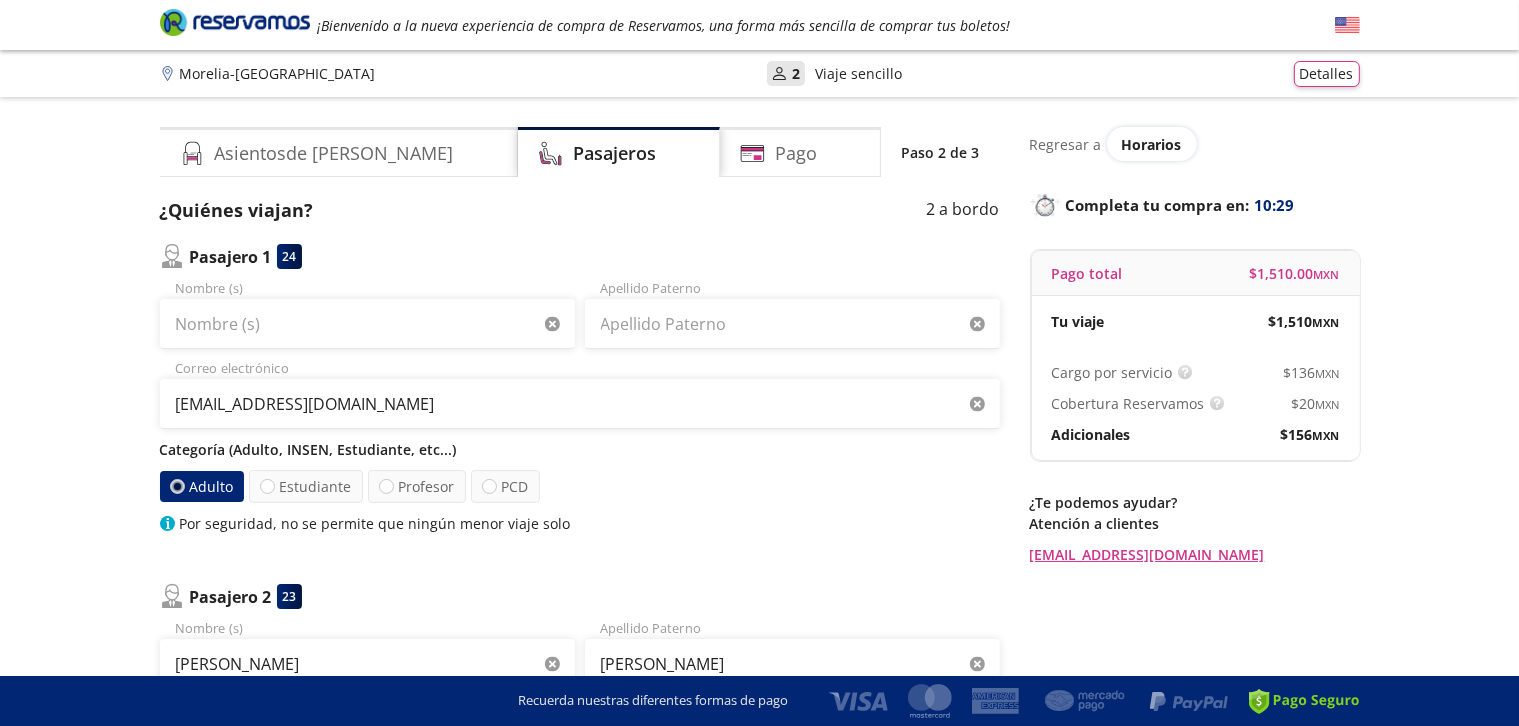 click 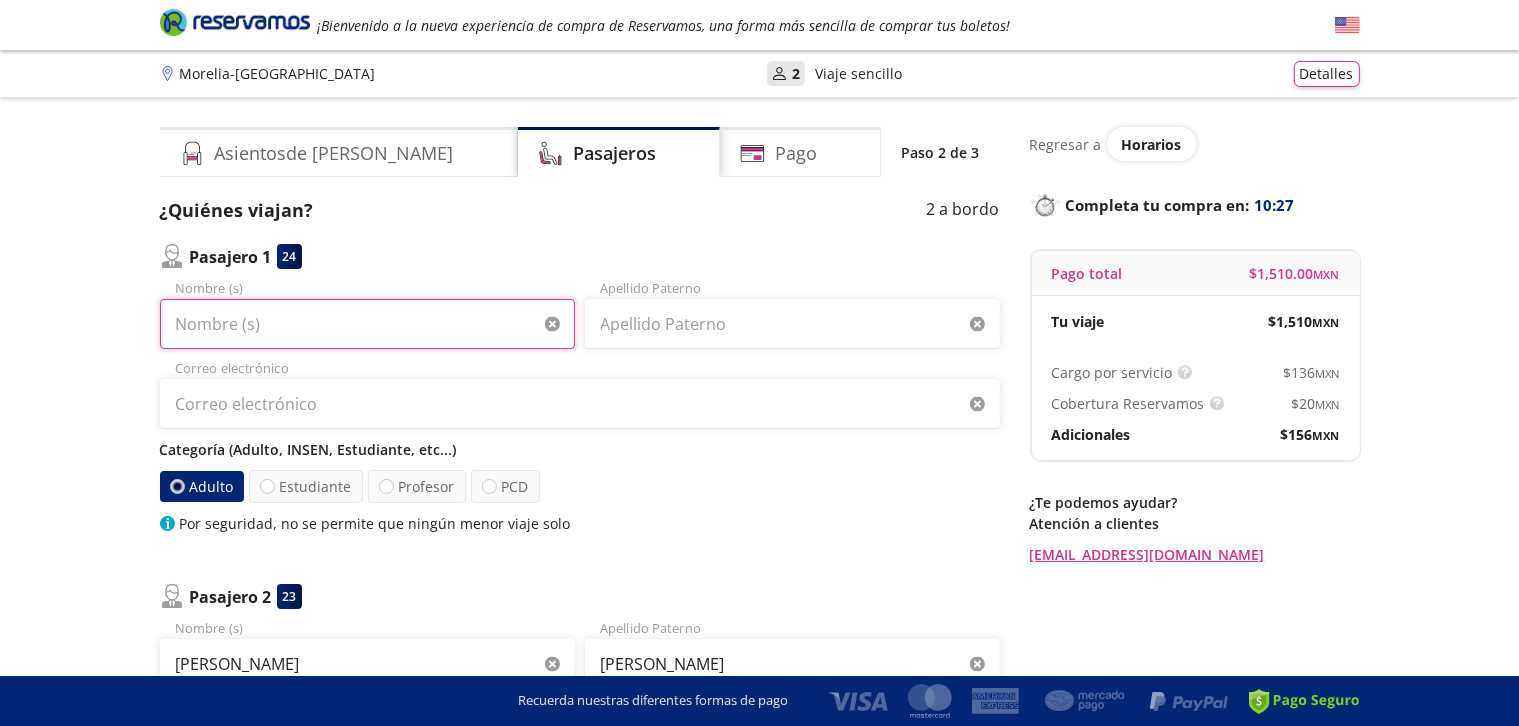 click on "Nombre (s)" at bounding box center (367, 324) 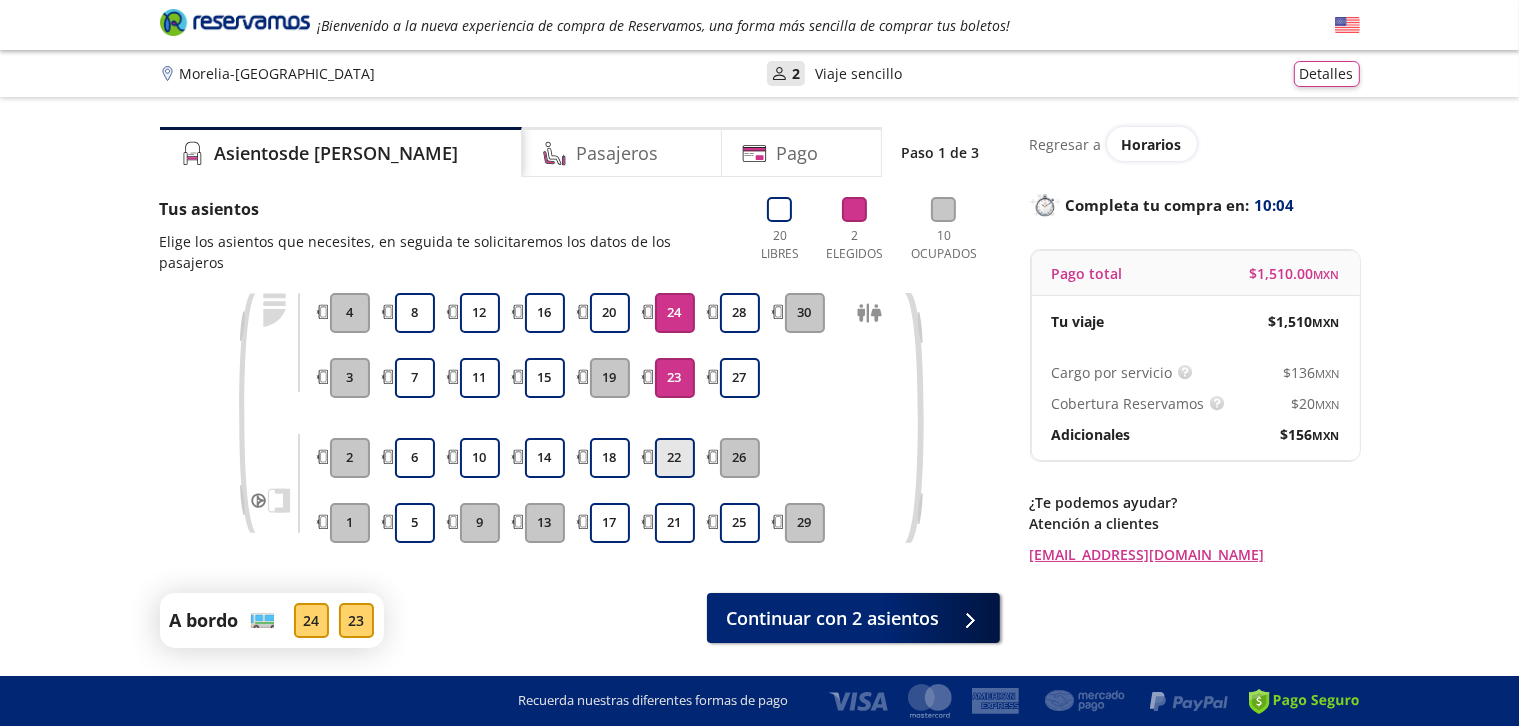 click on "22" at bounding box center (675, 458) 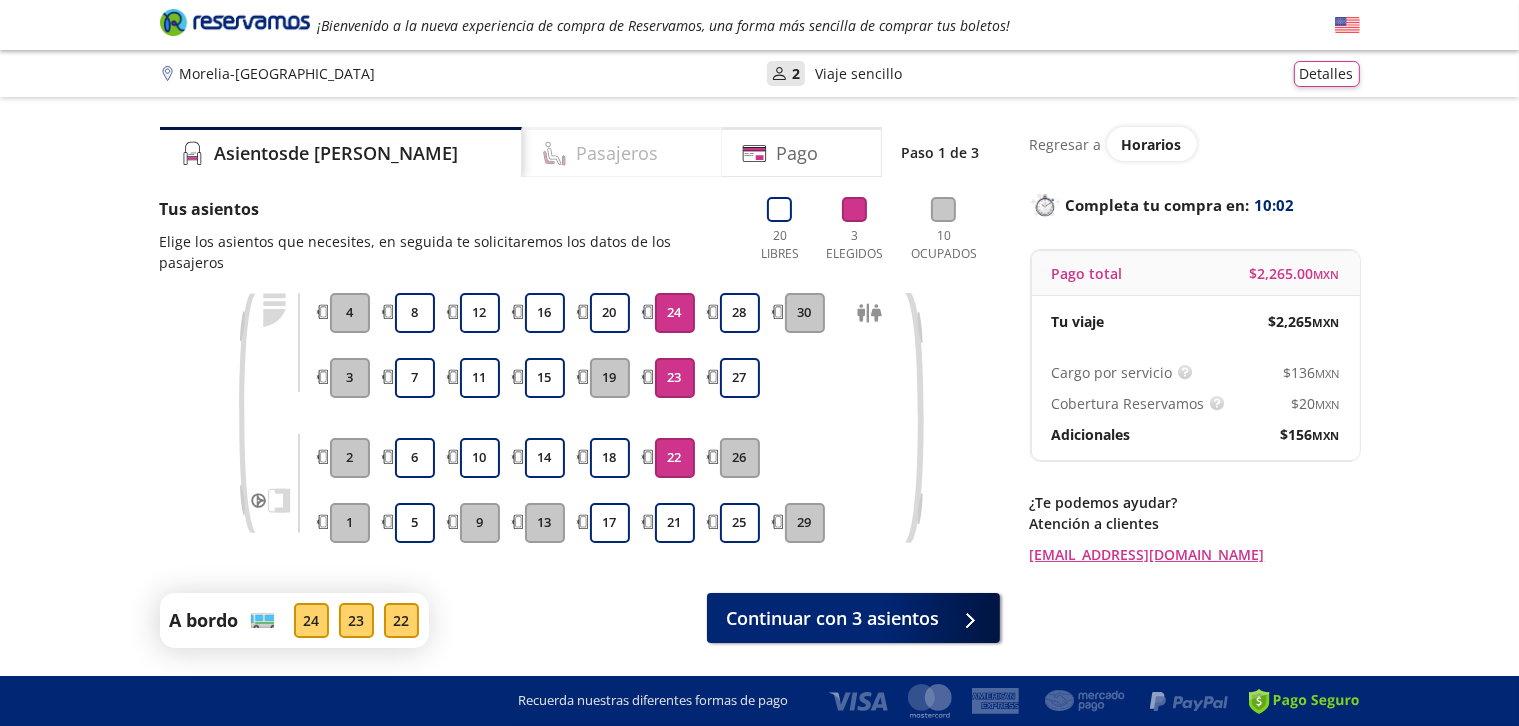 click on "Pasajeros" at bounding box center (622, 152) 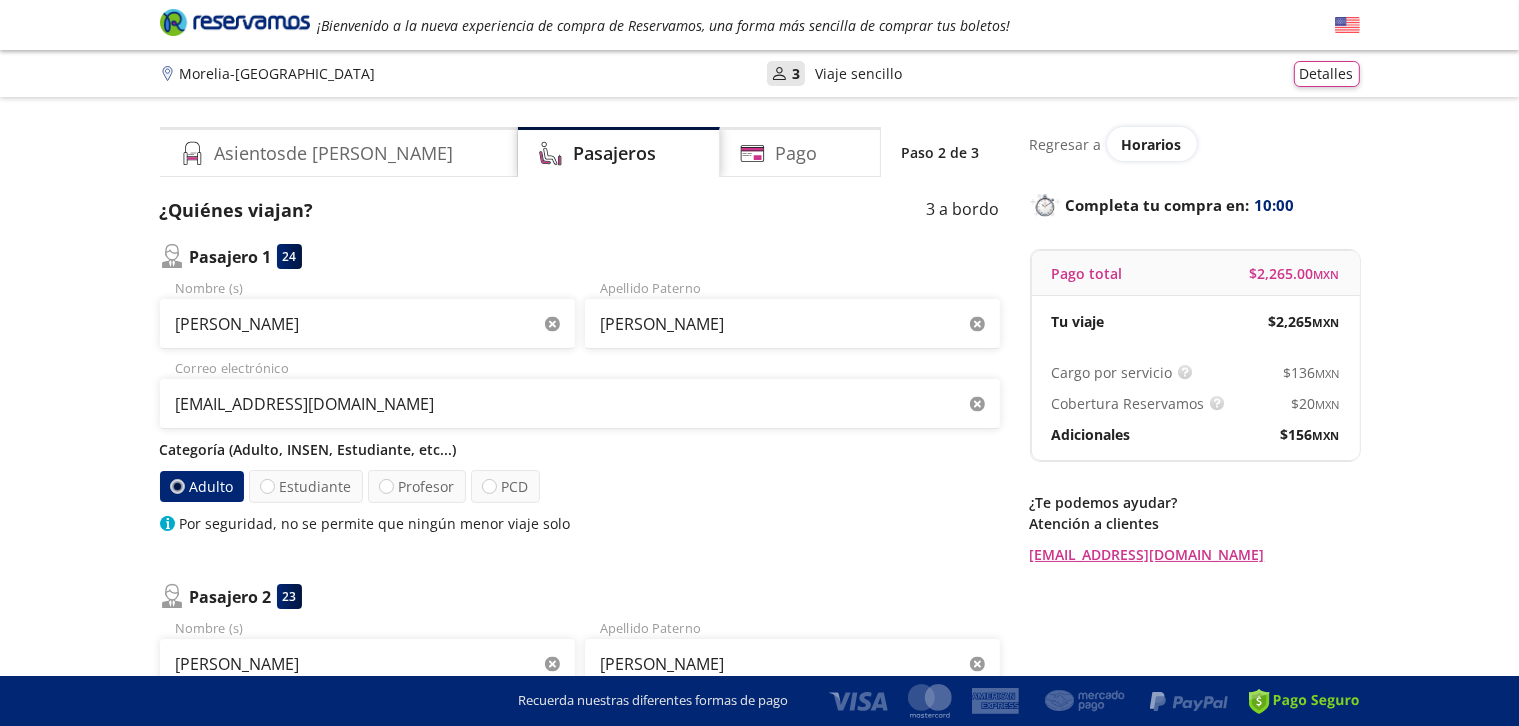 click 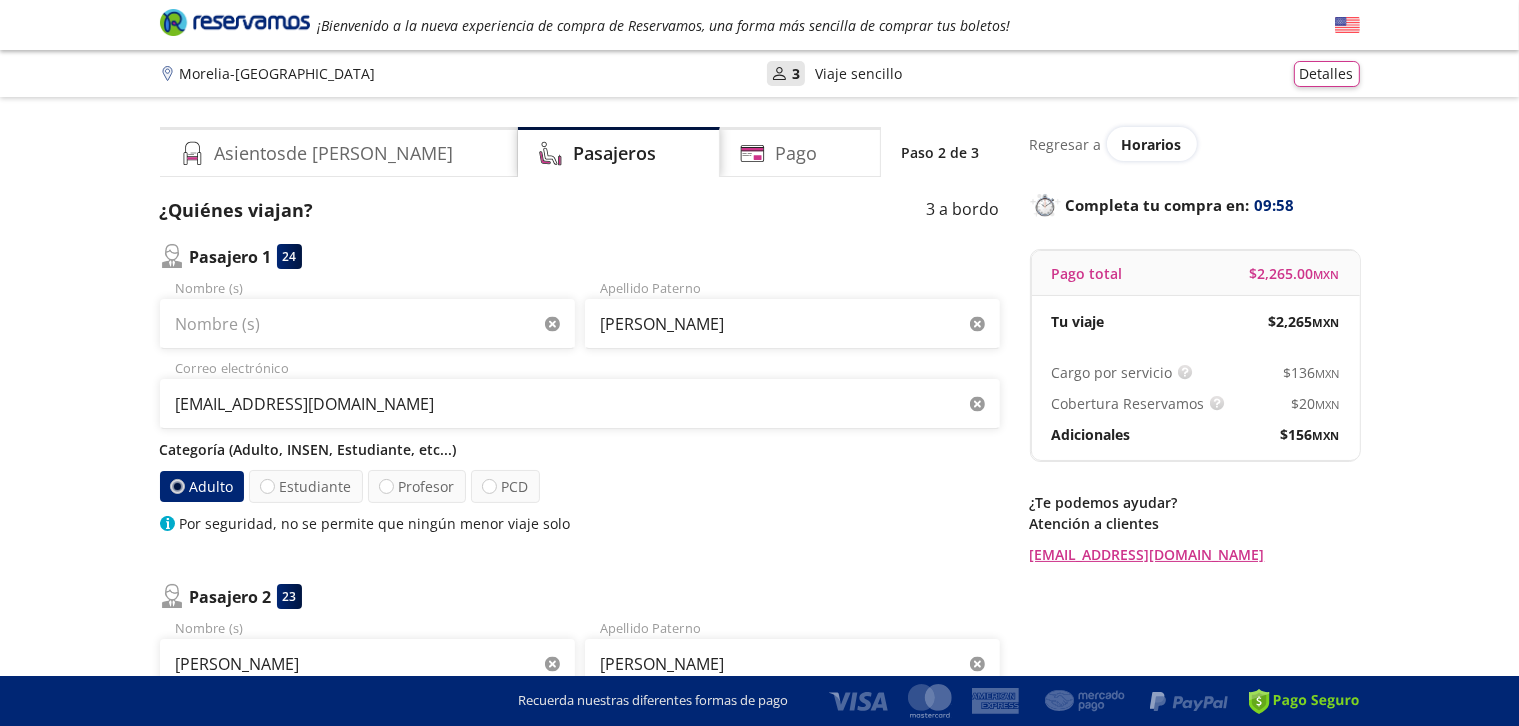 click 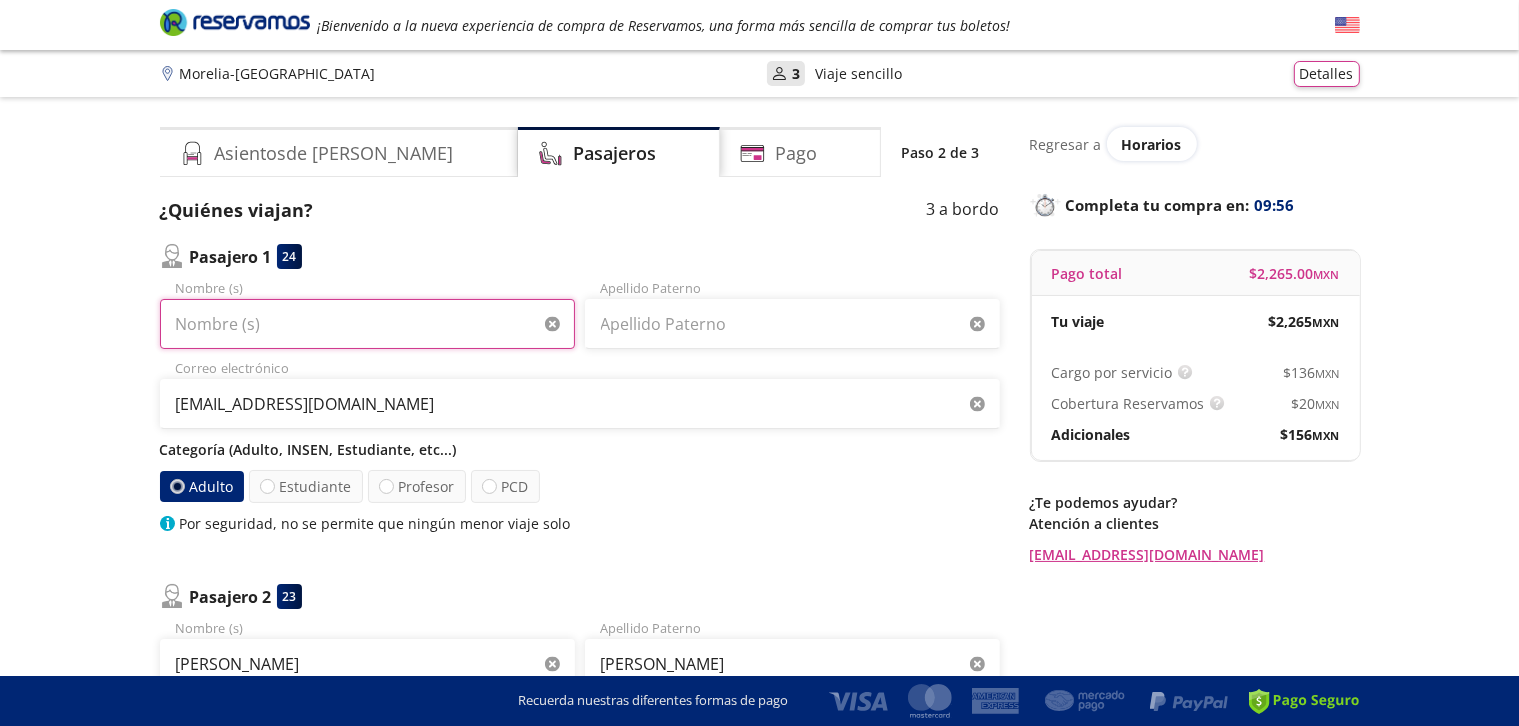 click on "Nombre (s)" at bounding box center [367, 324] 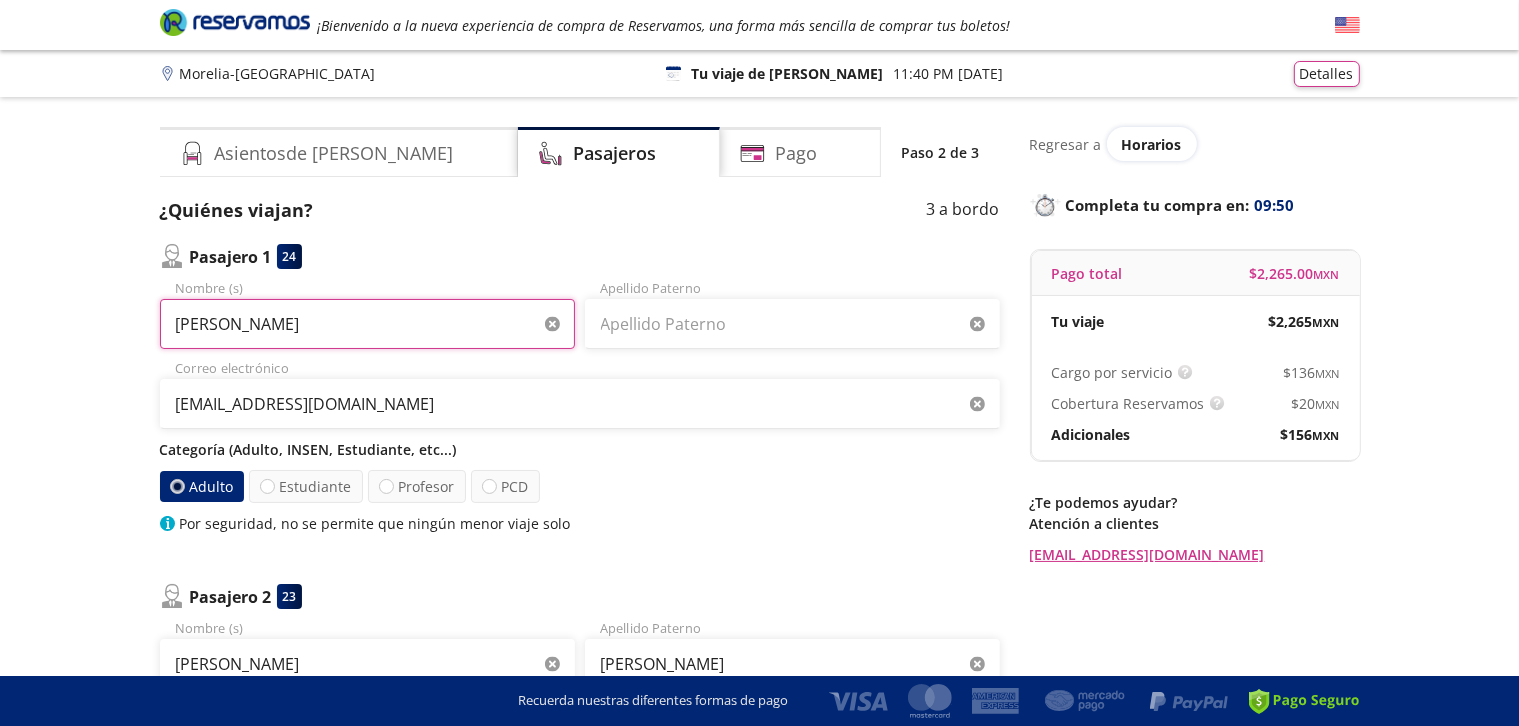 type on "[PERSON_NAME]" 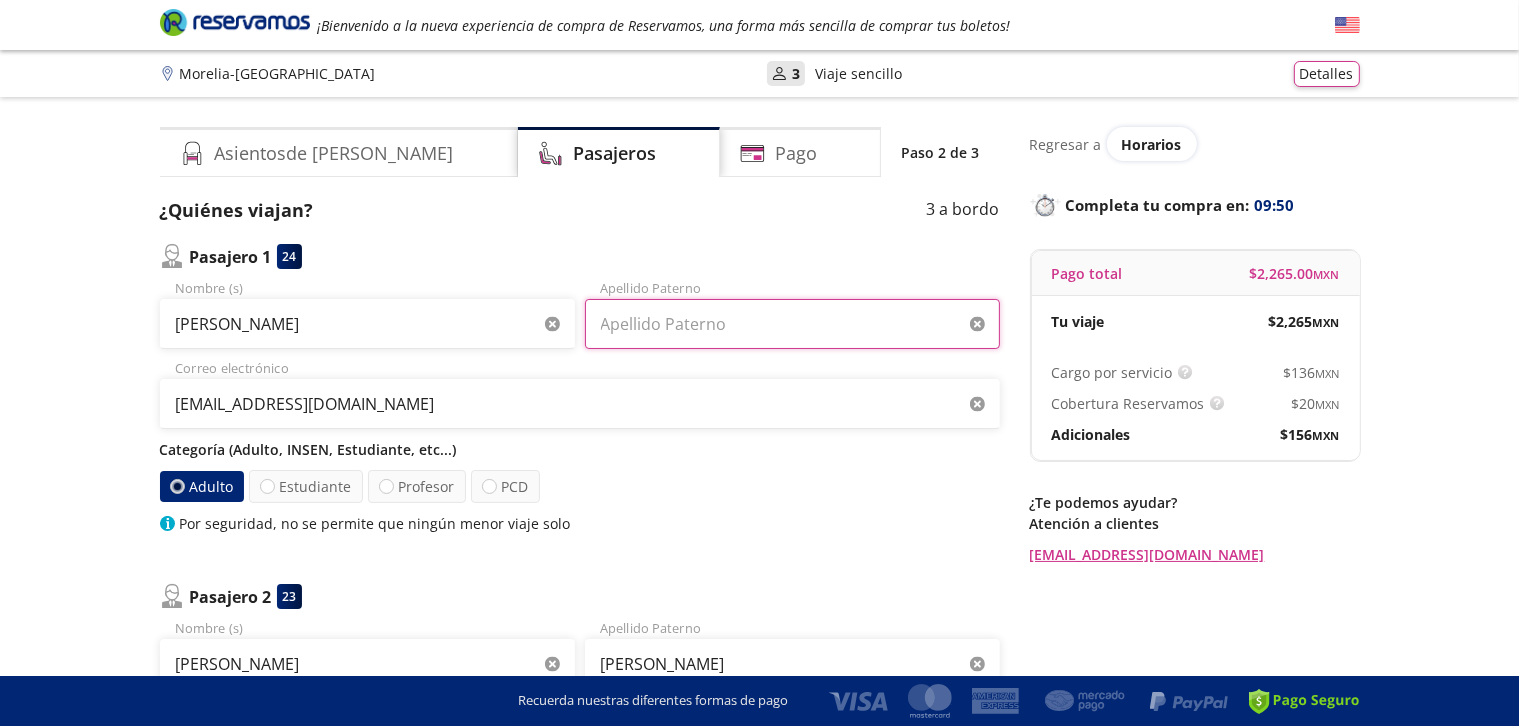 click on "Apellido Paterno" at bounding box center [792, 324] 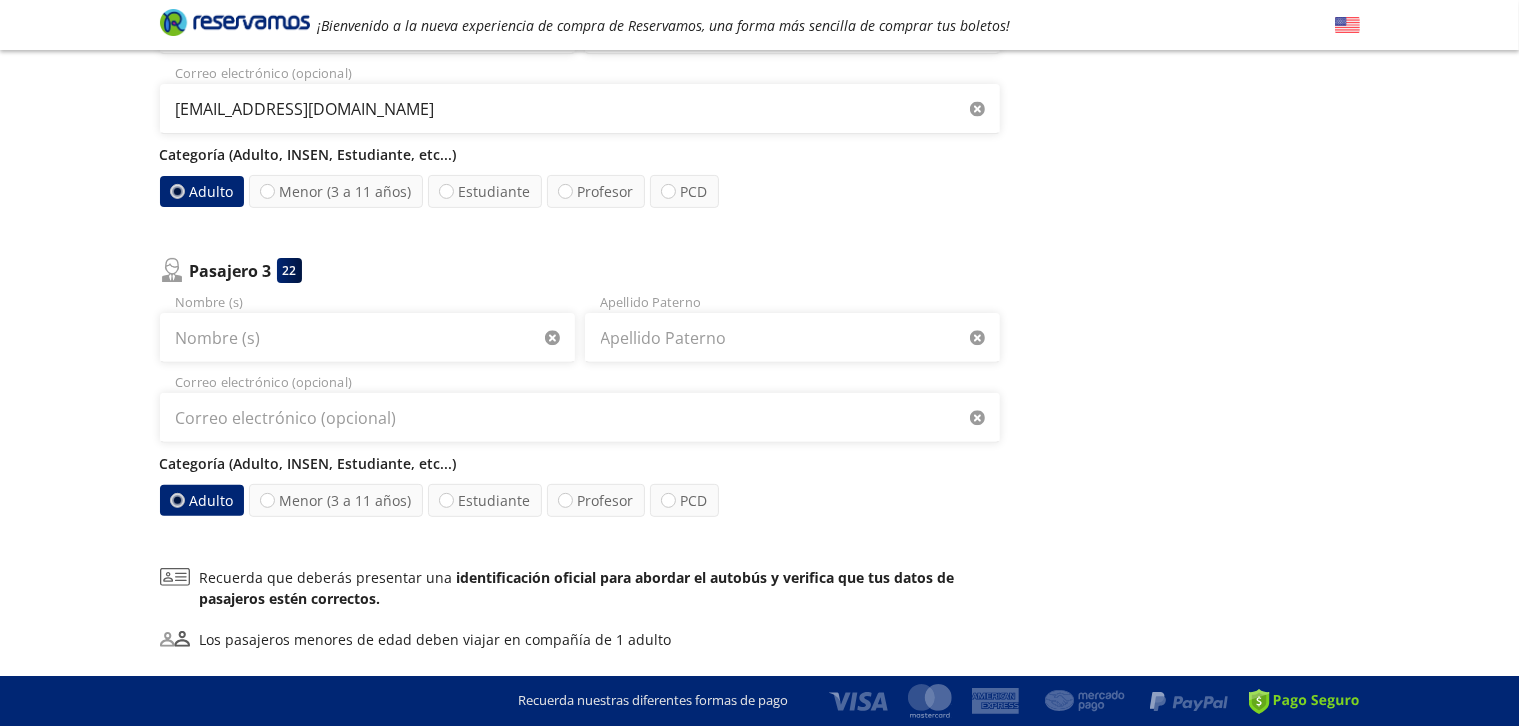 scroll, scrollTop: 796, scrollLeft: 0, axis: vertical 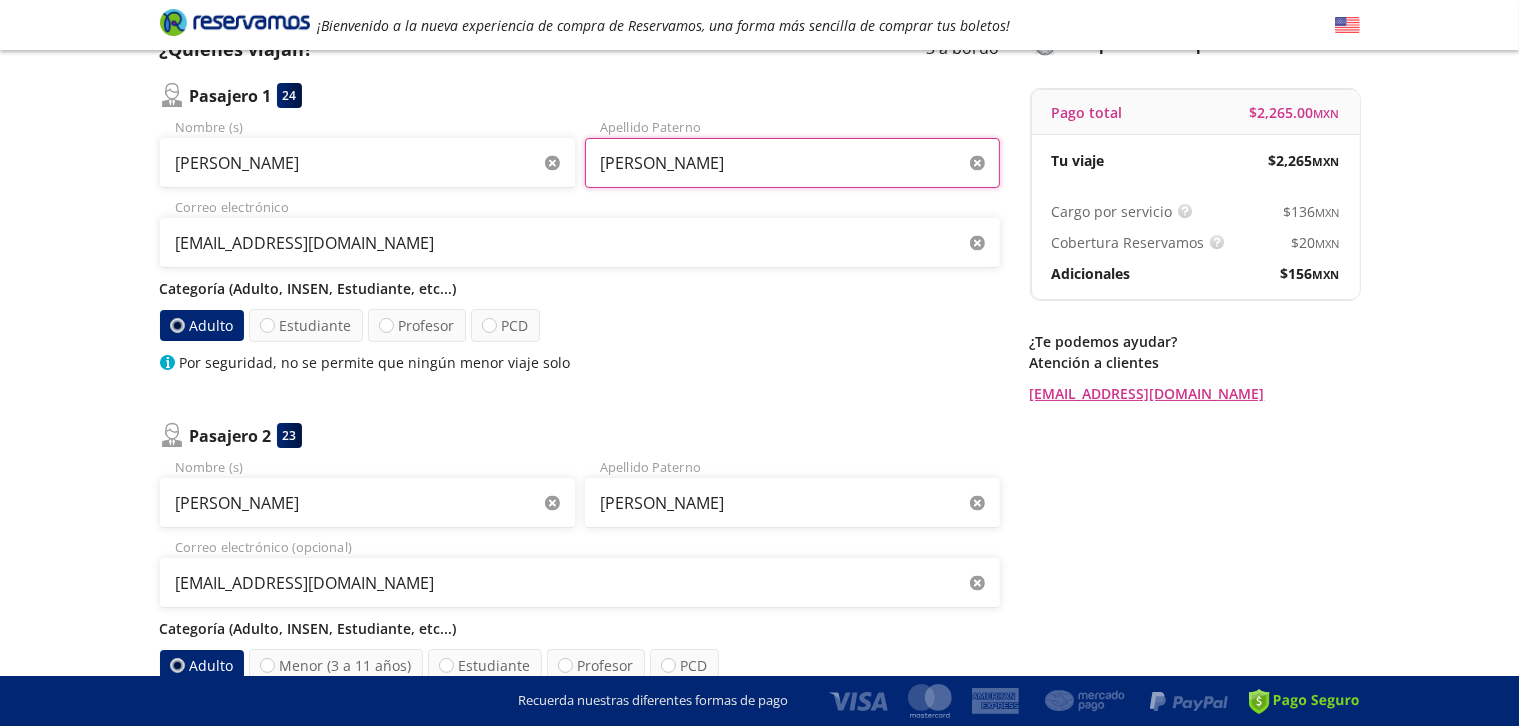 type on "[PERSON_NAME]" 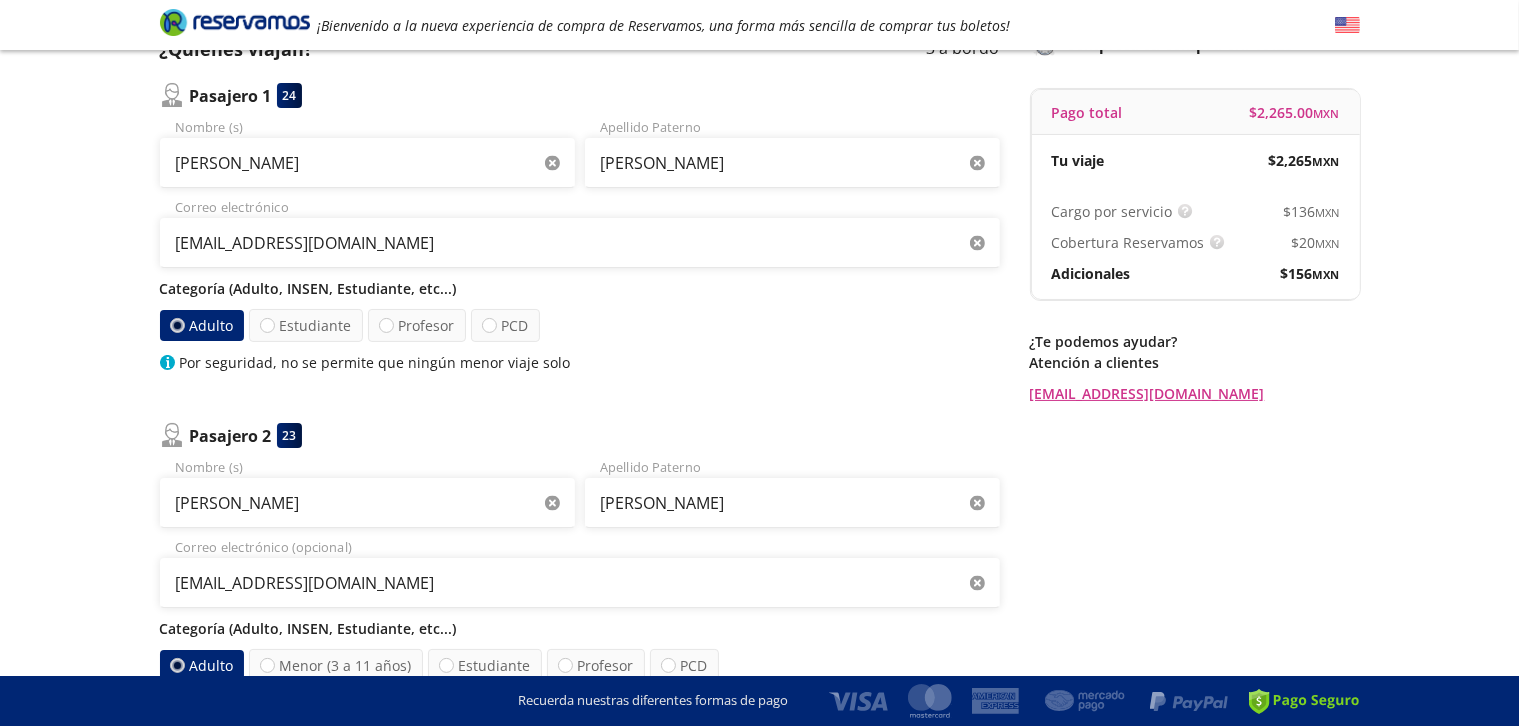 click 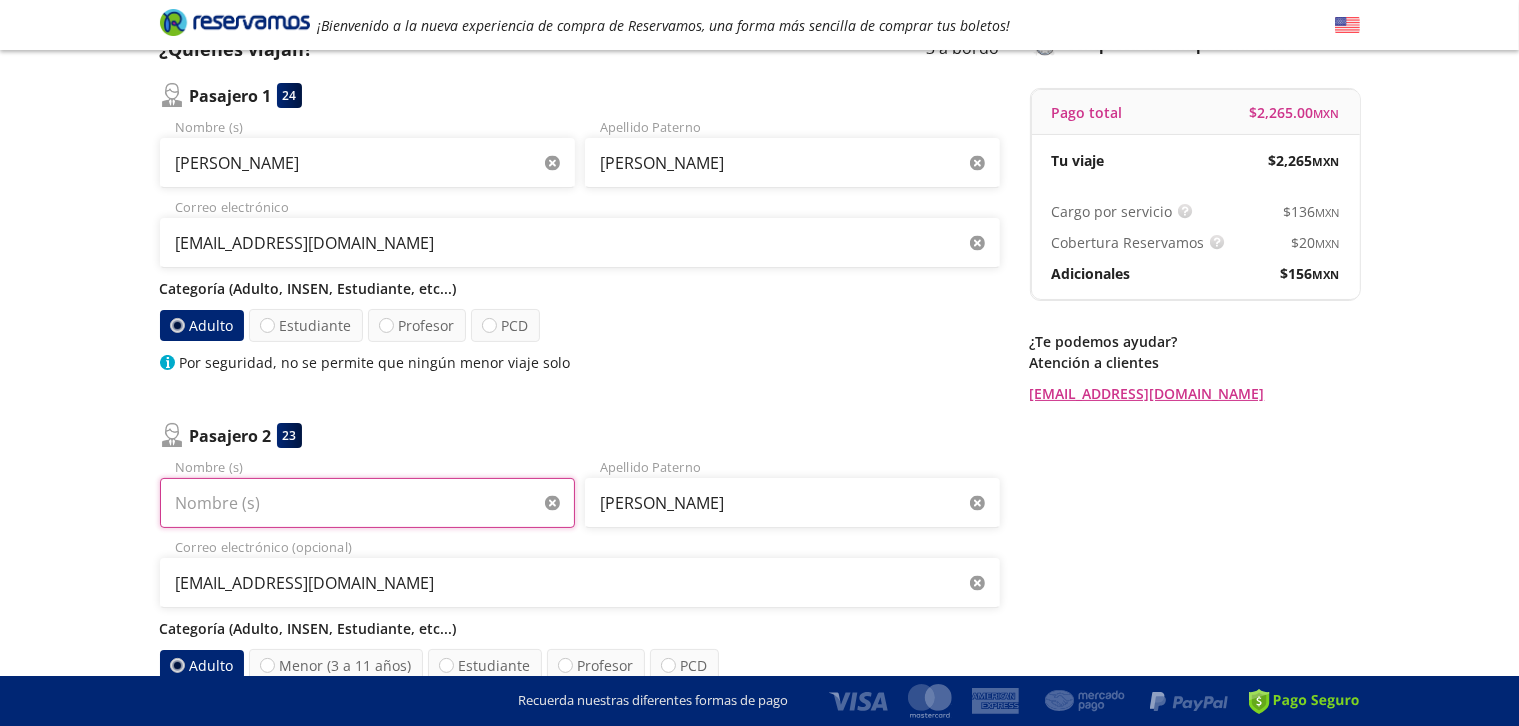 click on "Nombre (s)" at bounding box center (367, 503) 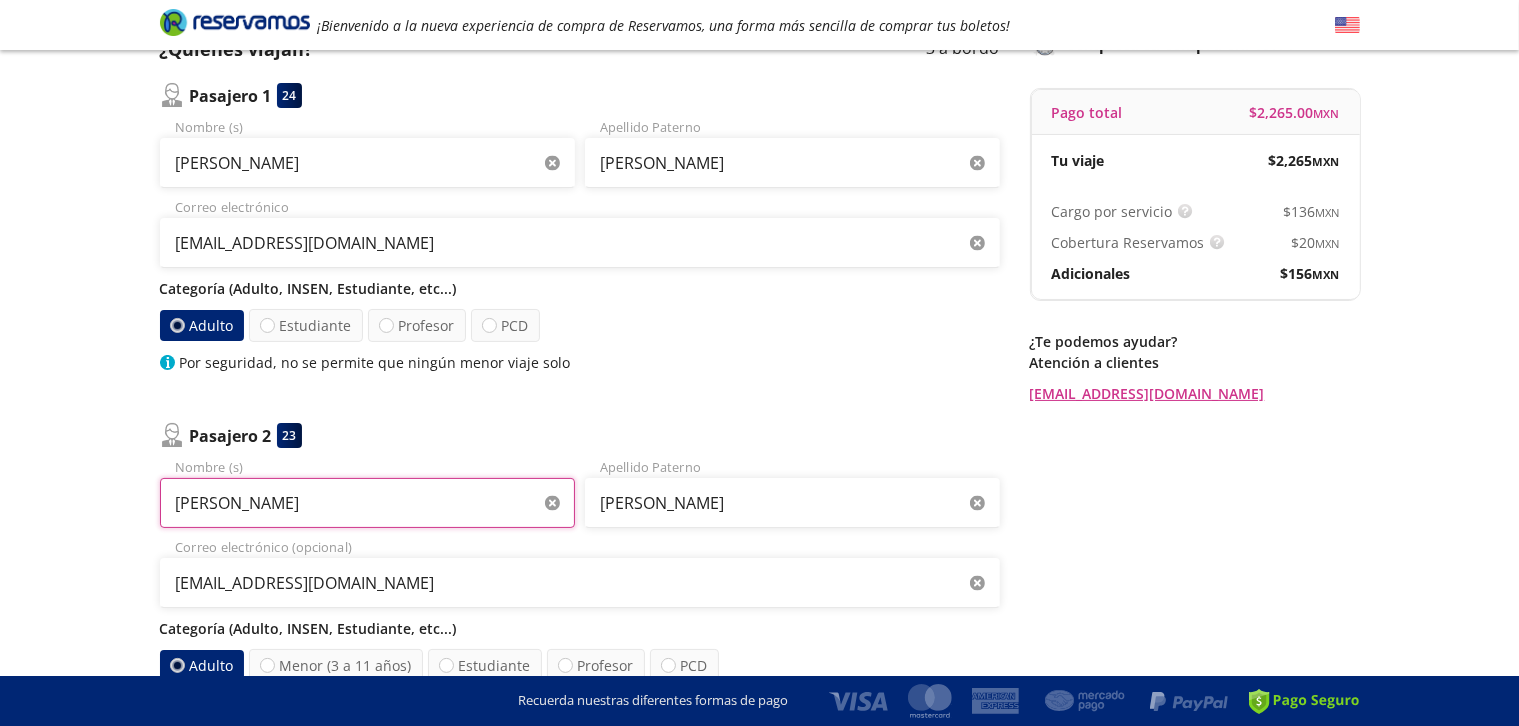 type on "[PERSON_NAME]" 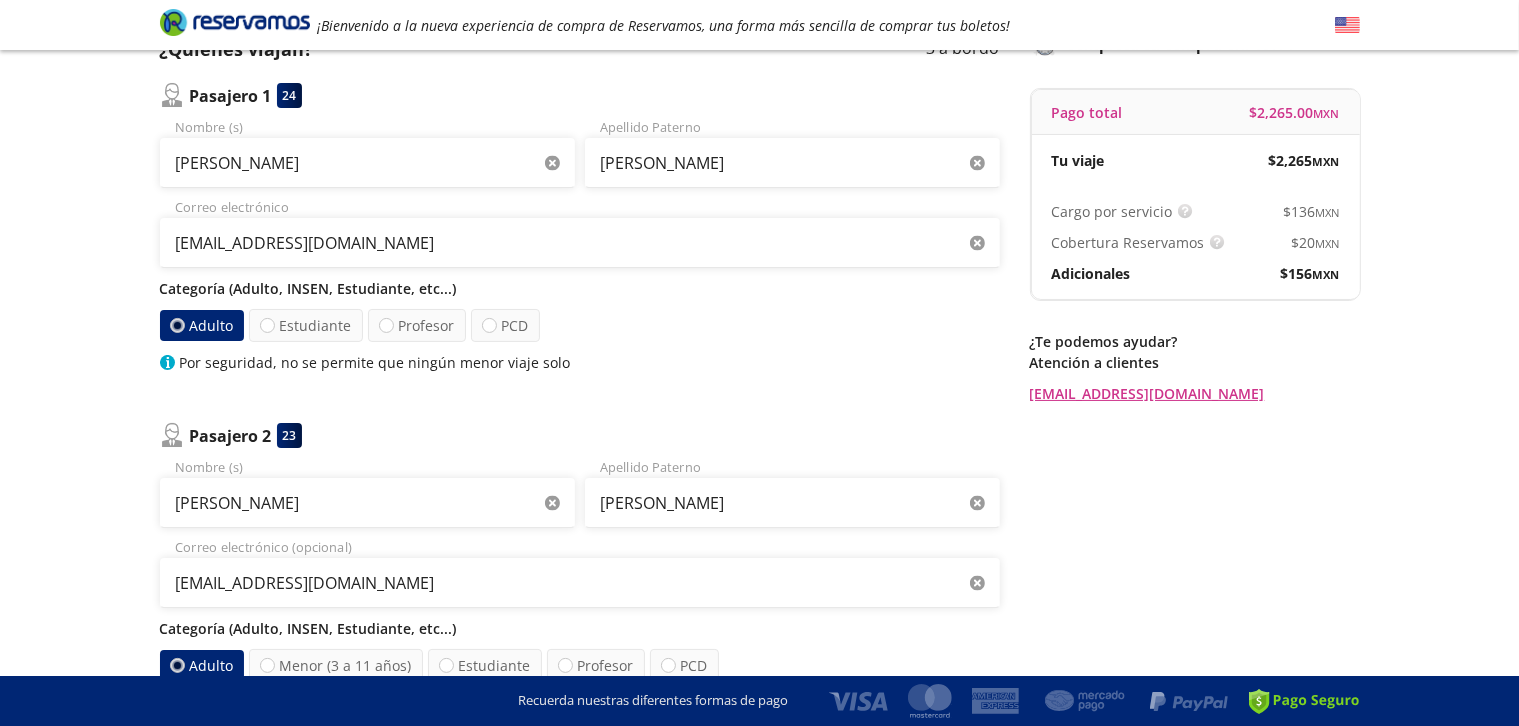 click 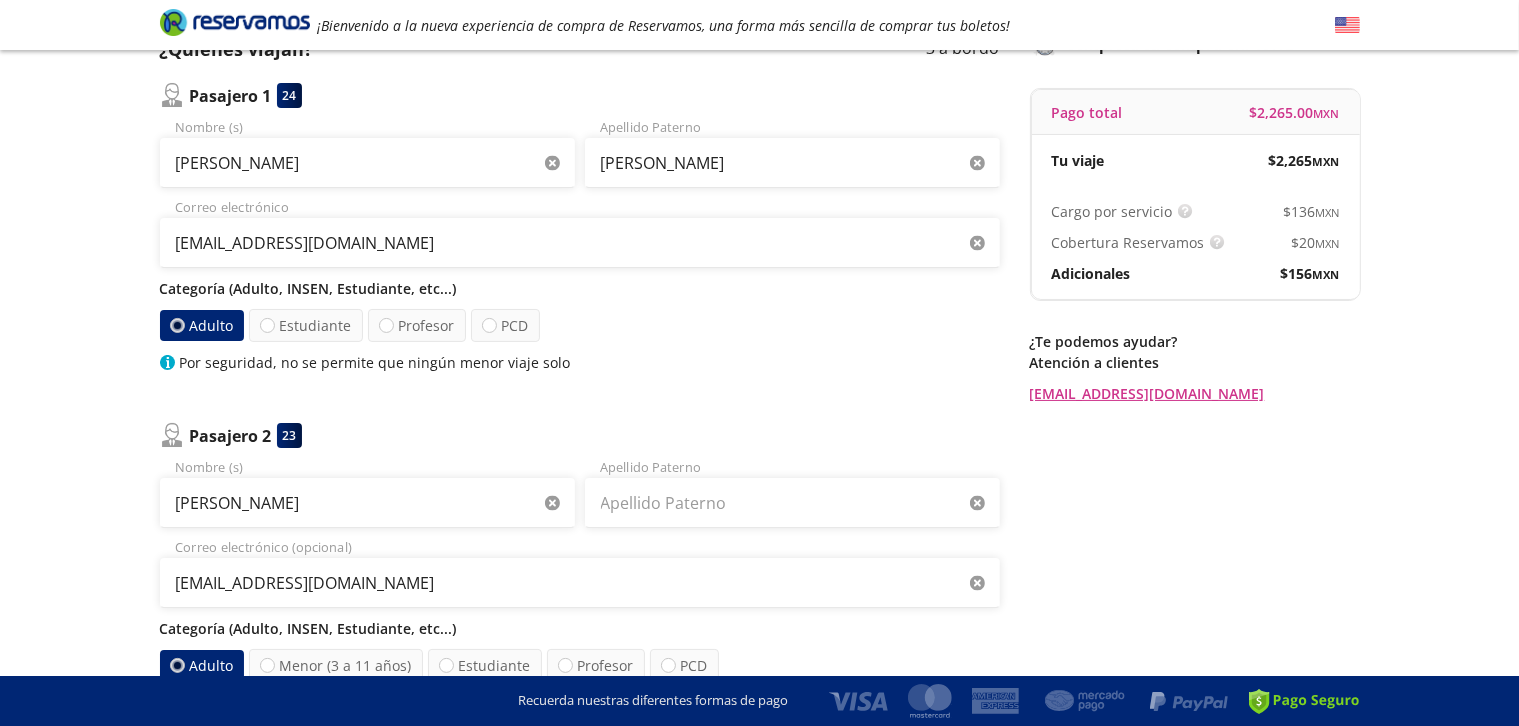 type 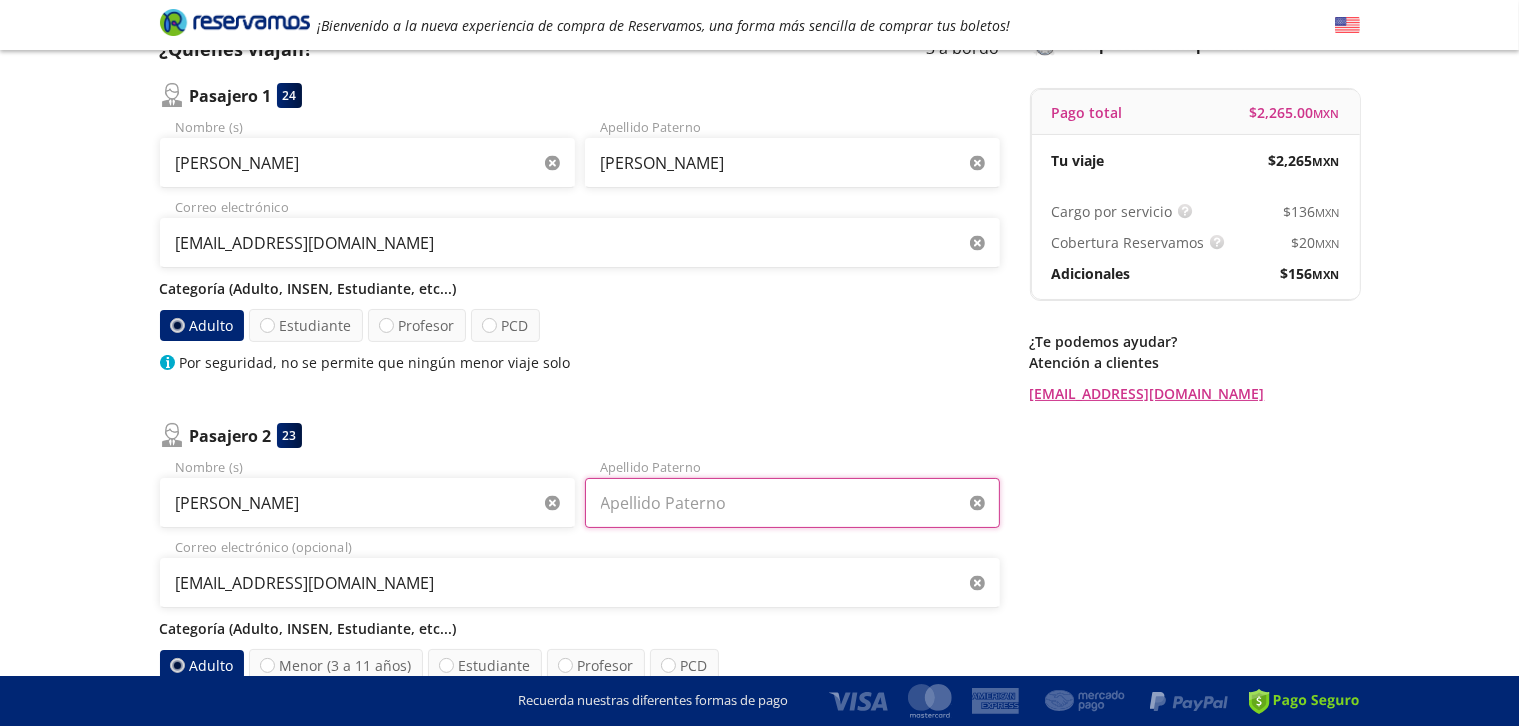 click on "Apellido Paterno" at bounding box center (792, 503) 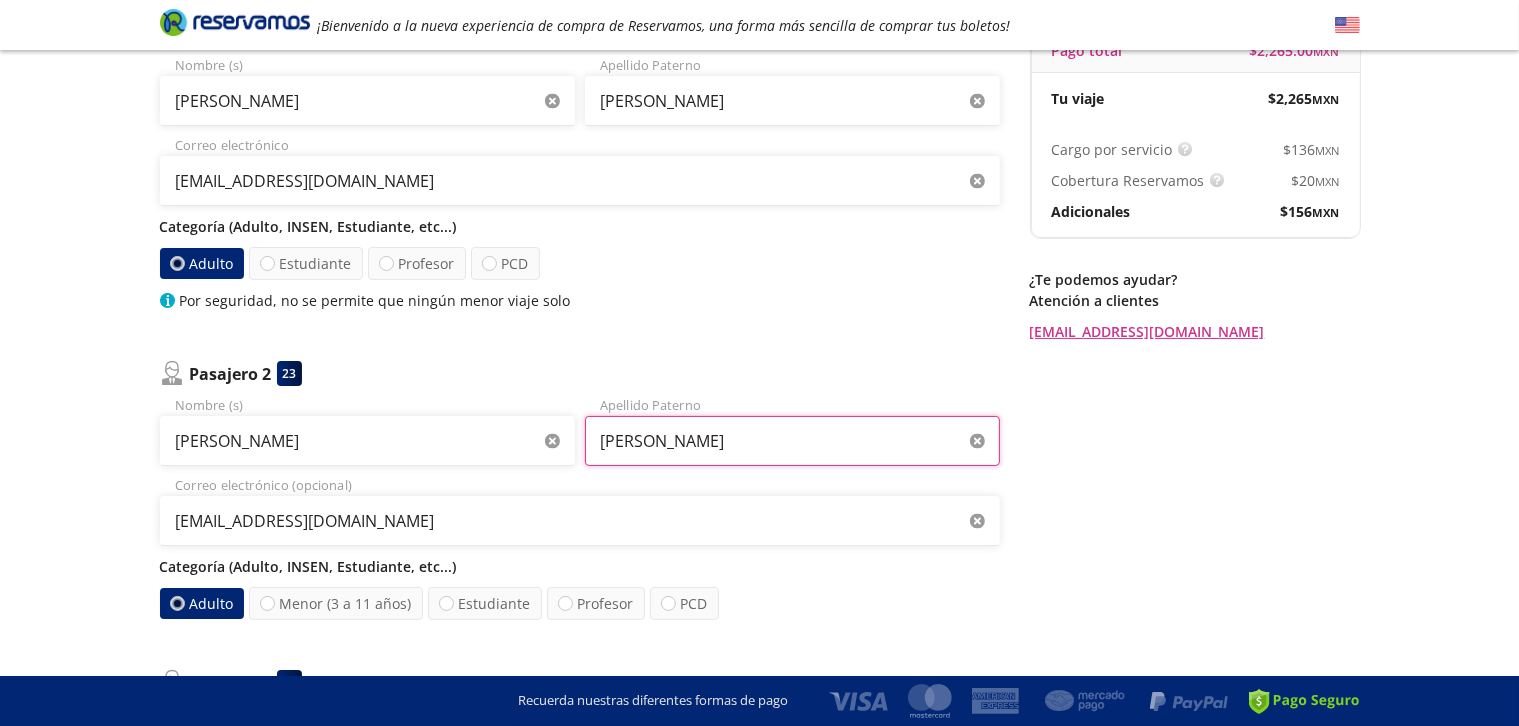 scroll, scrollTop: 241, scrollLeft: 0, axis: vertical 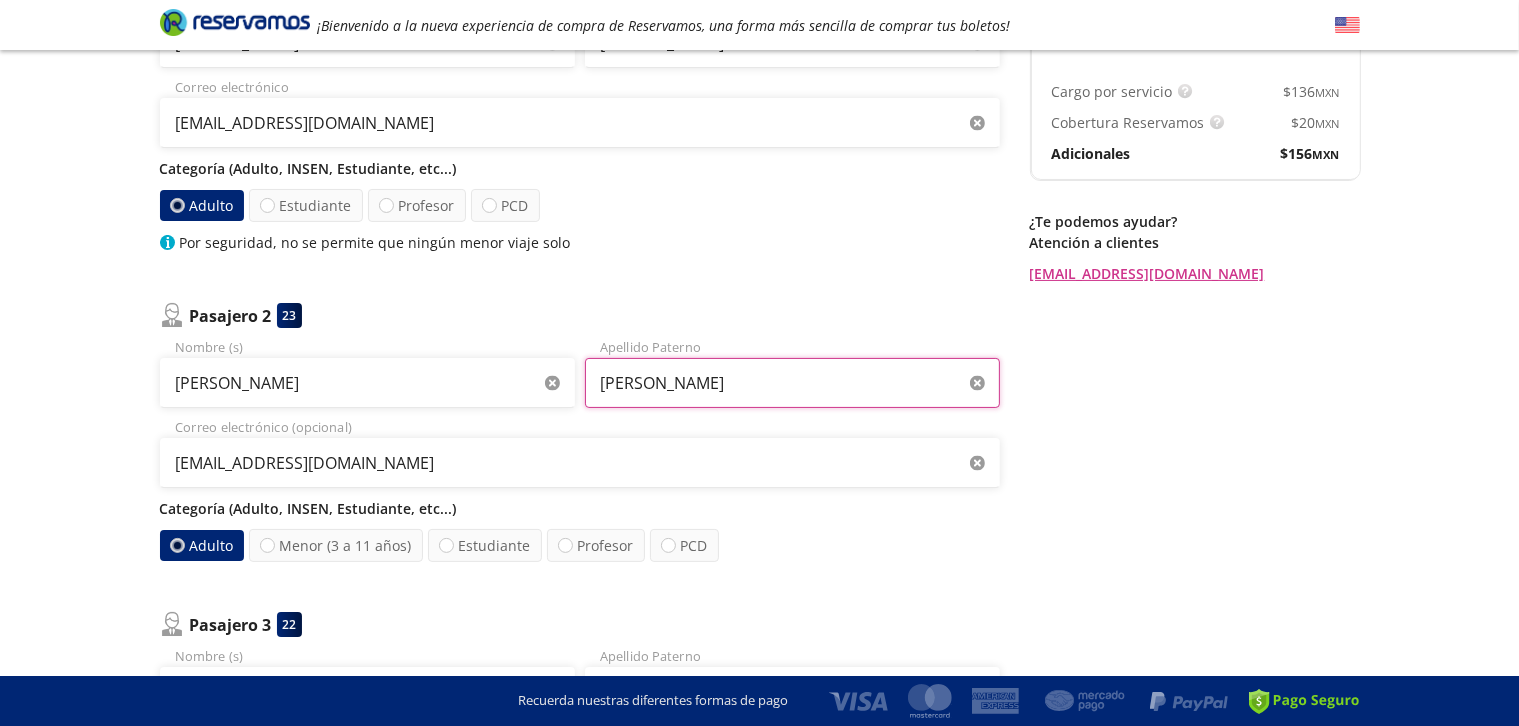 click on "[PERSON_NAME]" at bounding box center (792, 383) 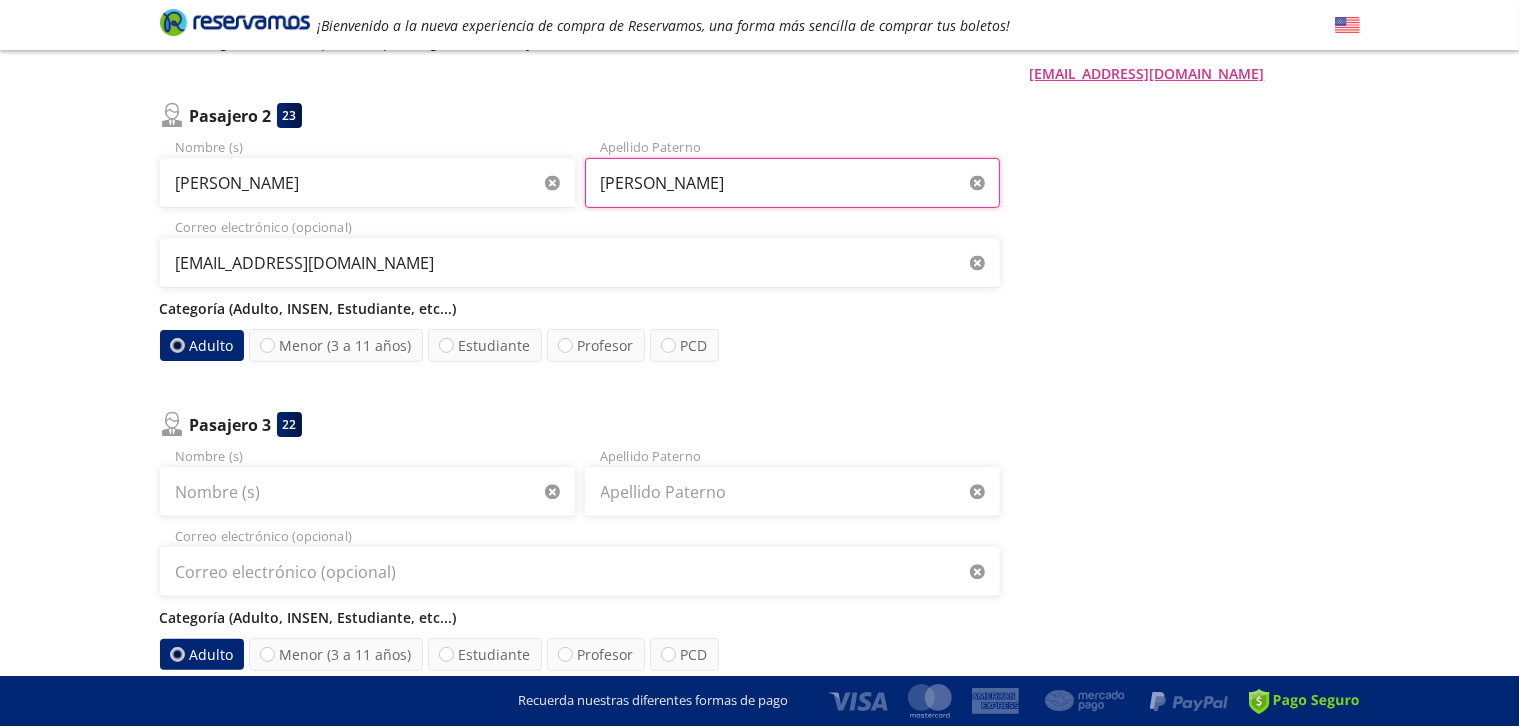scroll, scrollTop: 521, scrollLeft: 0, axis: vertical 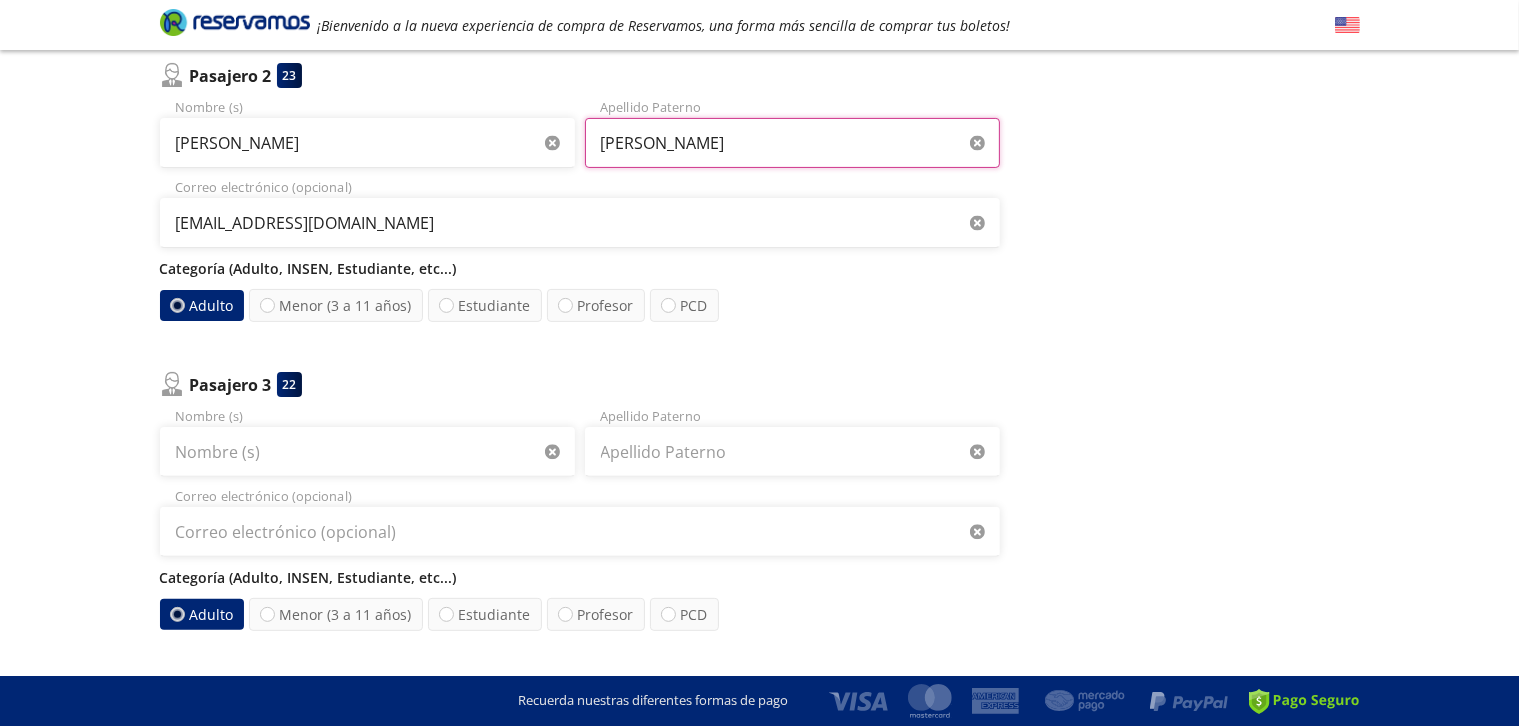 type on "[PERSON_NAME]" 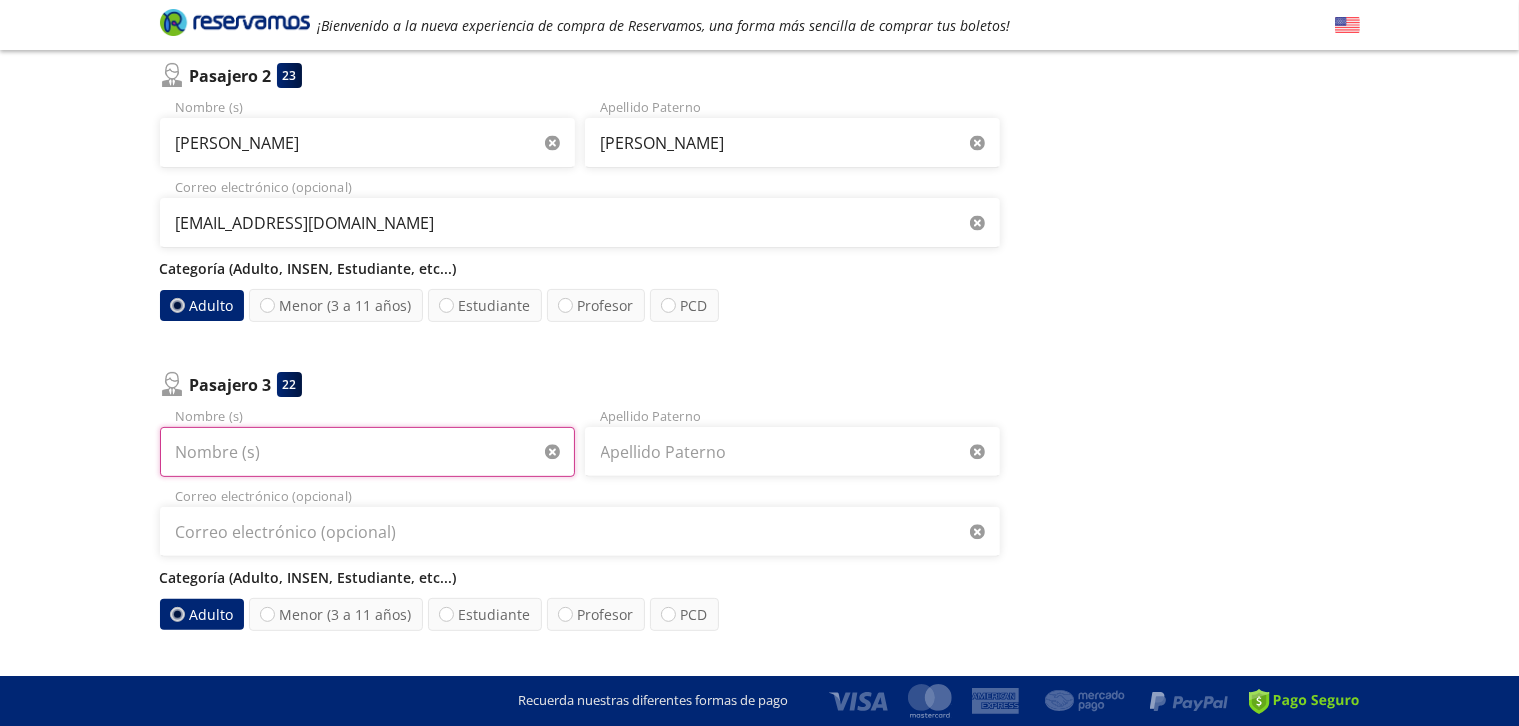 click on "Nombre (s)" at bounding box center (367, 452) 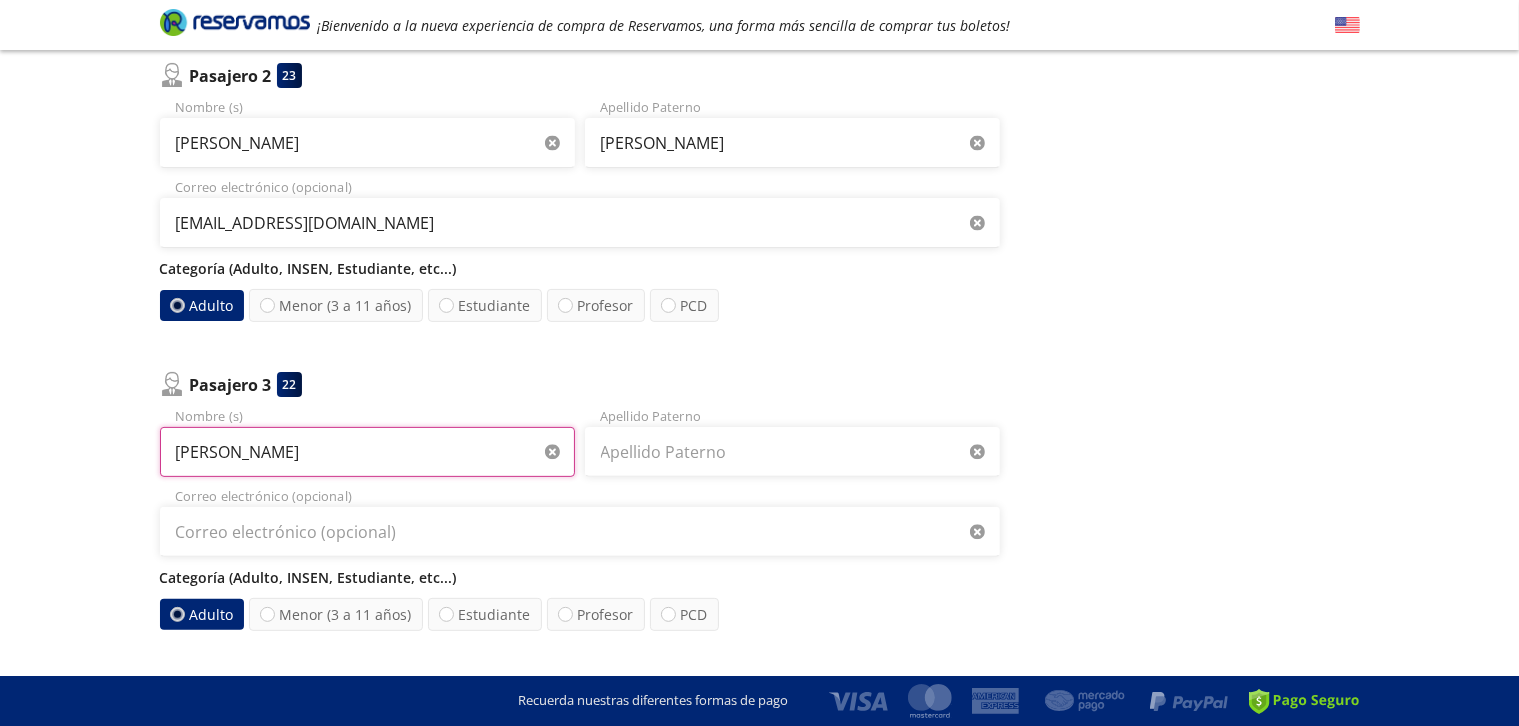 type on "[PERSON_NAME]" 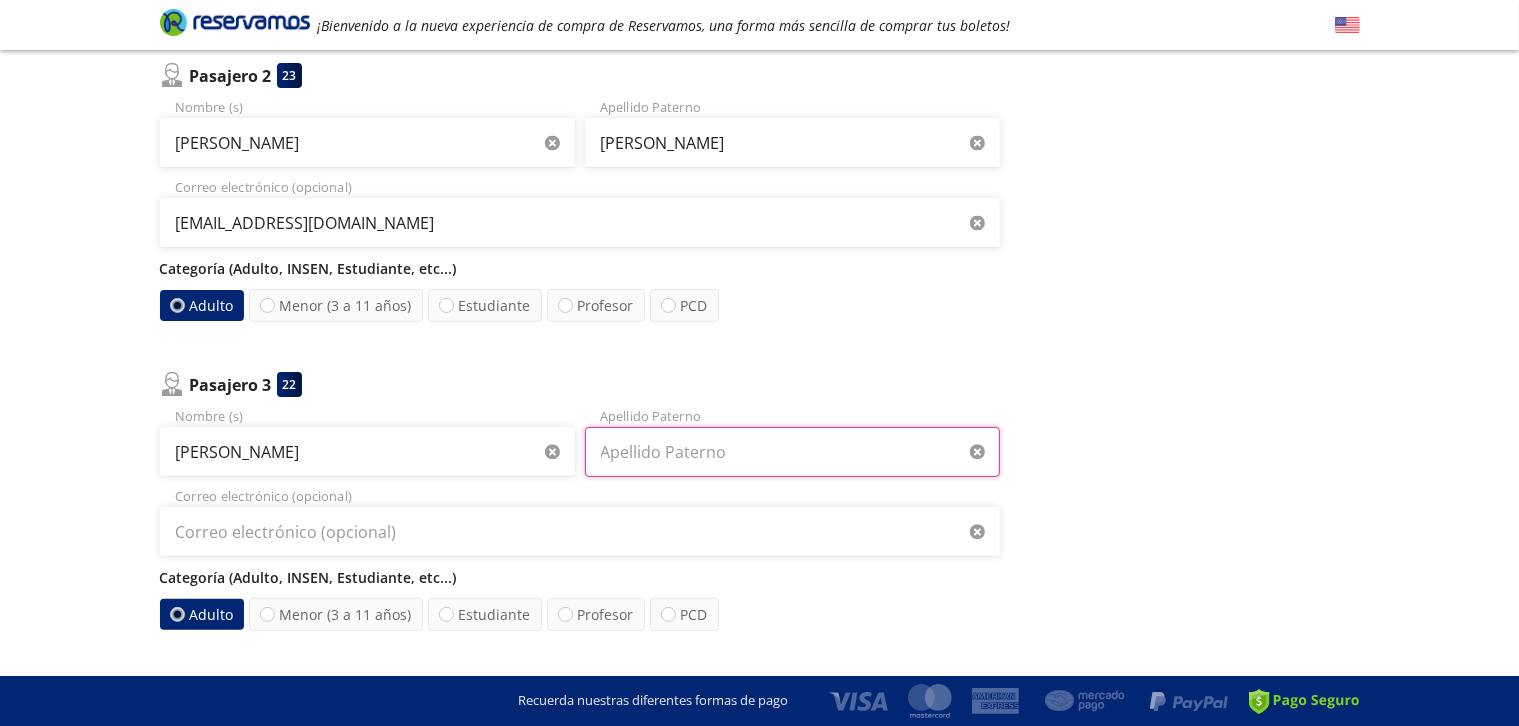 click on "Apellido Paterno" at bounding box center [792, 452] 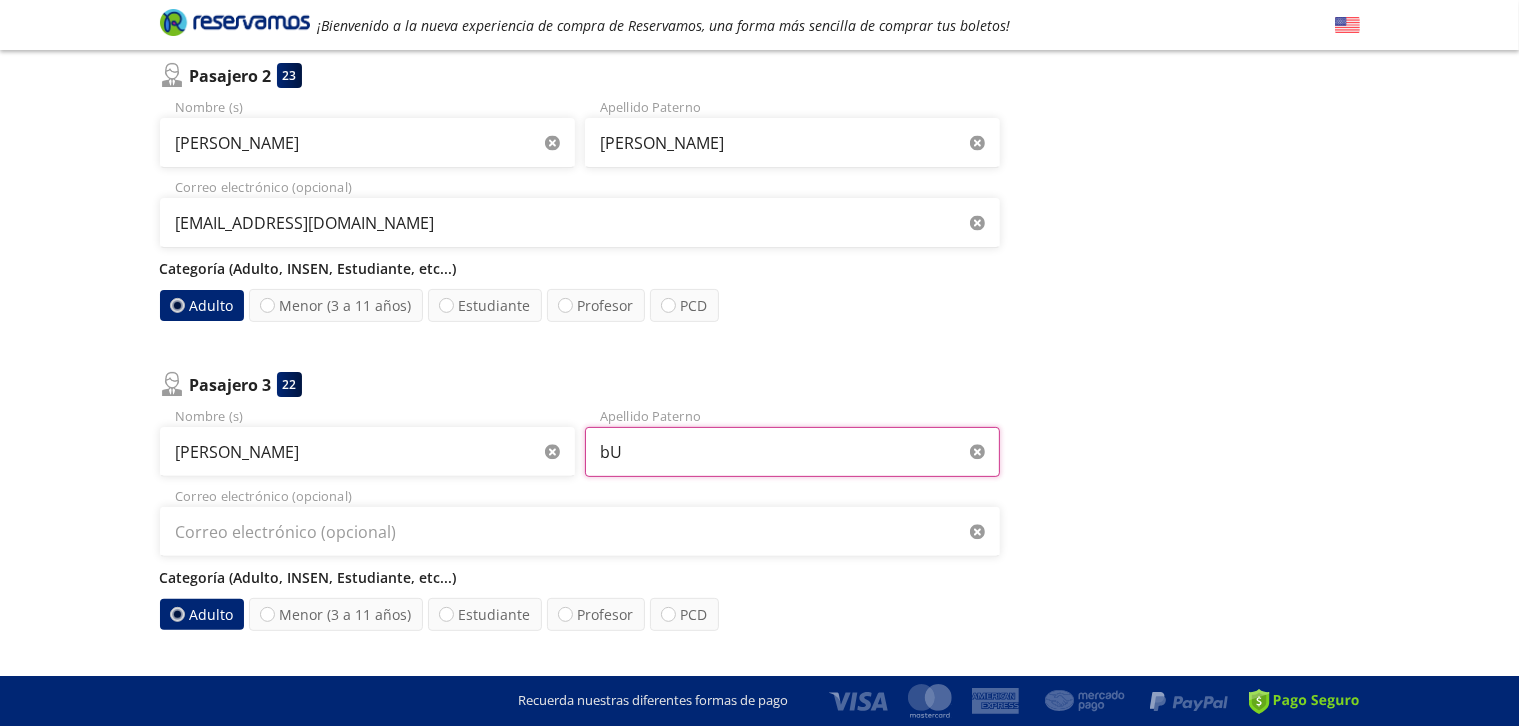 type on "b" 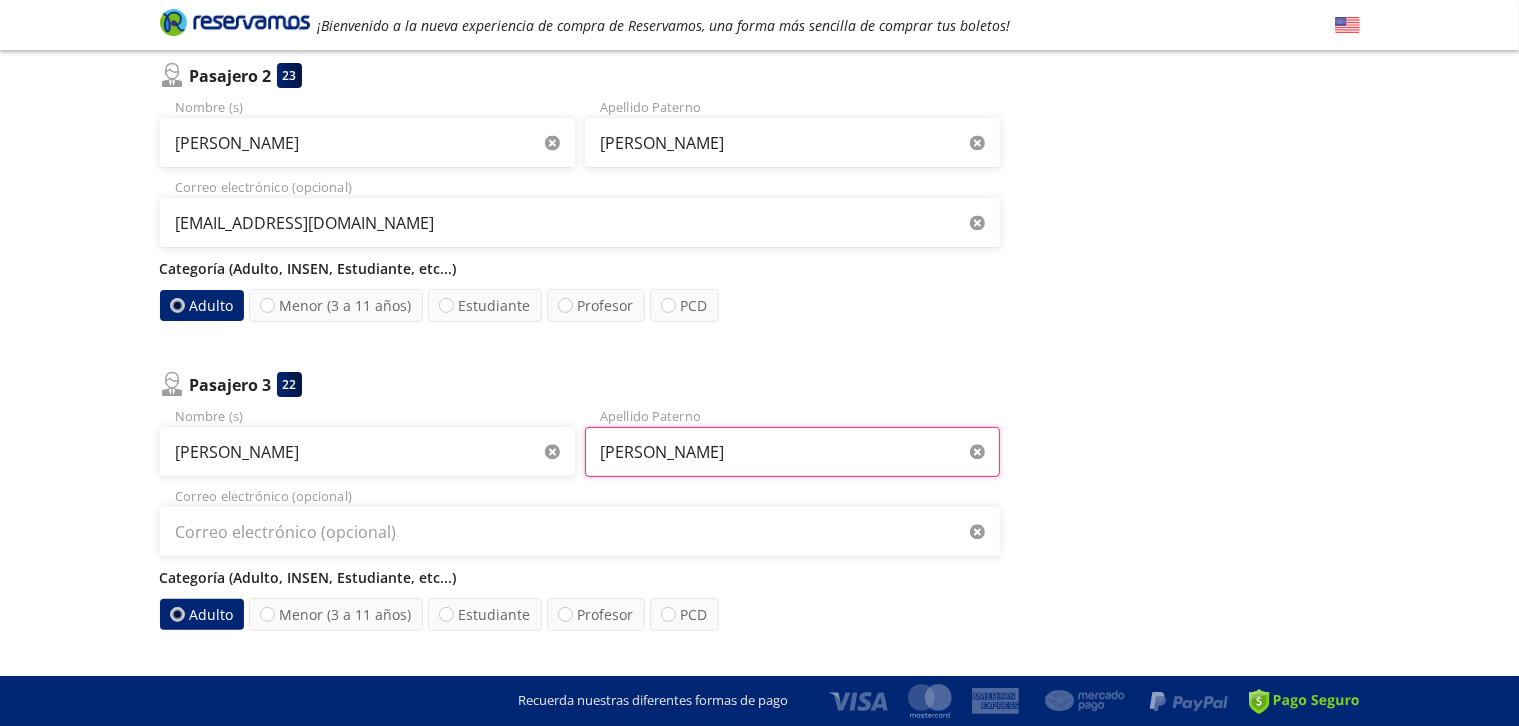 type on "[PERSON_NAME]" 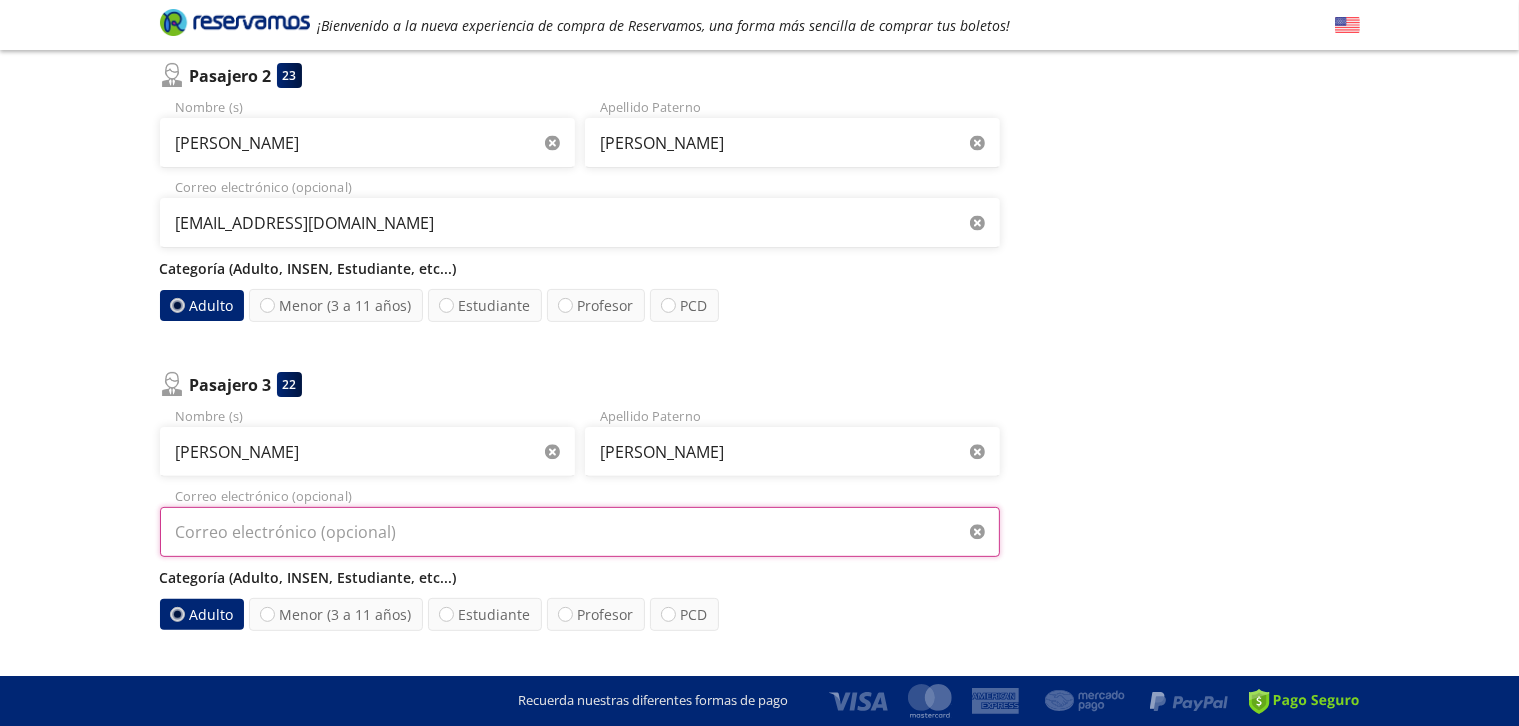 click on "Correo electrónico (opcional)" at bounding box center [580, 532] 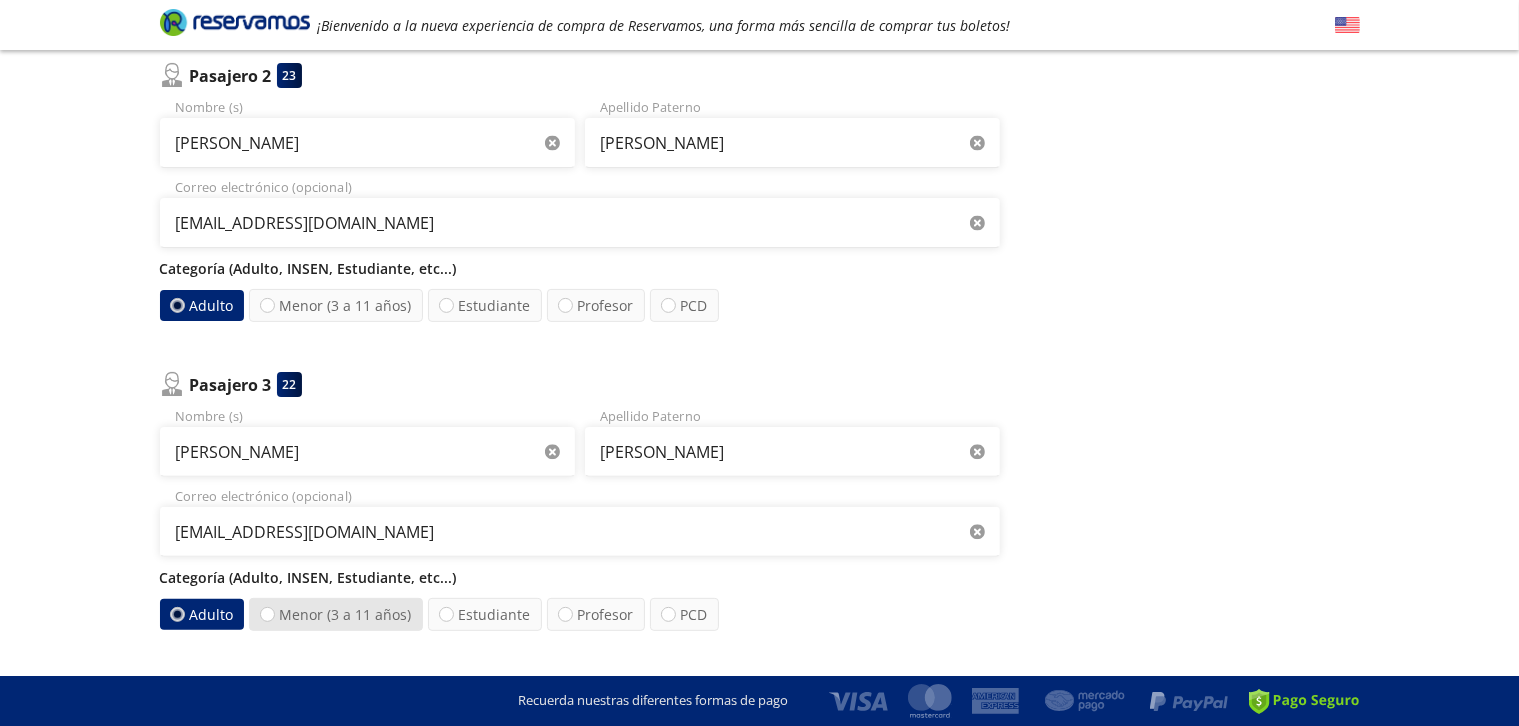 click on "Menor (3 a 11 años)" at bounding box center (336, 614) 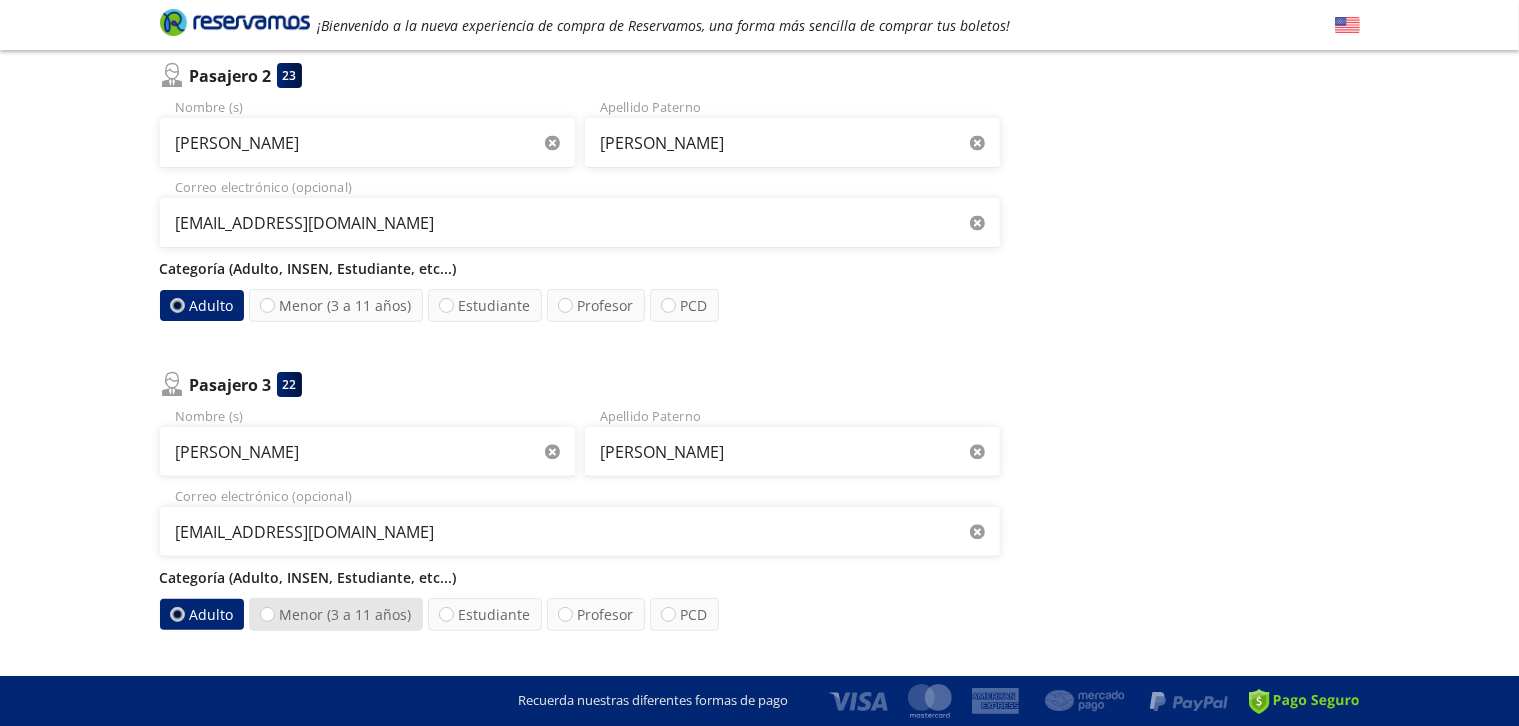 click on "Menor (3 a 11 años)" at bounding box center [267, 614] 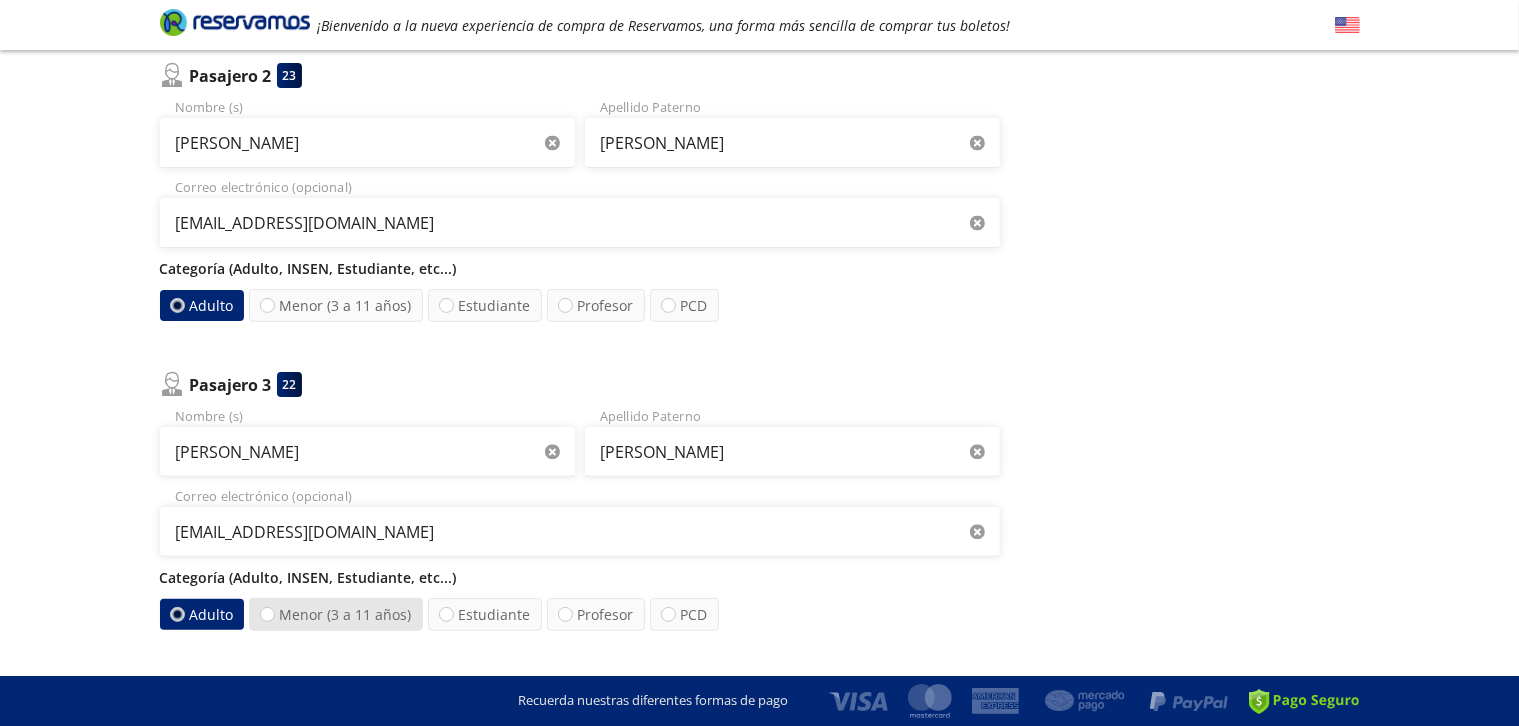 radio on "true" 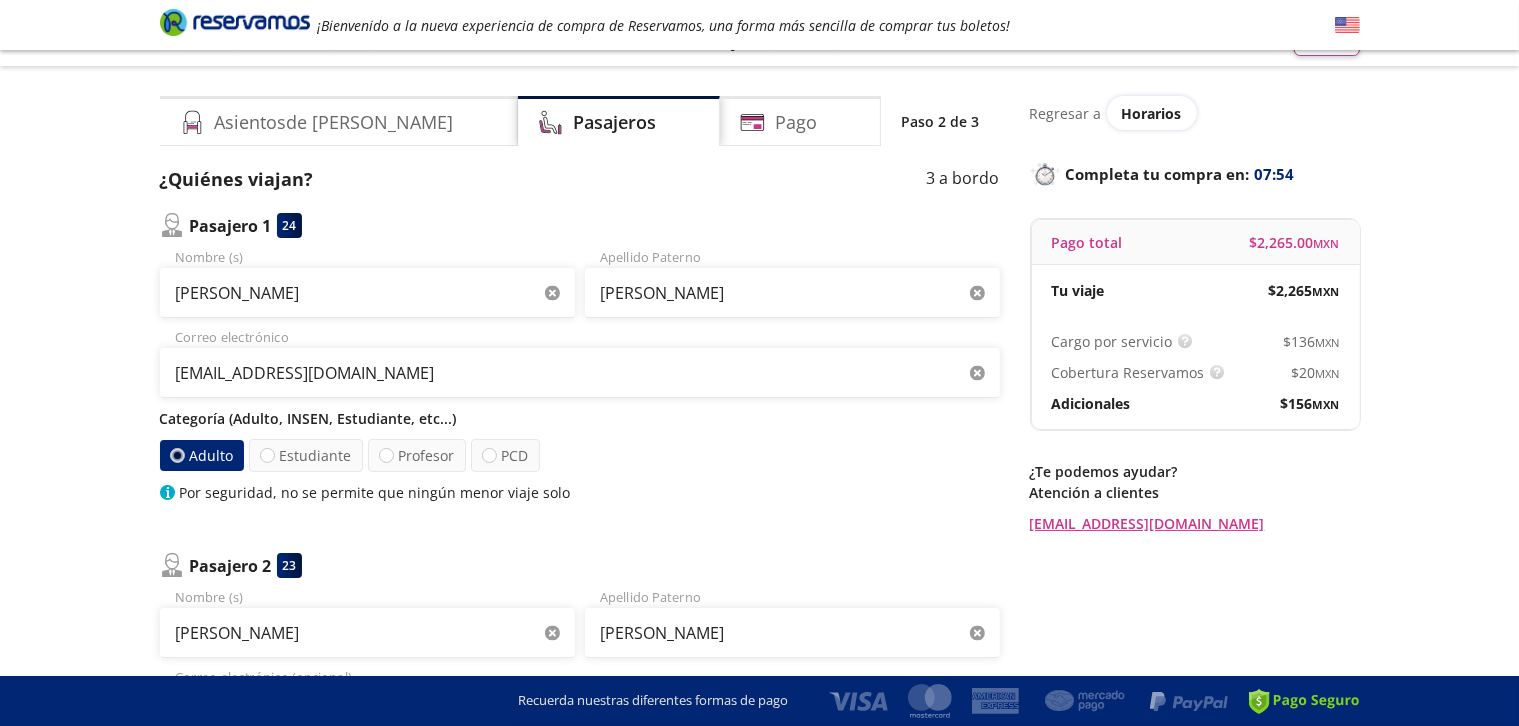 scroll, scrollTop: 0, scrollLeft: 0, axis: both 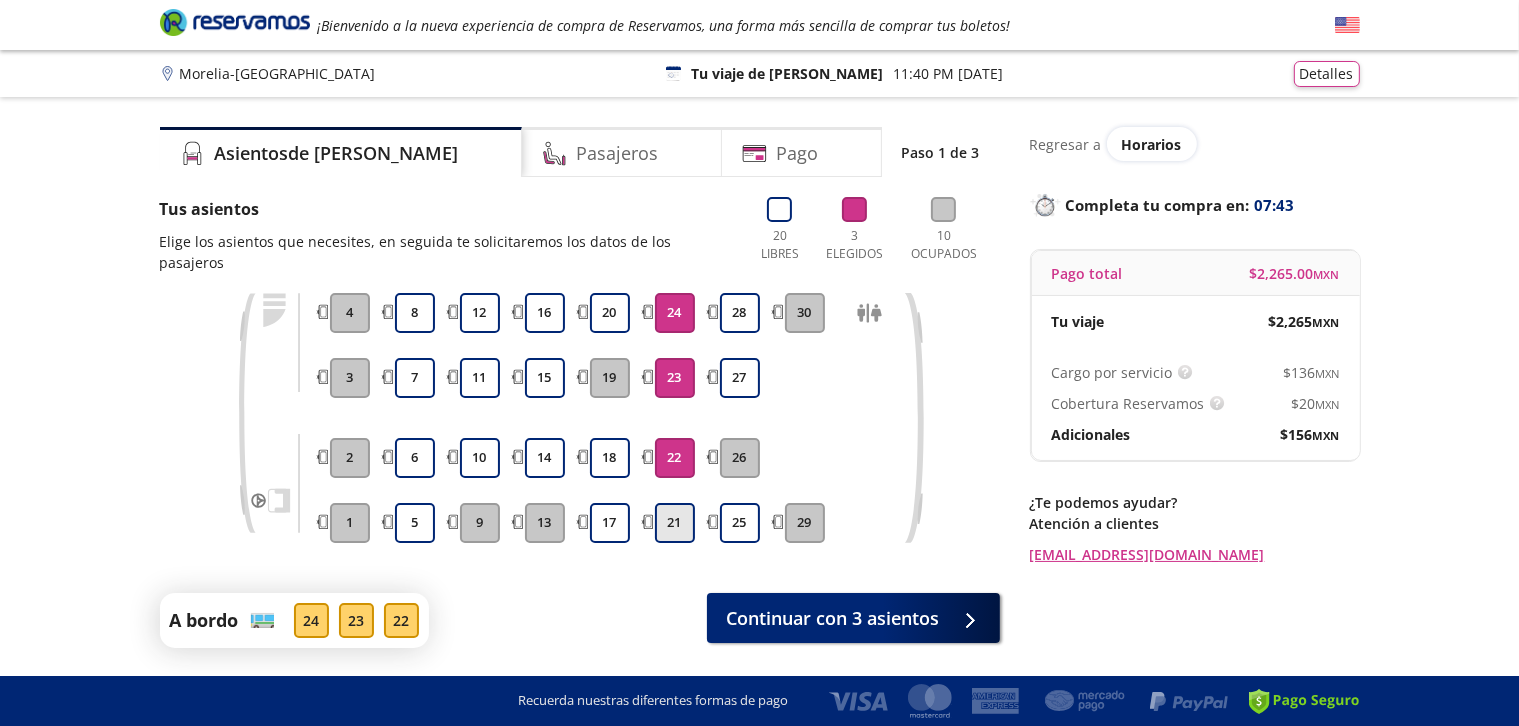 click on "21" at bounding box center (675, 523) 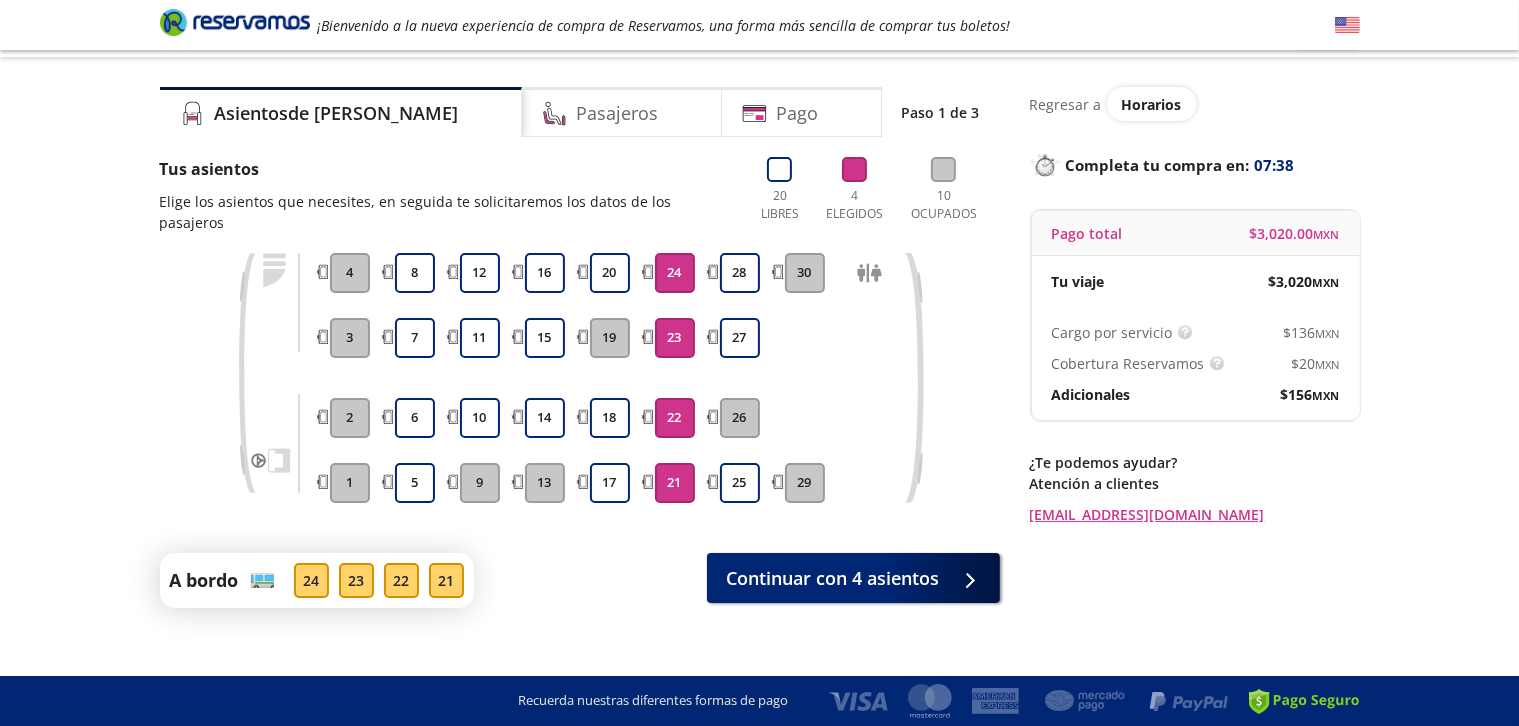 scroll, scrollTop: 40, scrollLeft: 0, axis: vertical 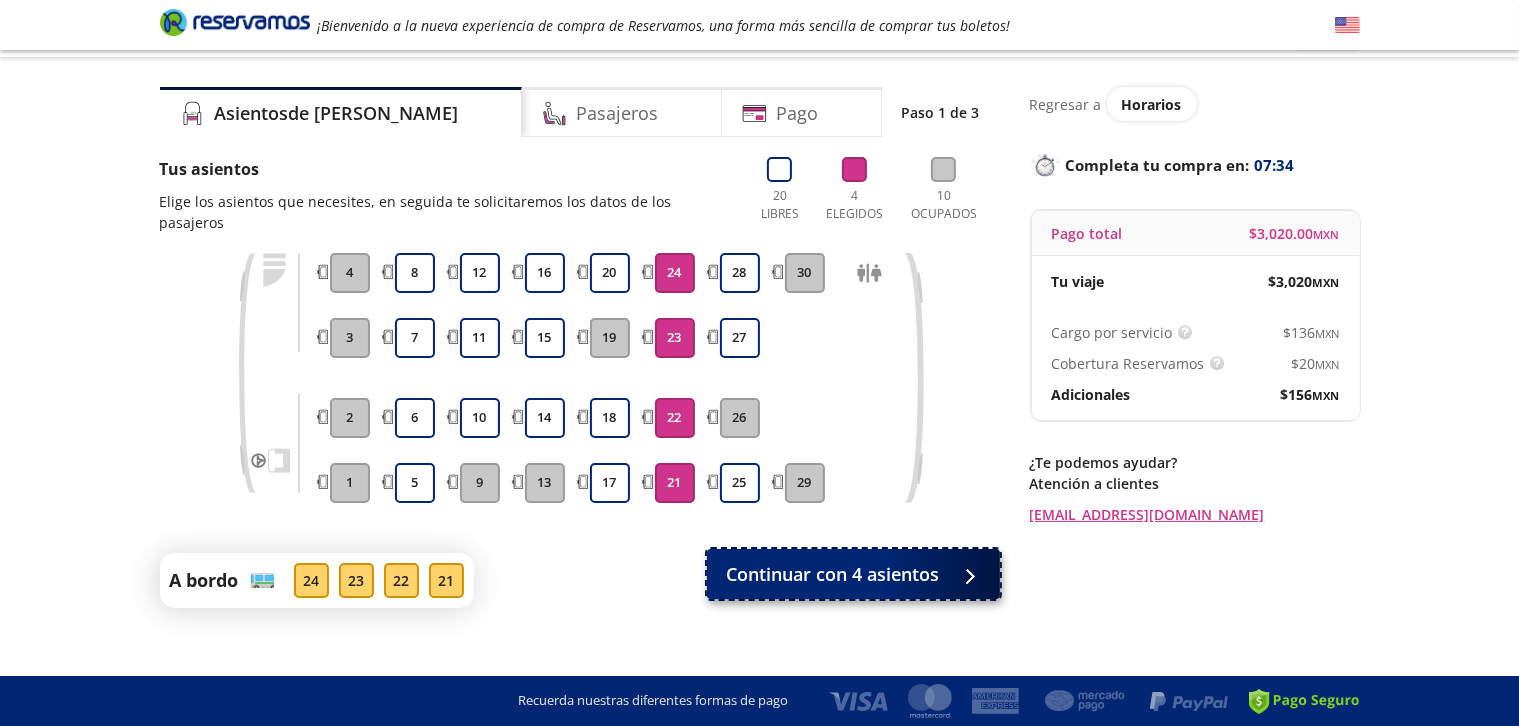 click on "Continuar con 4 asientos" at bounding box center [833, 574] 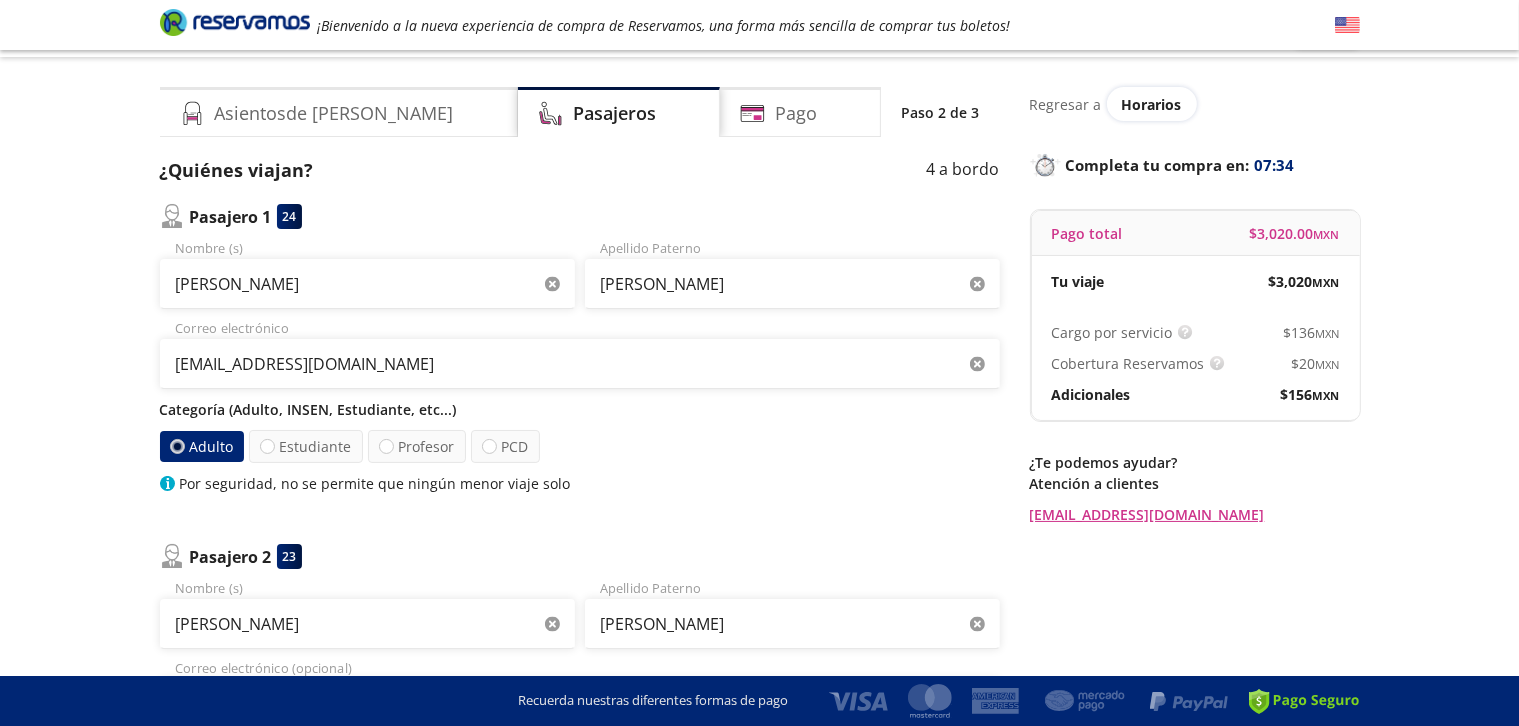 scroll, scrollTop: 0, scrollLeft: 0, axis: both 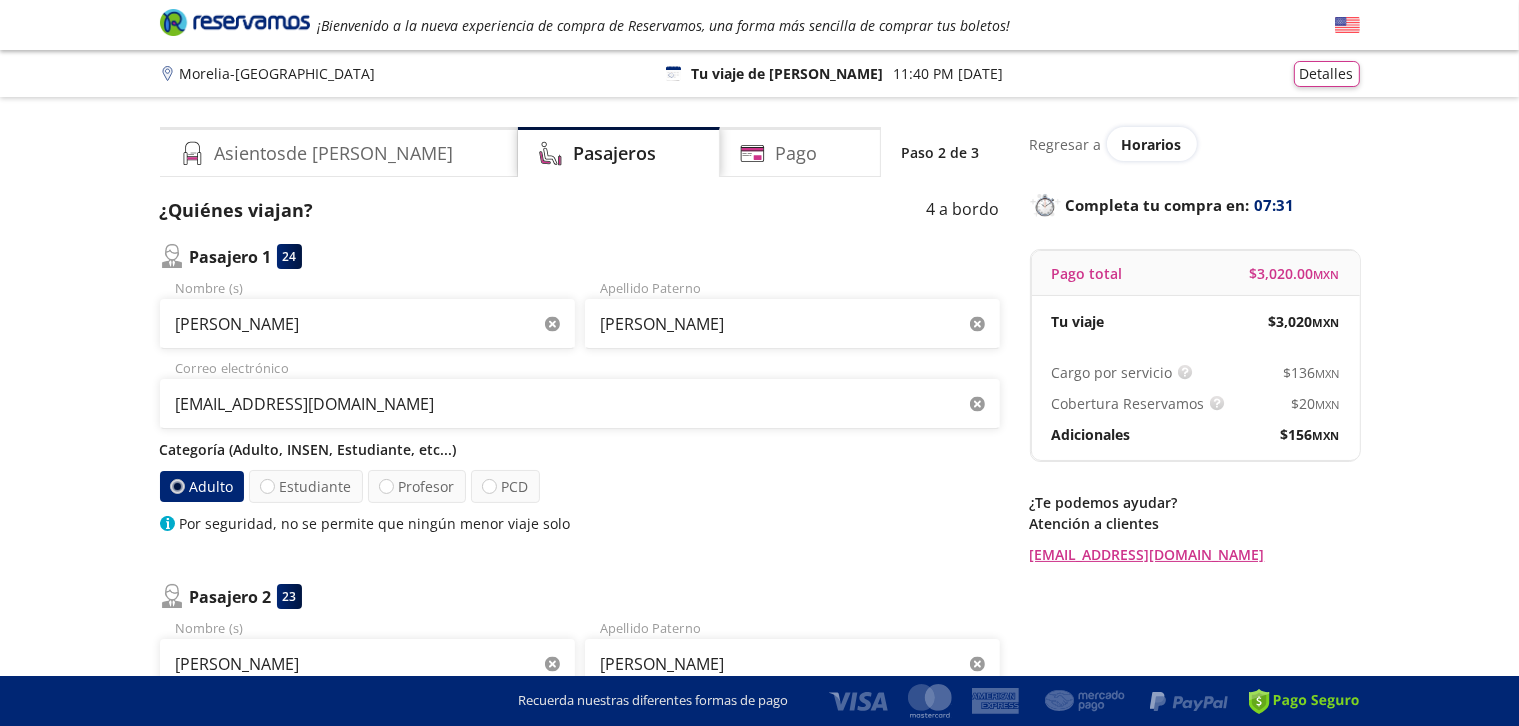 click 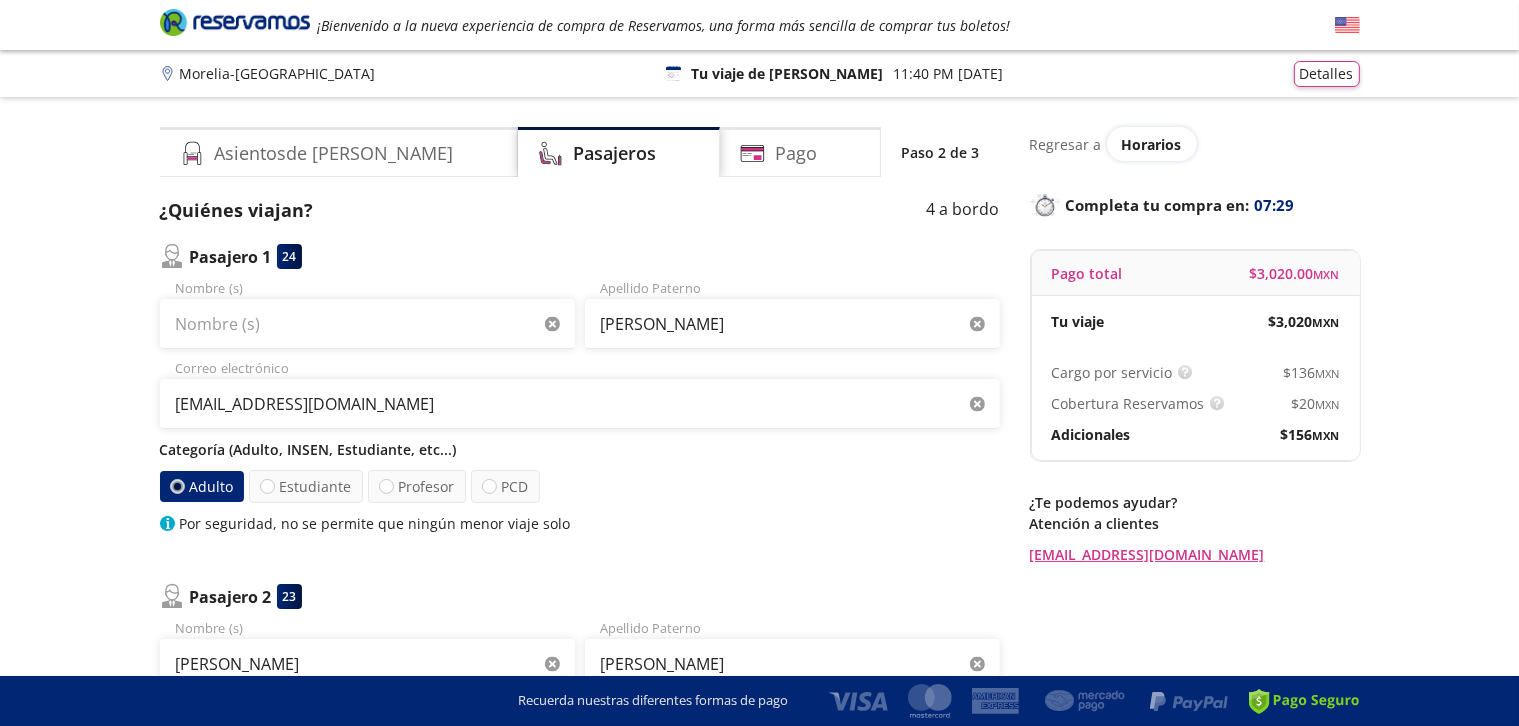 click 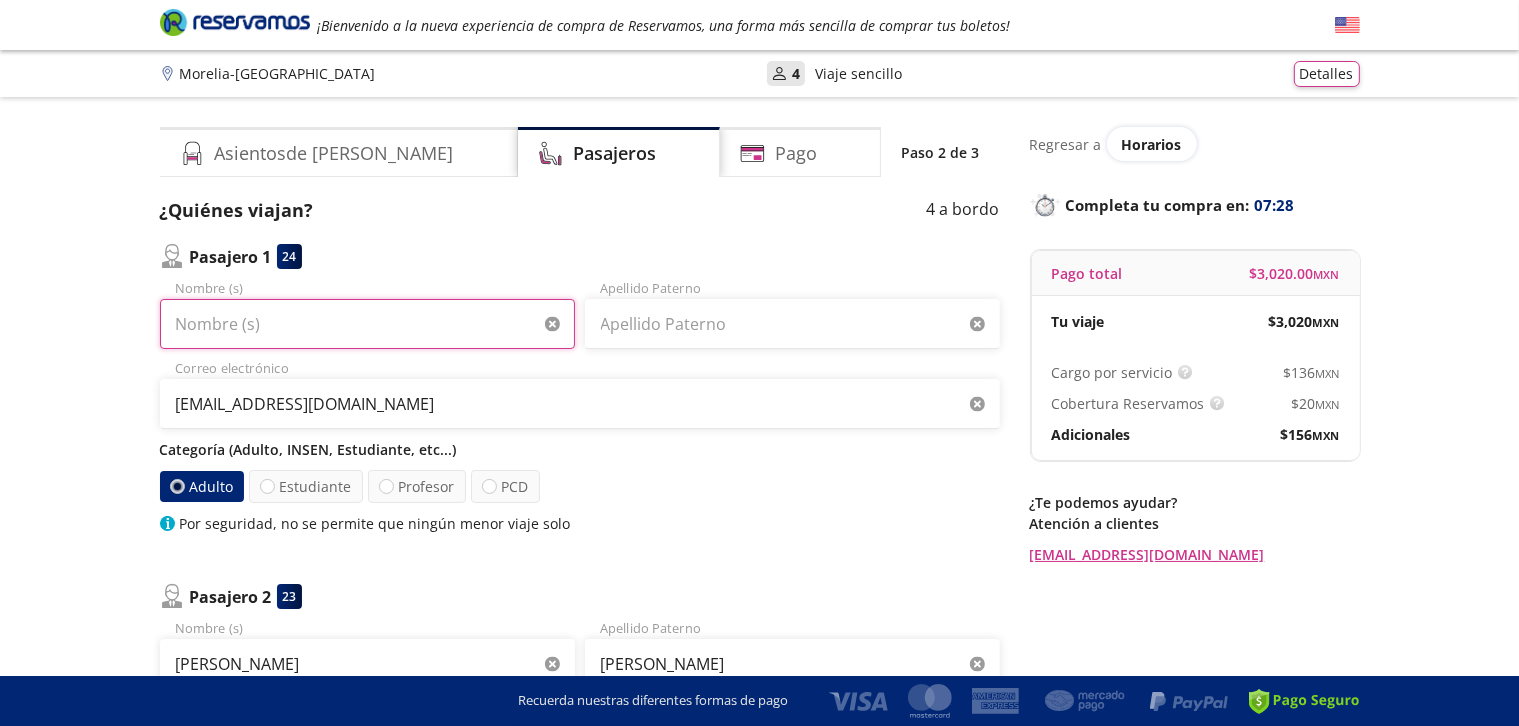 click on "Nombre (s)" at bounding box center (367, 324) 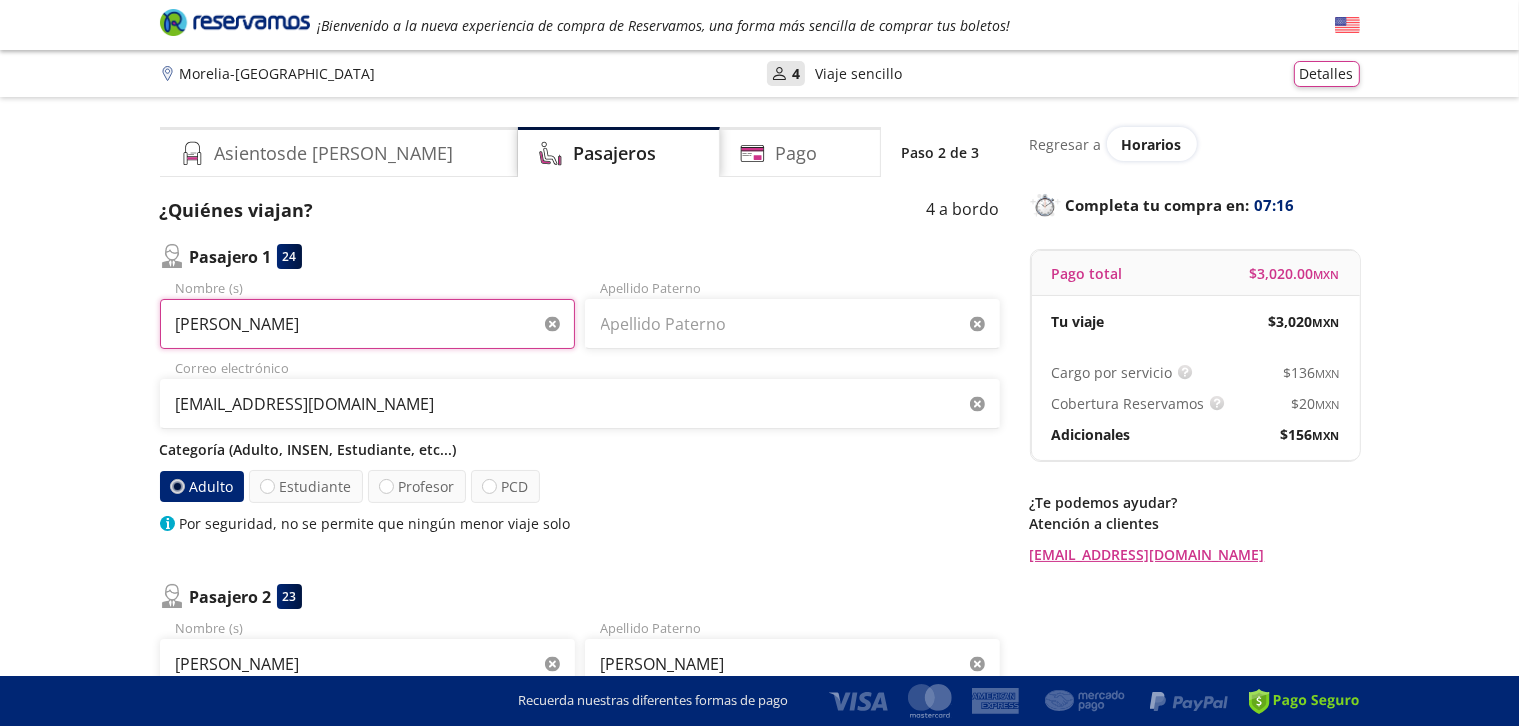 type on "[PERSON_NAME]" 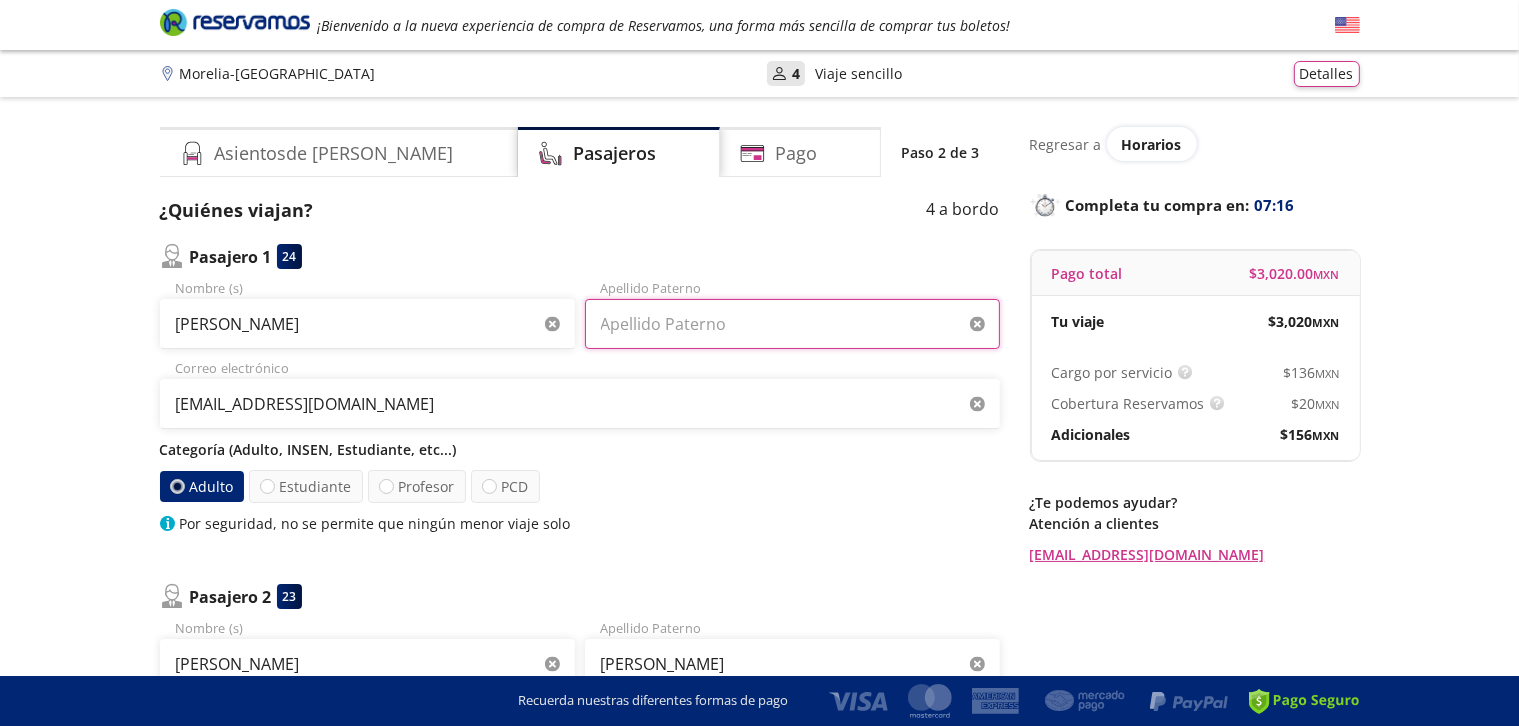 click on "Apellido Paterno" at bounding box center [792, 324] 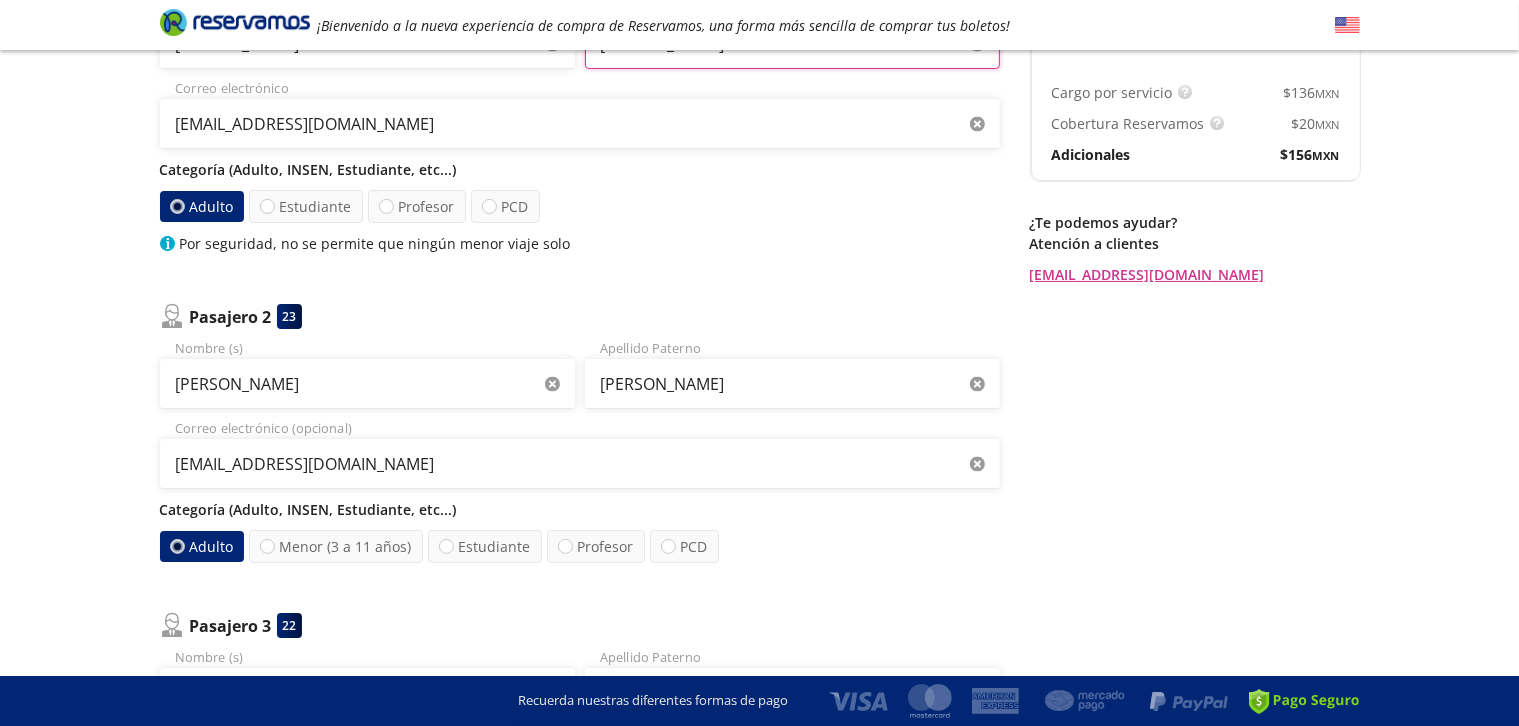 scroll, scrollTop: 293, scrollLeft: 0, axis: vertical 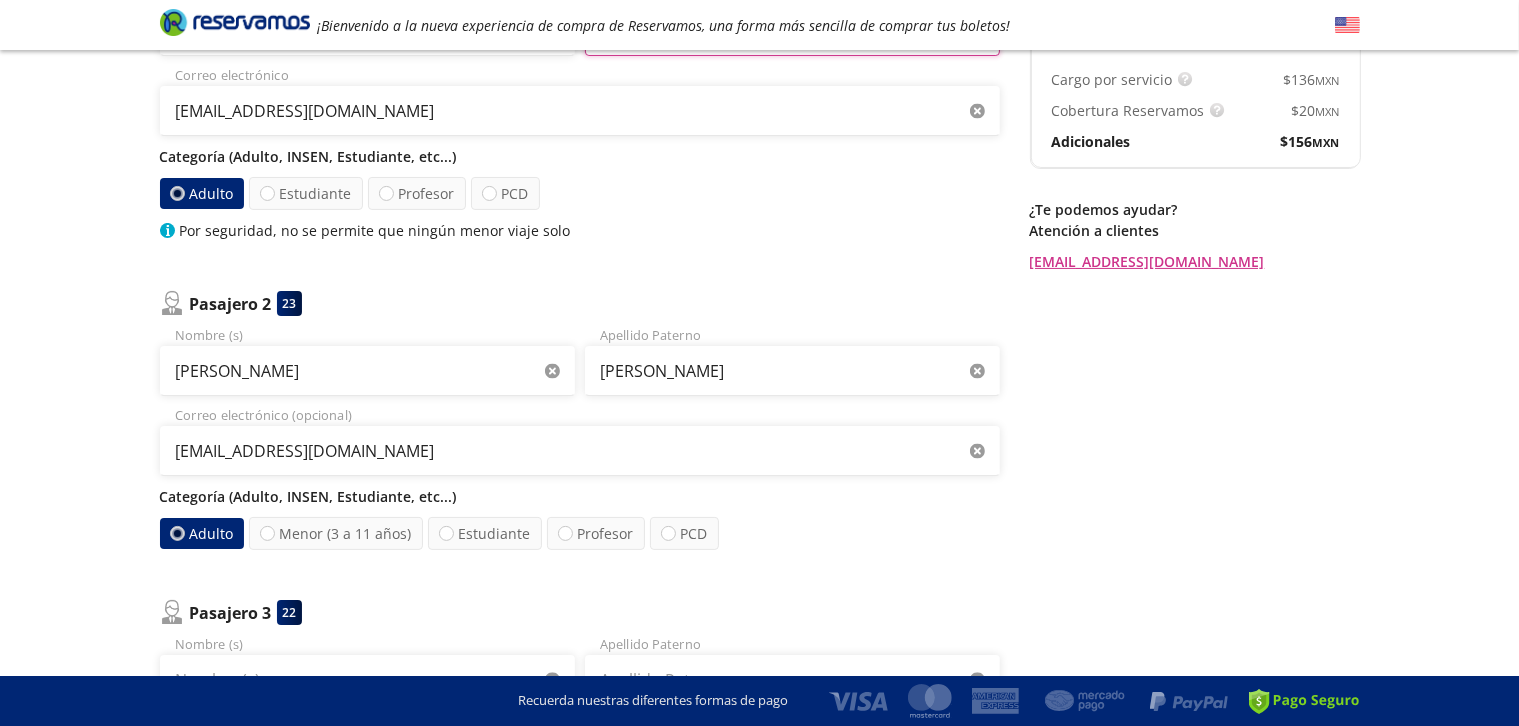 type on "[PERSON_NAME]" 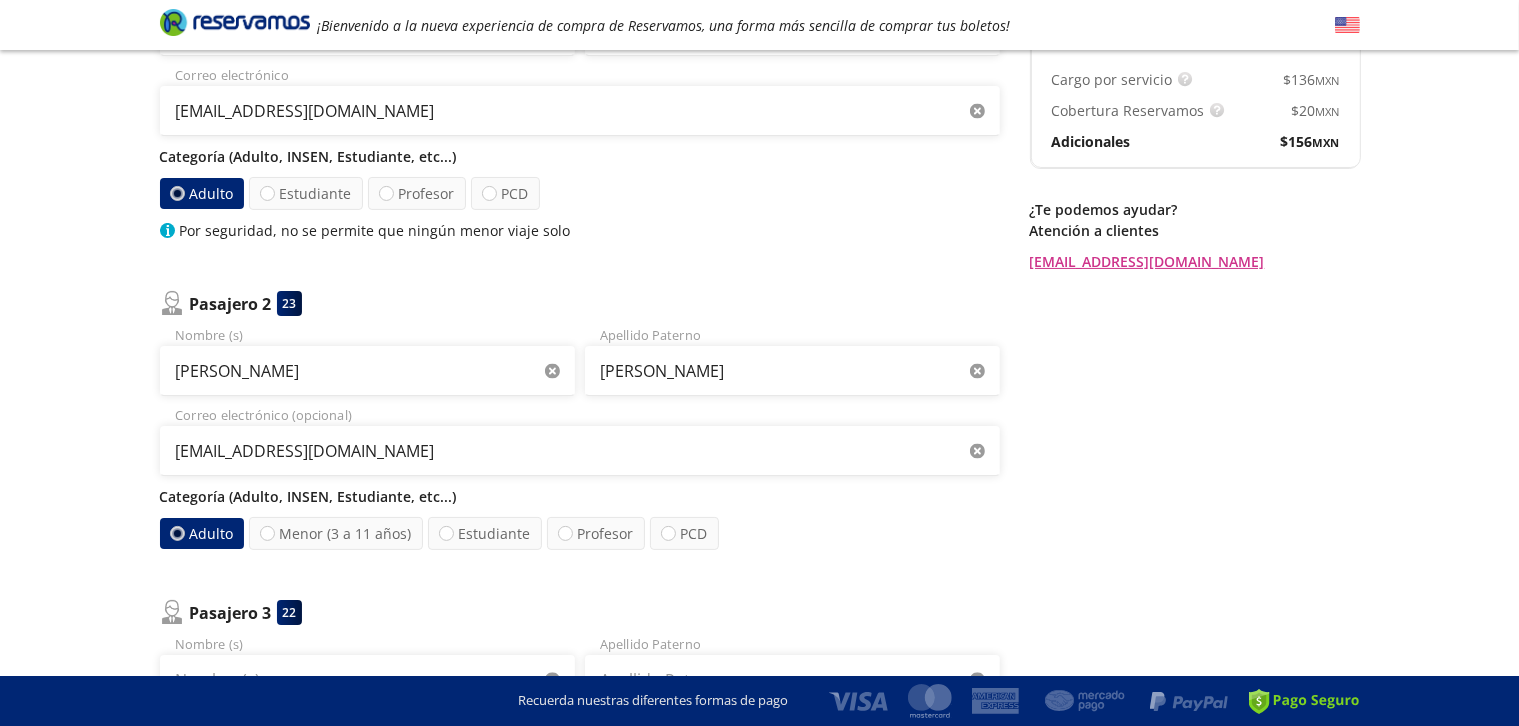 click 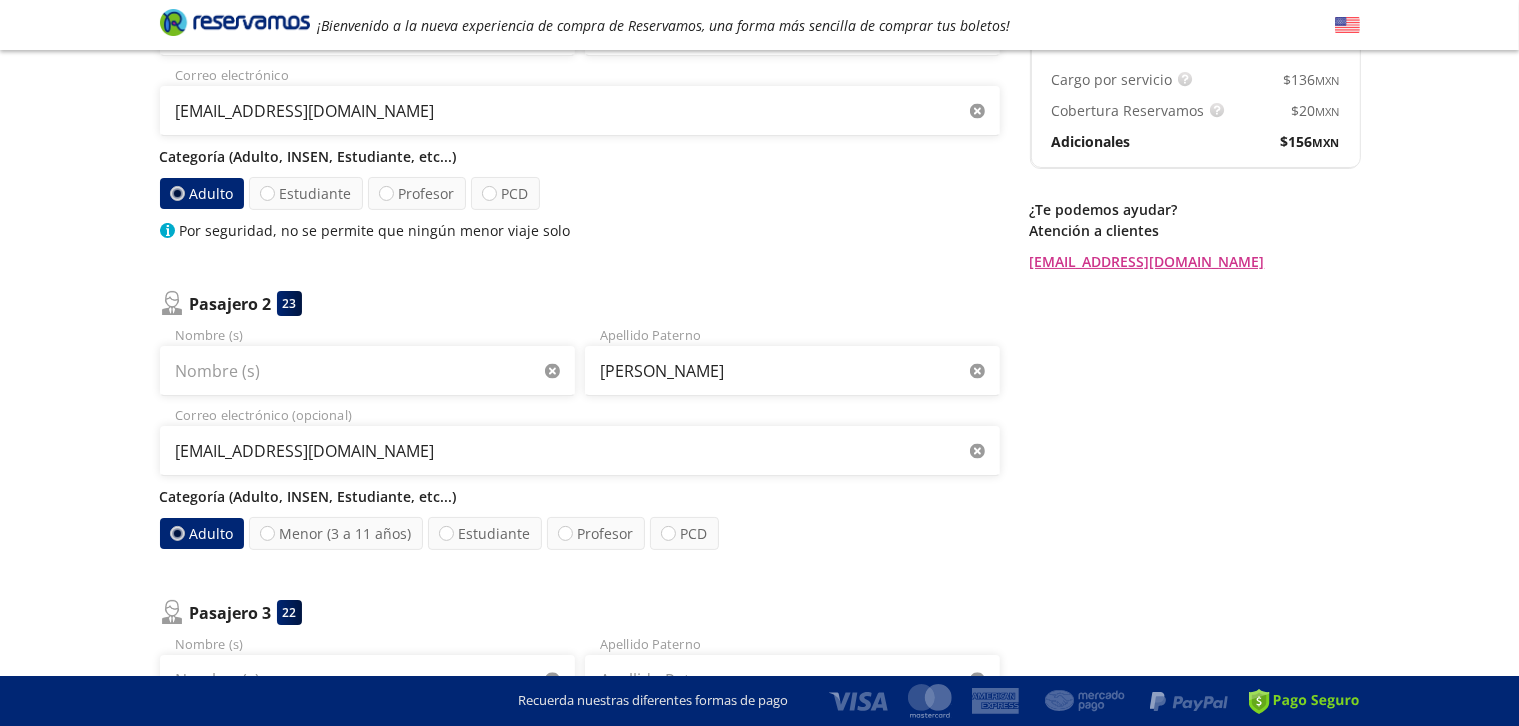 click 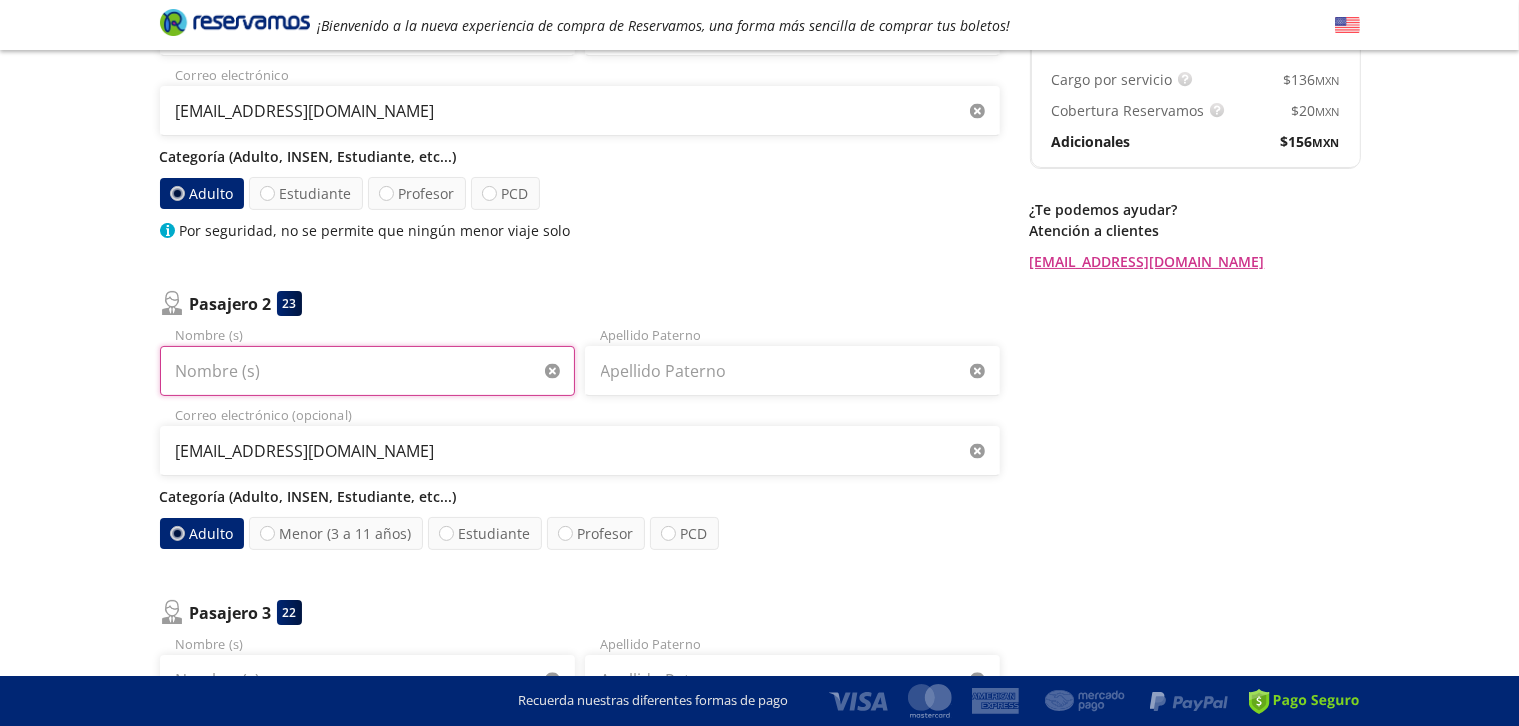 click on "Nombre (s)" at bounding box center [367, 371] 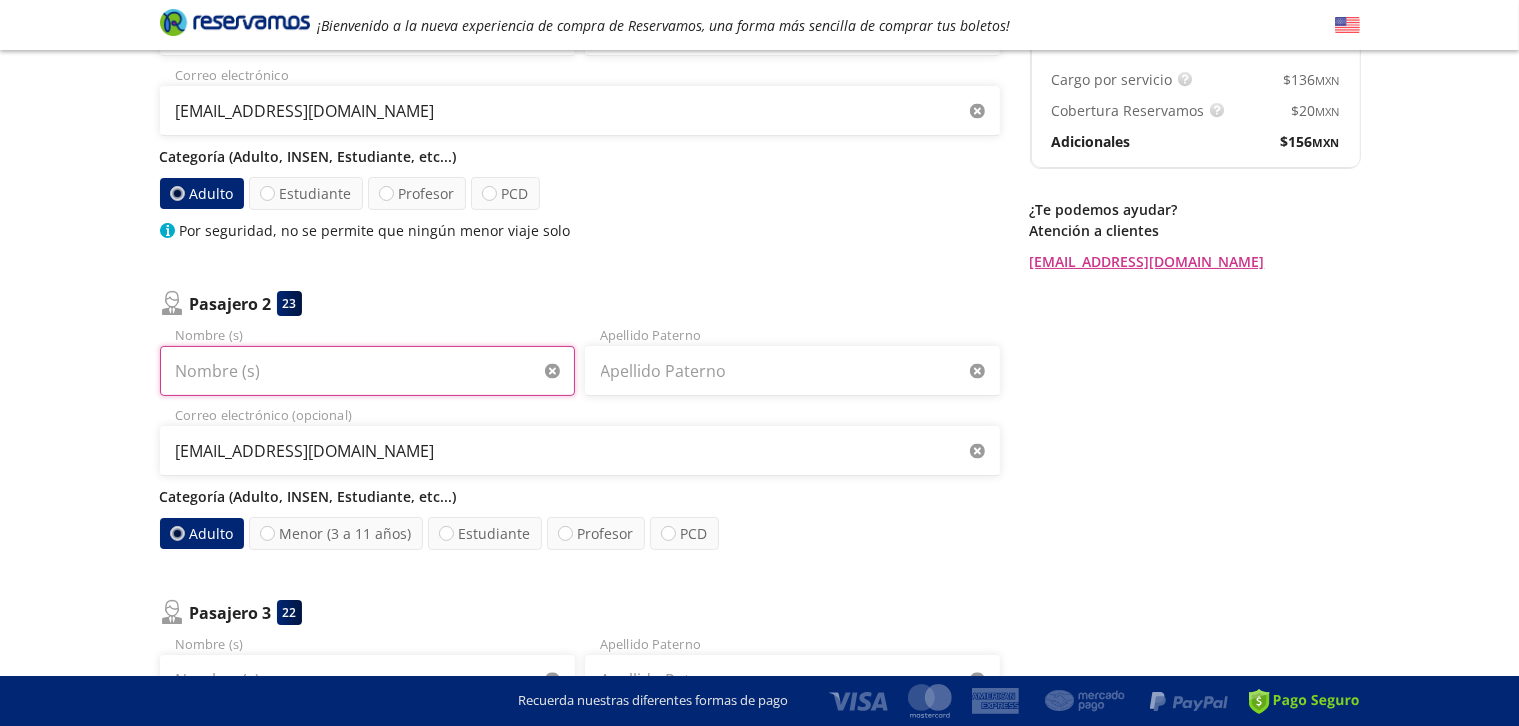 type on "[PERSON_NAME]" 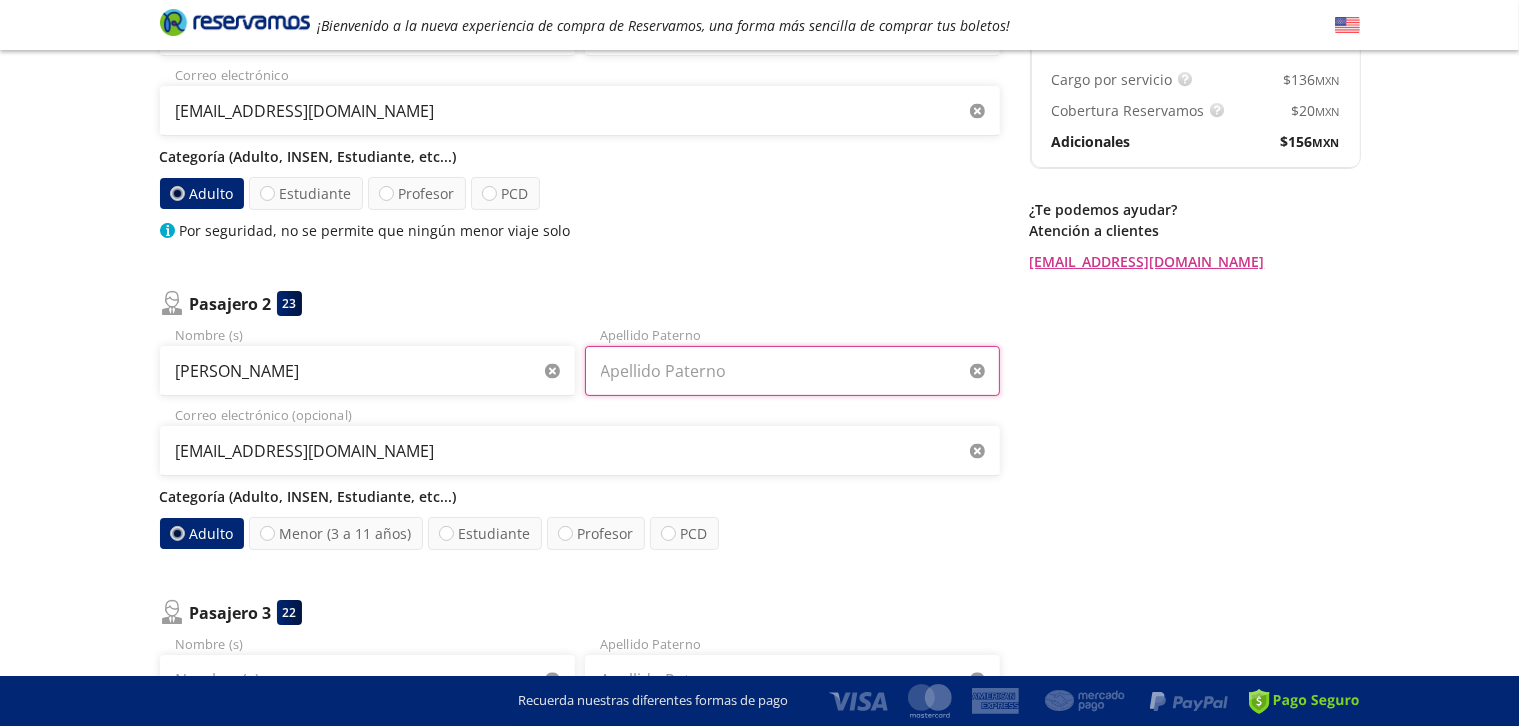 click on "Apellido Paterno" at bounding box center [792, 371] 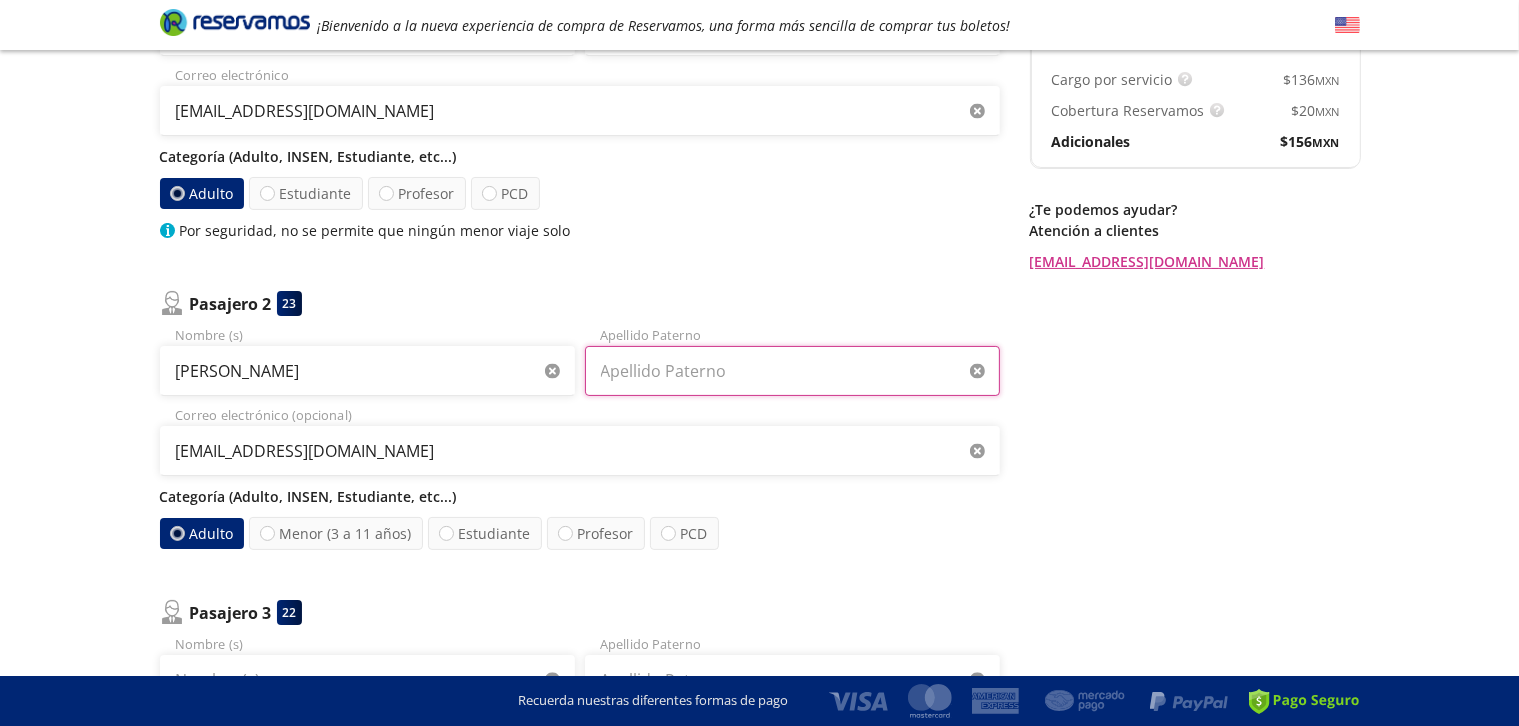 type on "[PERSON_NAME]" 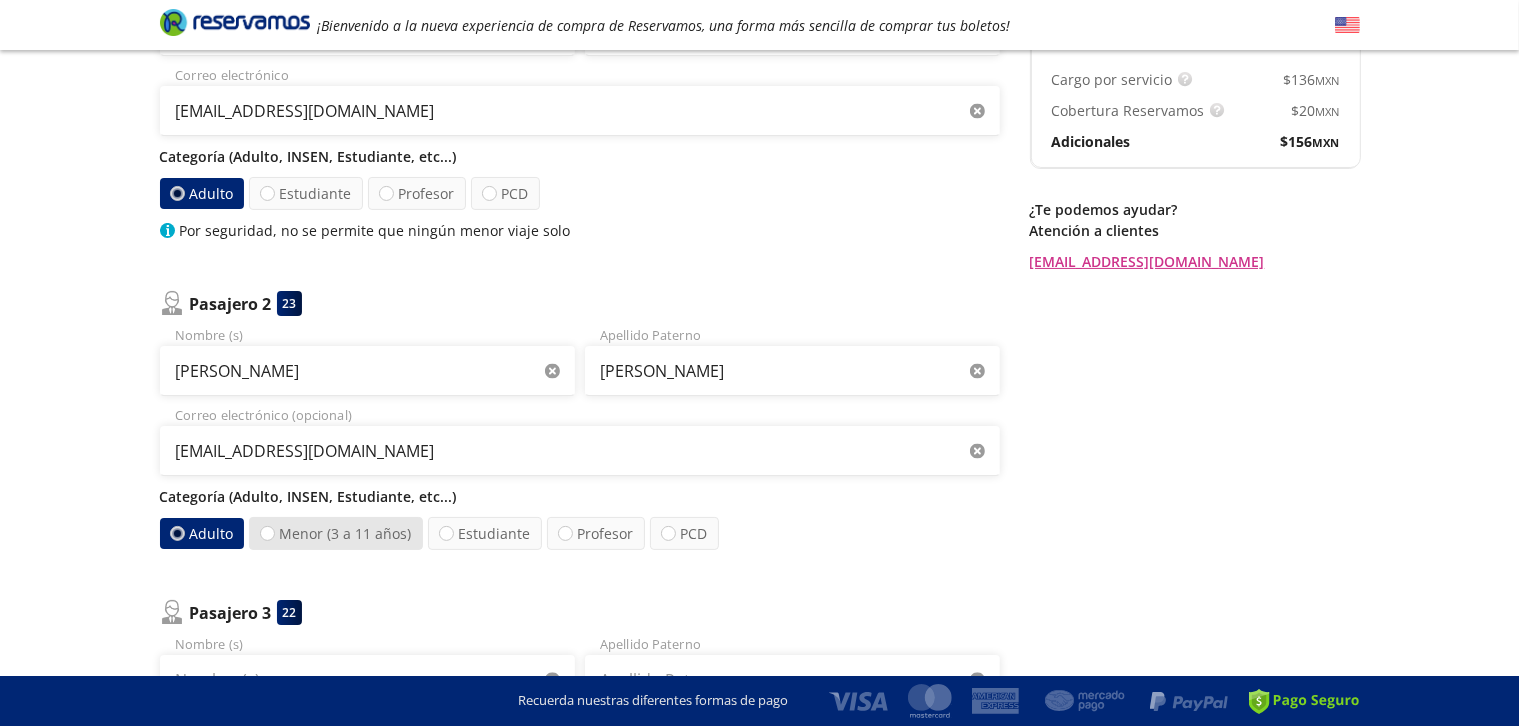 click on "Menor (3 a 11 años)" at bounding box center (336, 533) 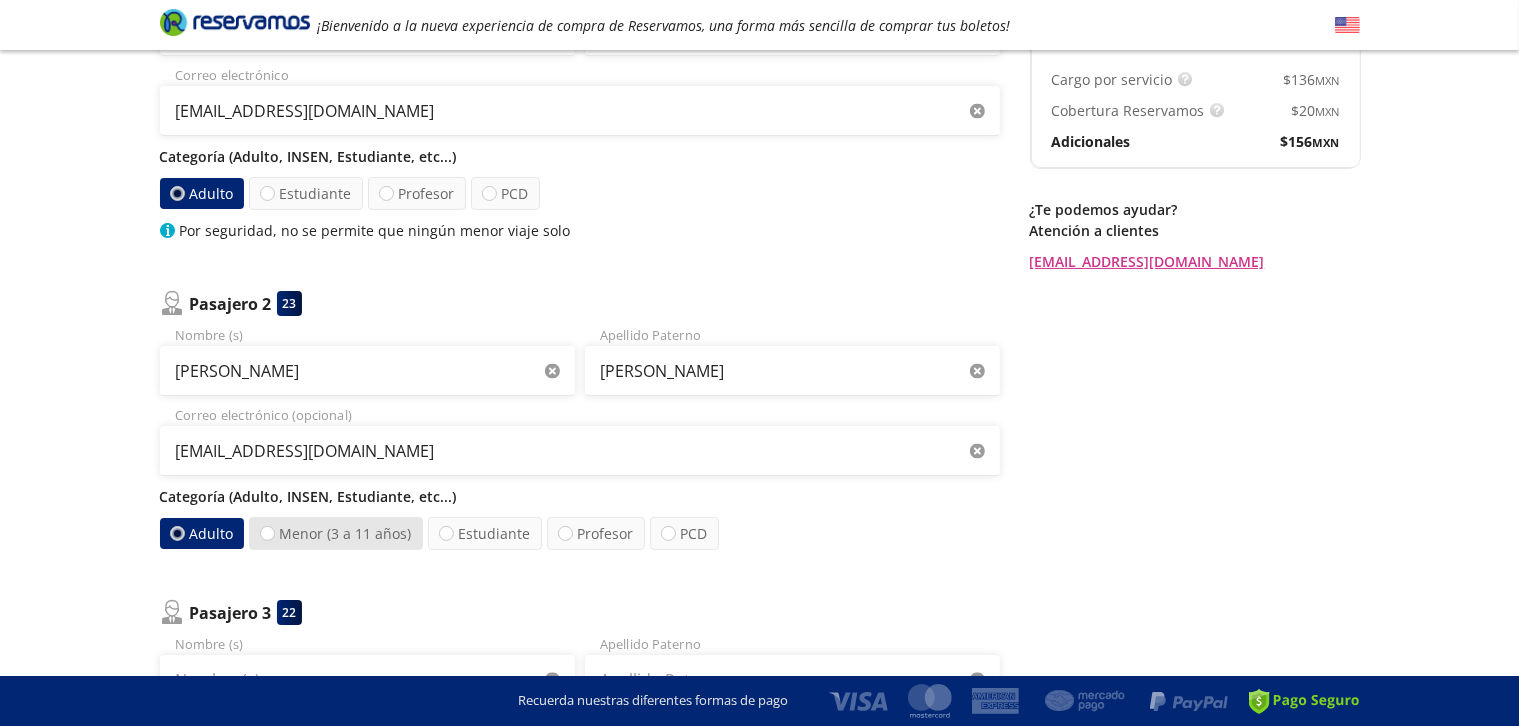click on "Menor (3 a 11 años)" at bounding box center (267, 533) 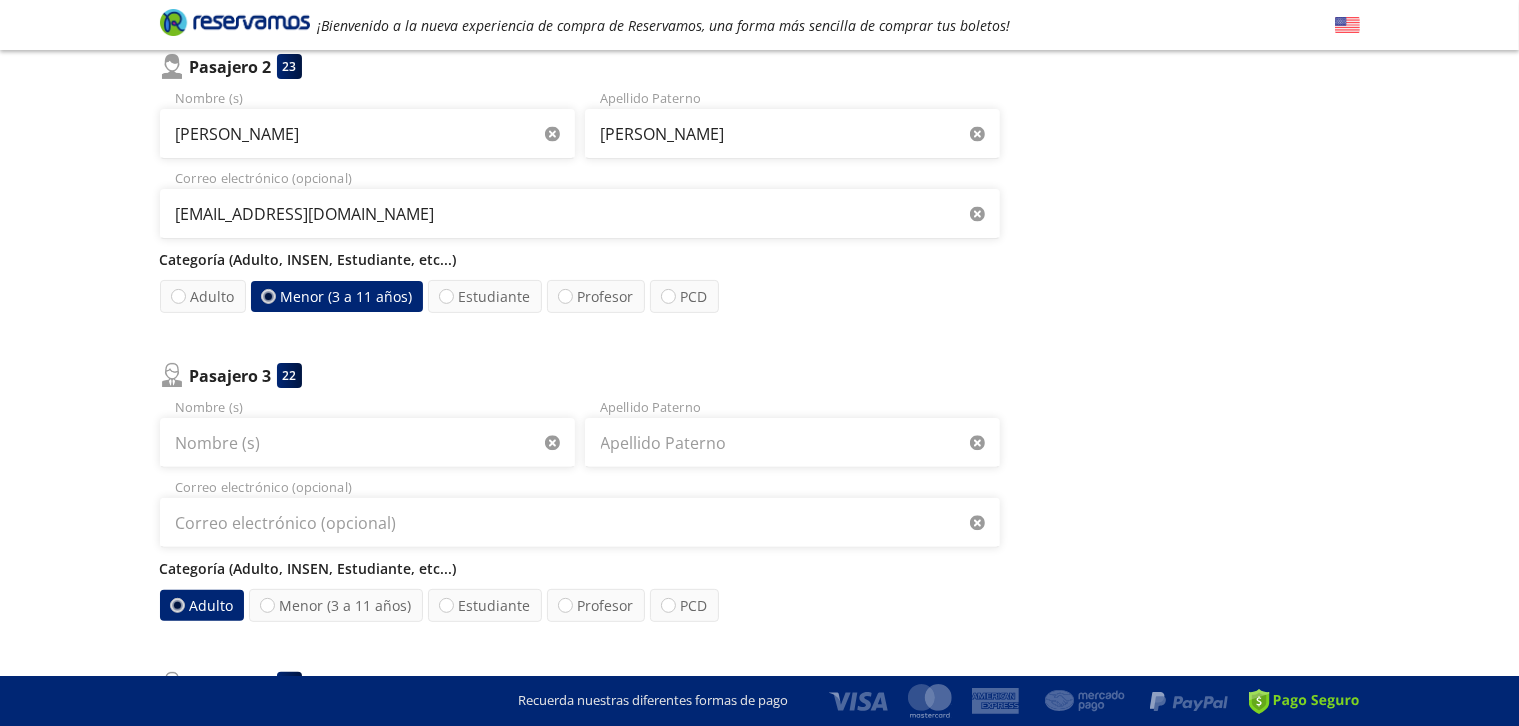 scroll, scrollTop: 573, scrollLeft: 0, axis: vertical 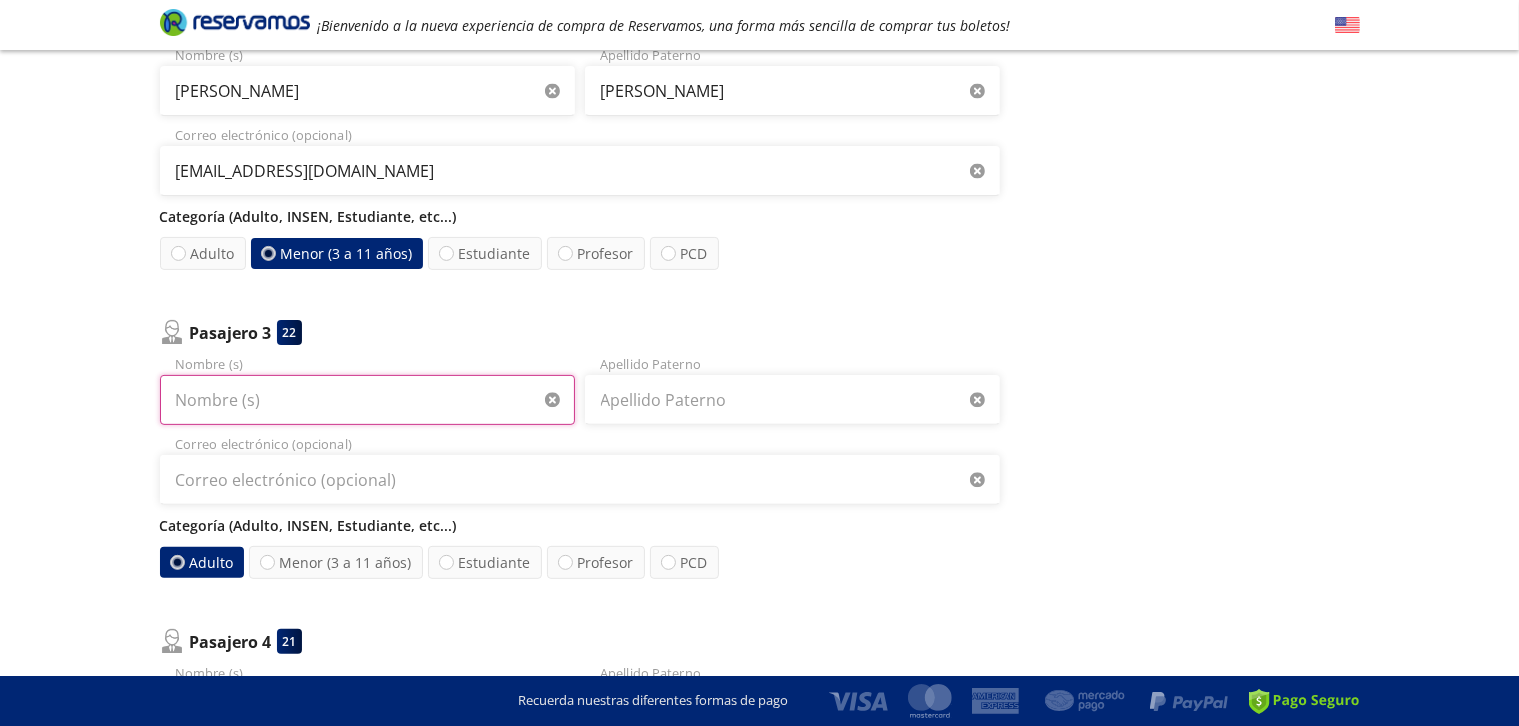 click on "Nombre (s)" at bounding box center [367, 400] 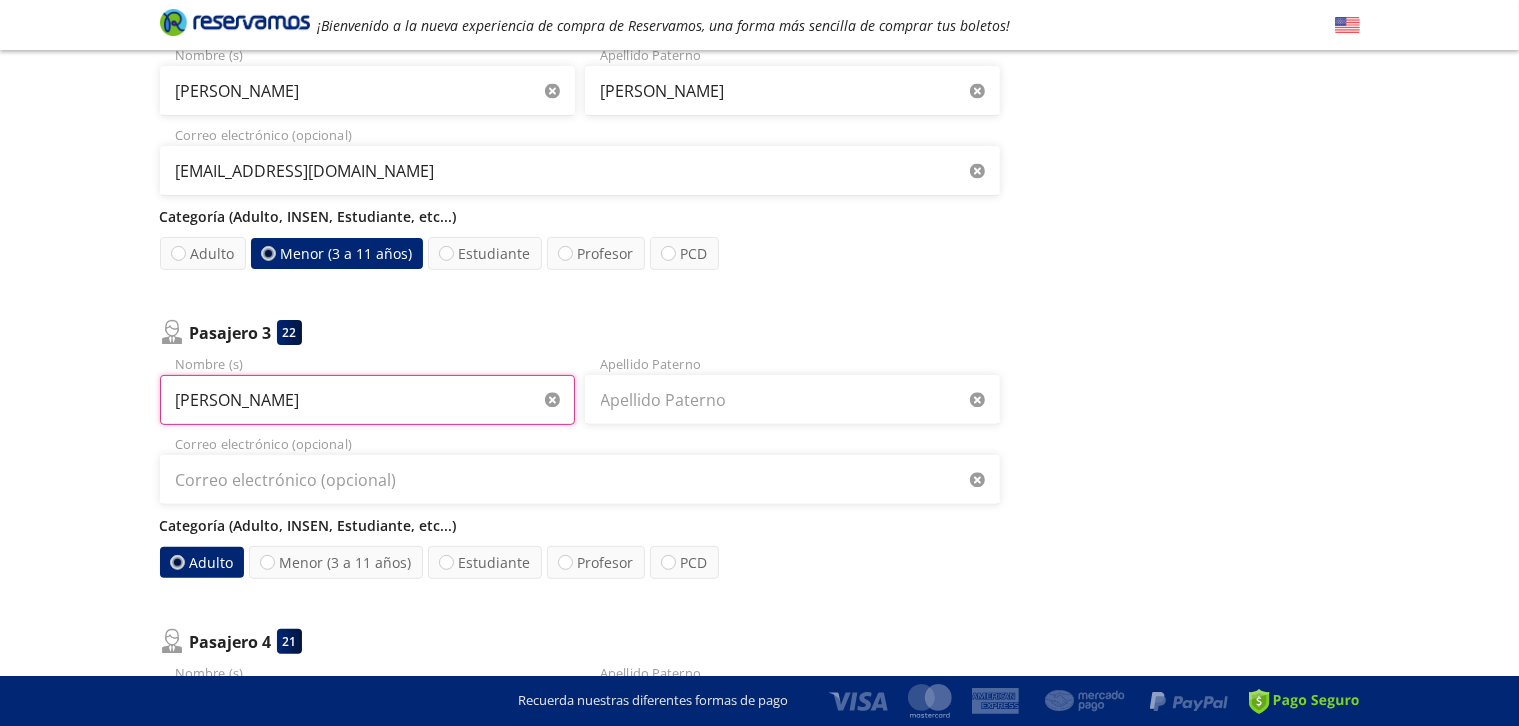 type on "[PERSON_NAME]" 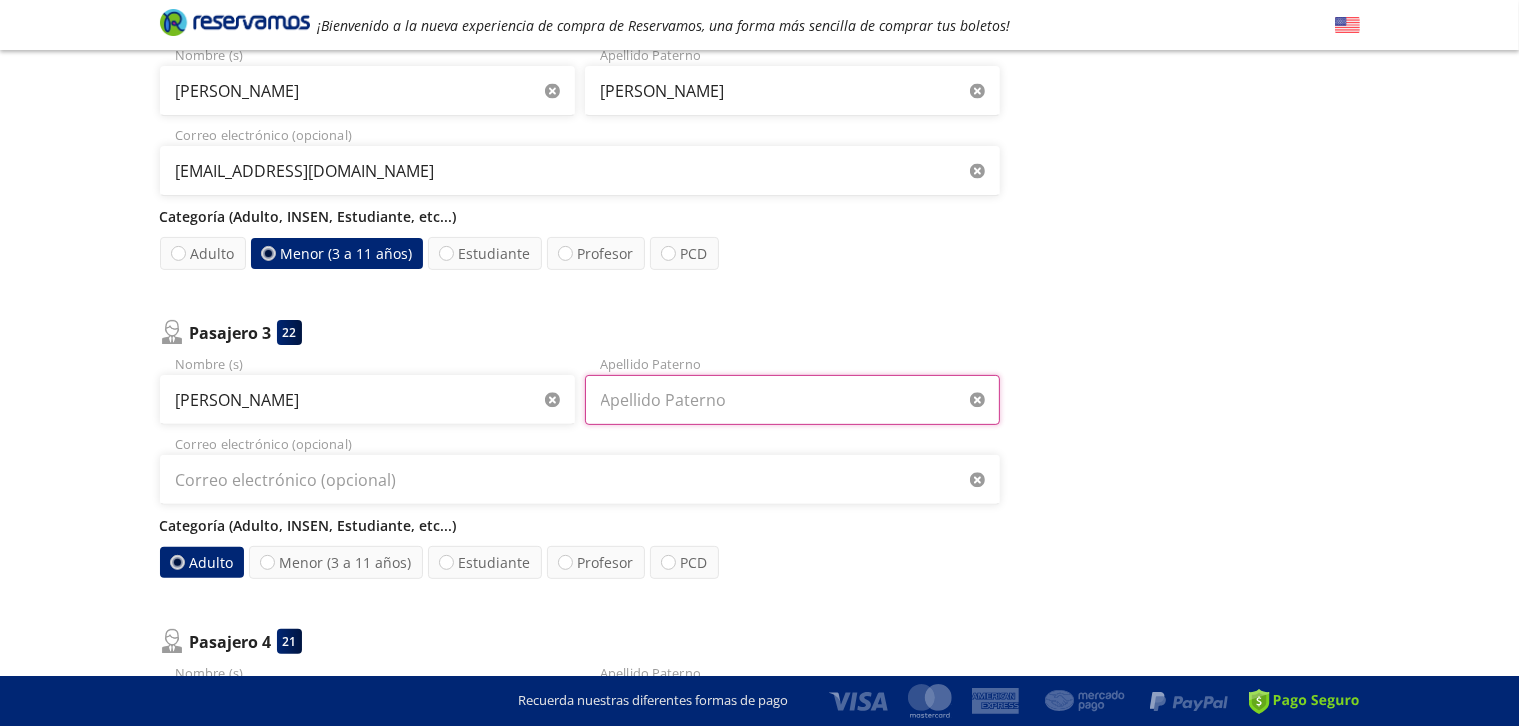 click on "Apellido Paterno" at bounding box center (792, 400) 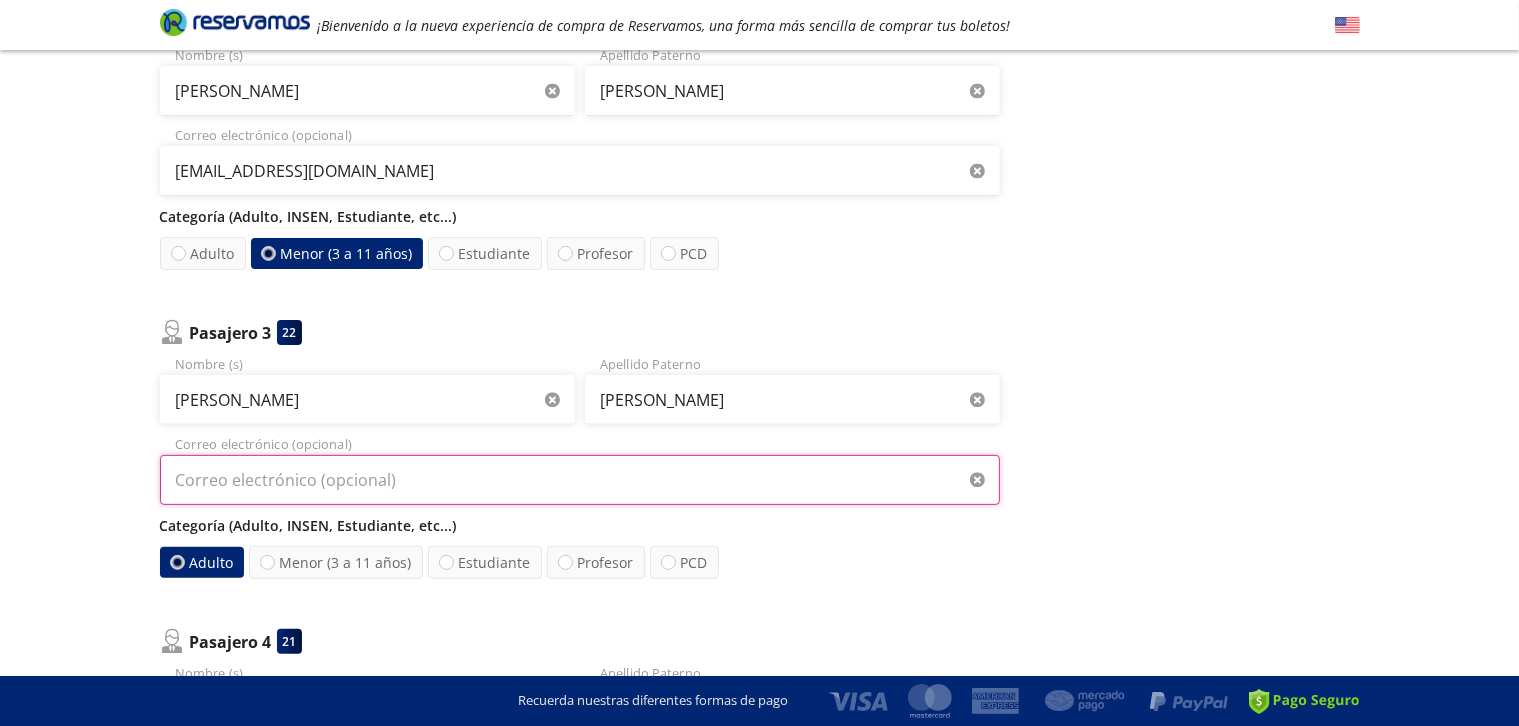 type on "[EMAIL_ADDRESS][DOMAIN_NAME]" 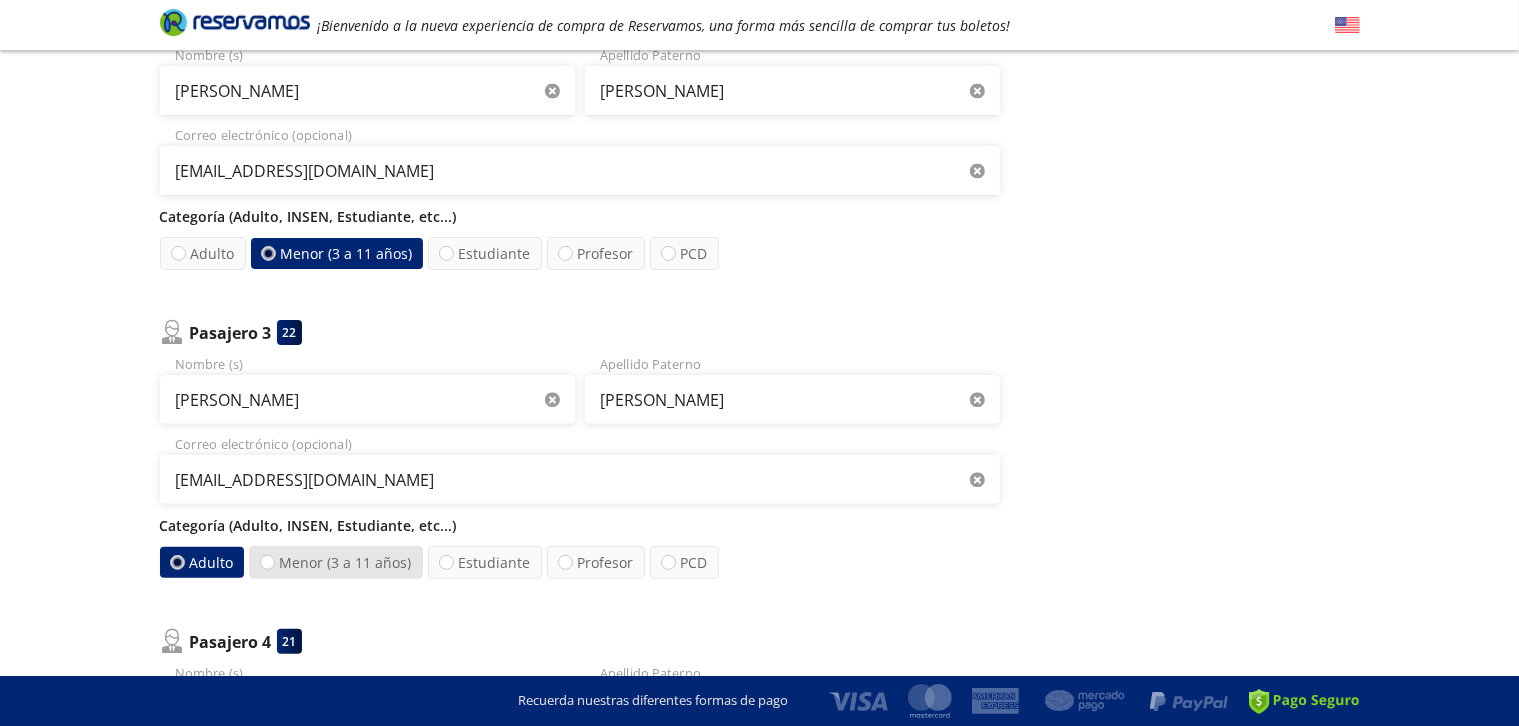 click on "Menor (3 a 11 años)" at bounding box center [336, 562] 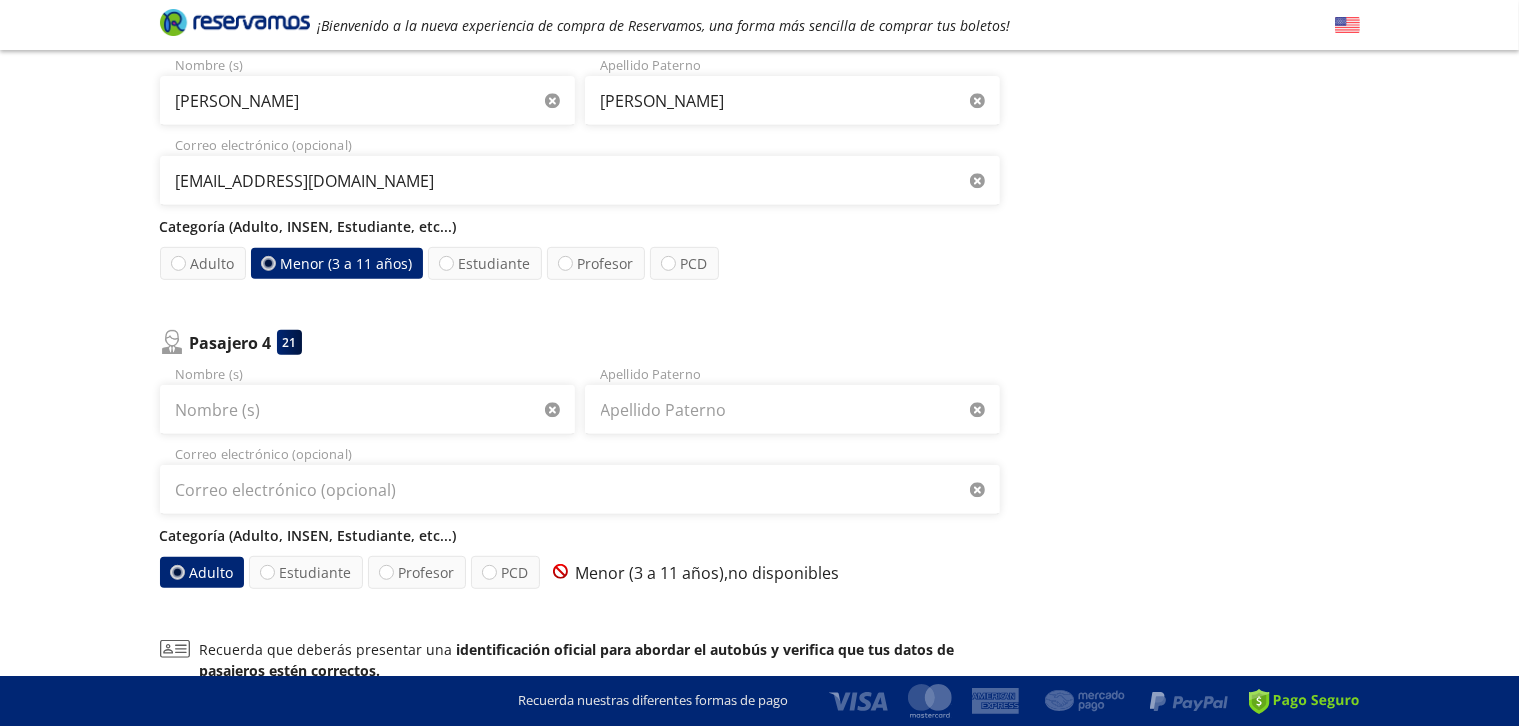 scroll, scrollTop: 893, scrollLeft: 0, axis: vertical 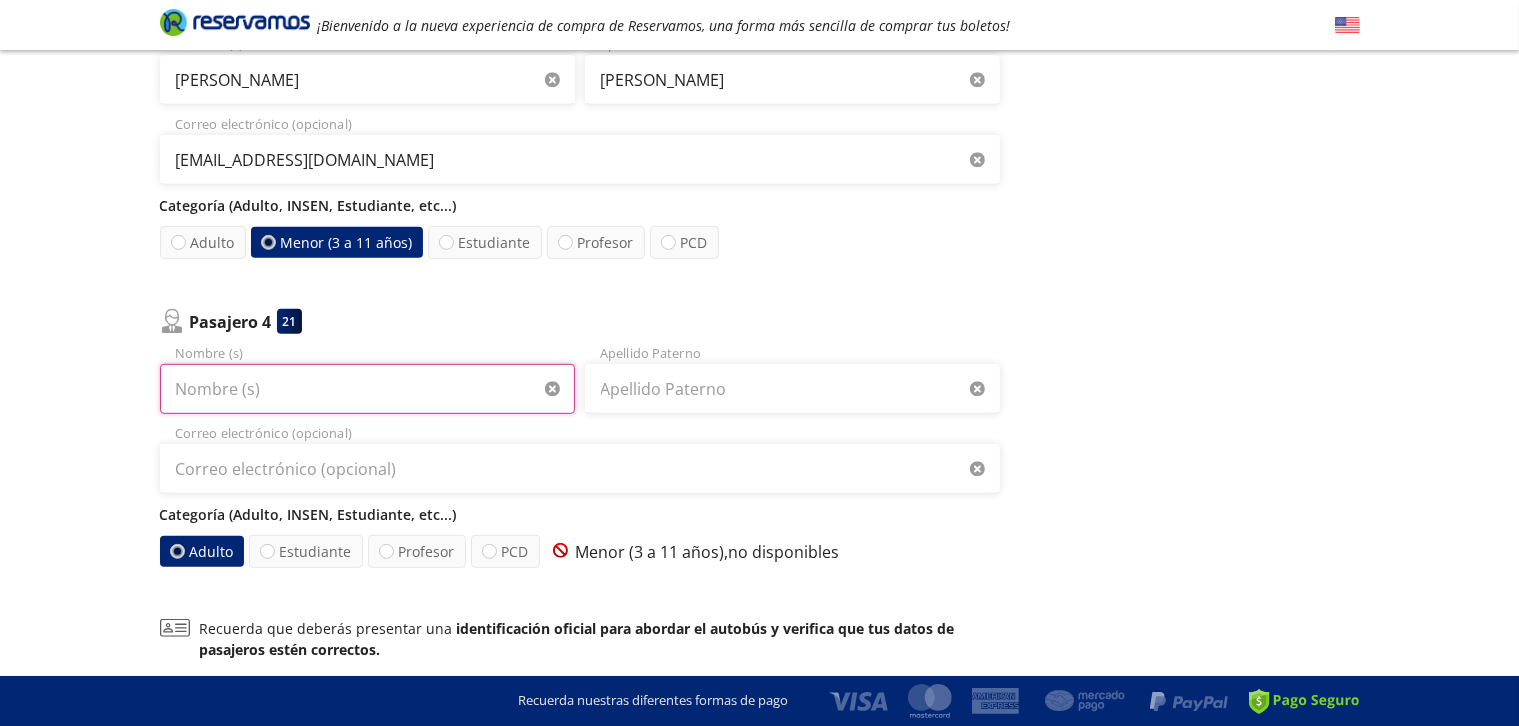 click on "Nombre (s)" at bounding box center (367, 389) 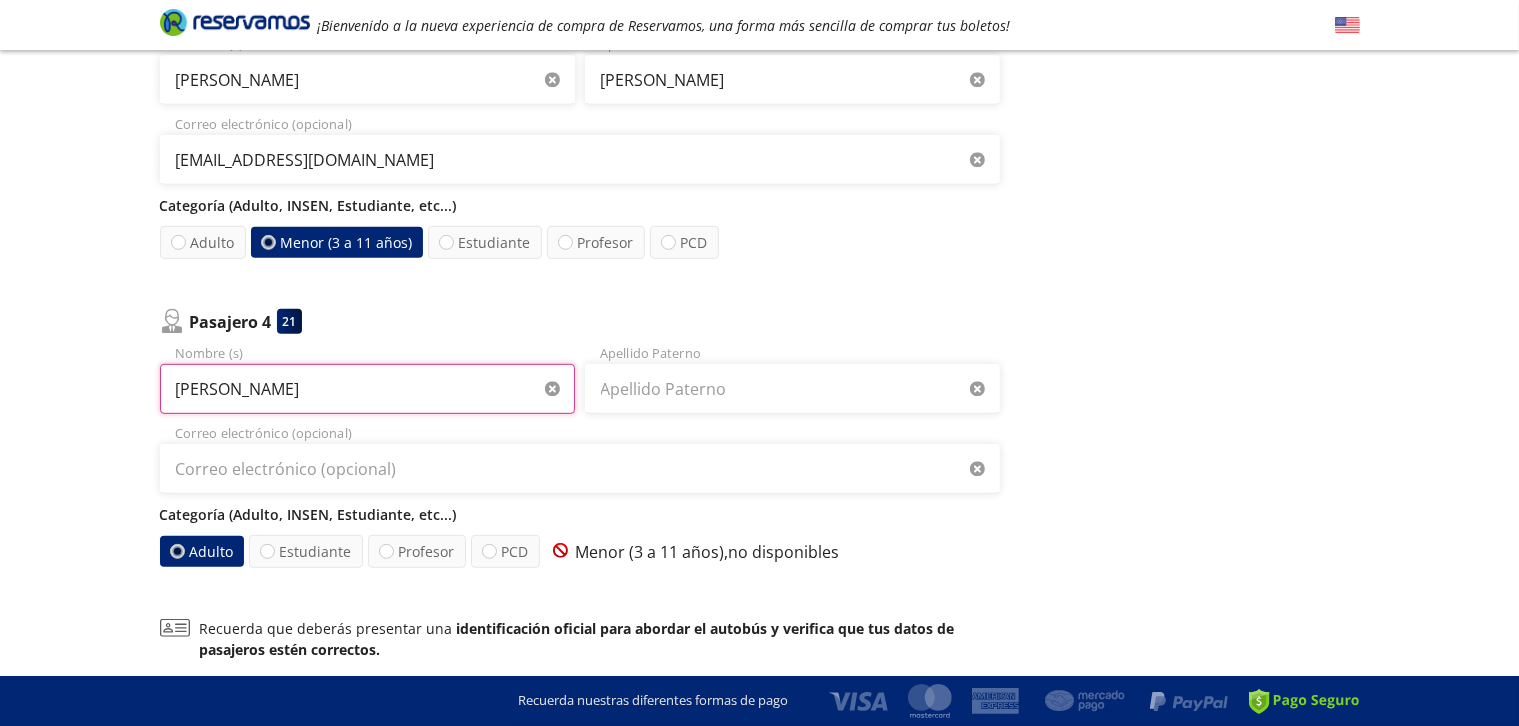 type on "[PERSON_NAME]" 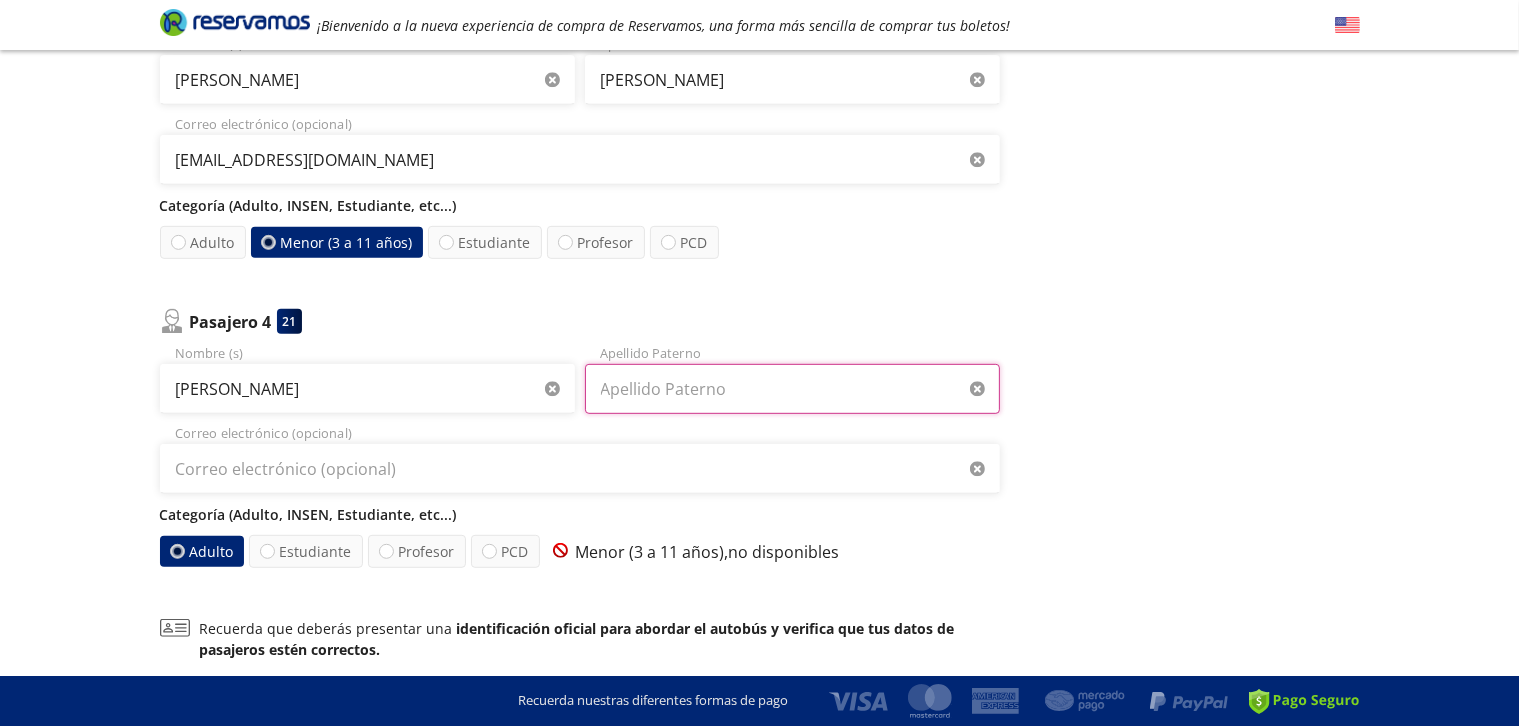 click on "Apellido Paterno" at bounding box center (792, 389) 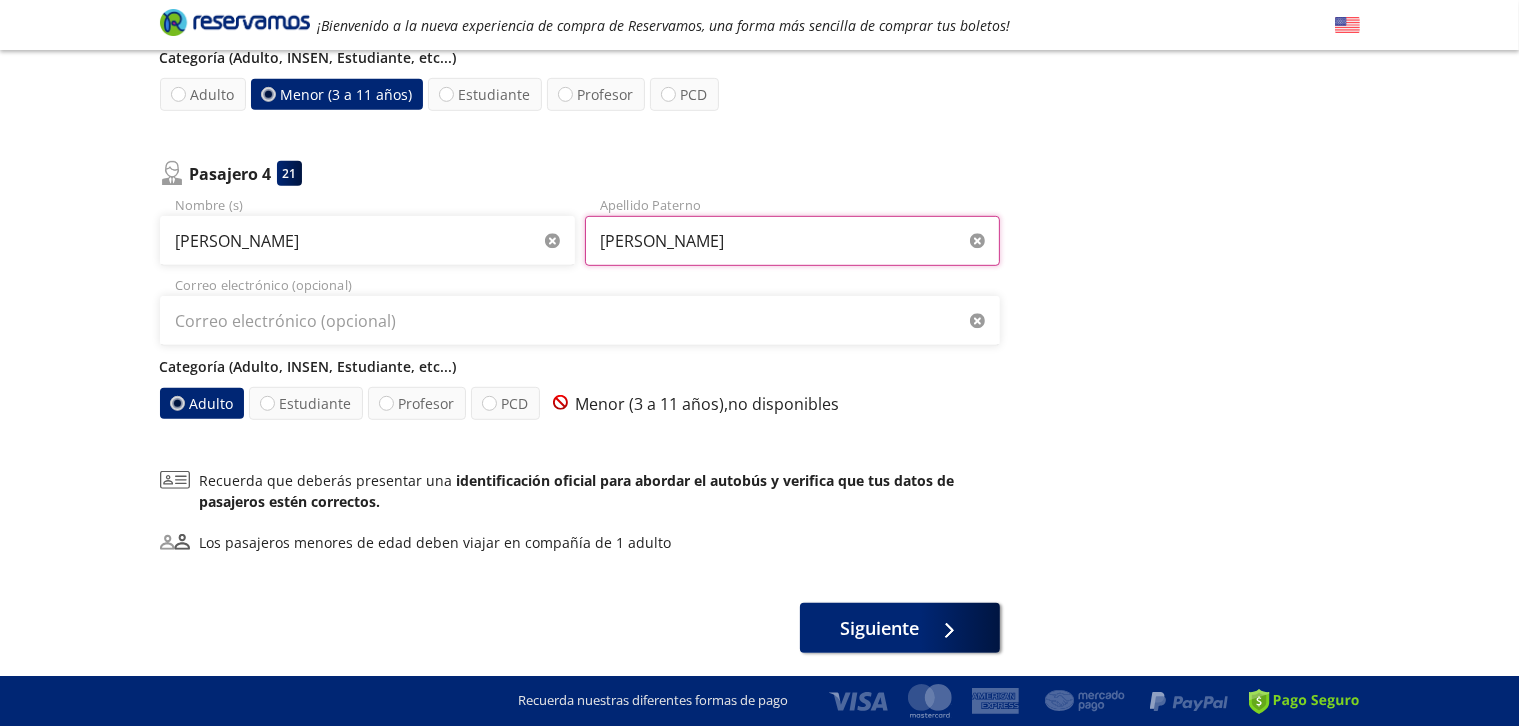 scroll, scrollTop: 1066, scrollLeft: 0, axis: vertical 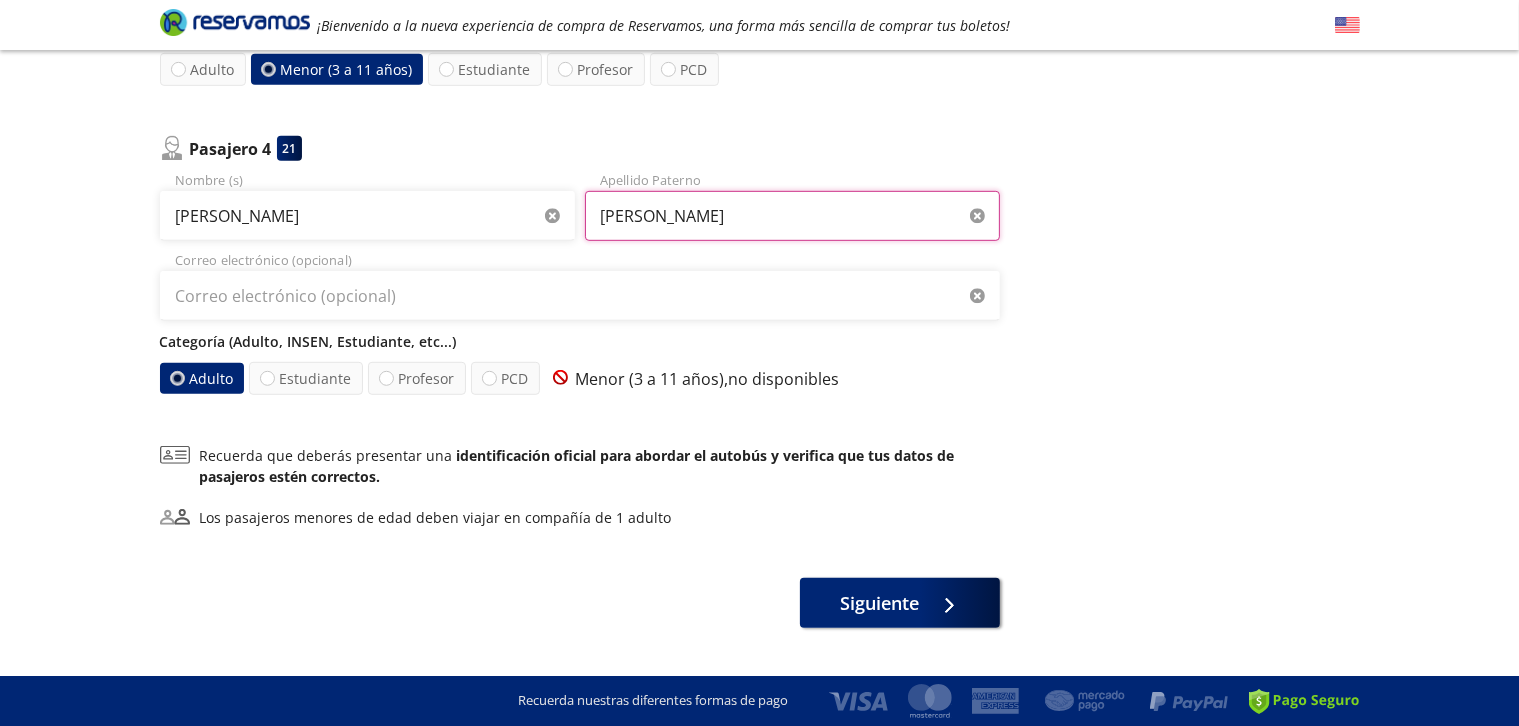type on "[PERSON_NAME]" 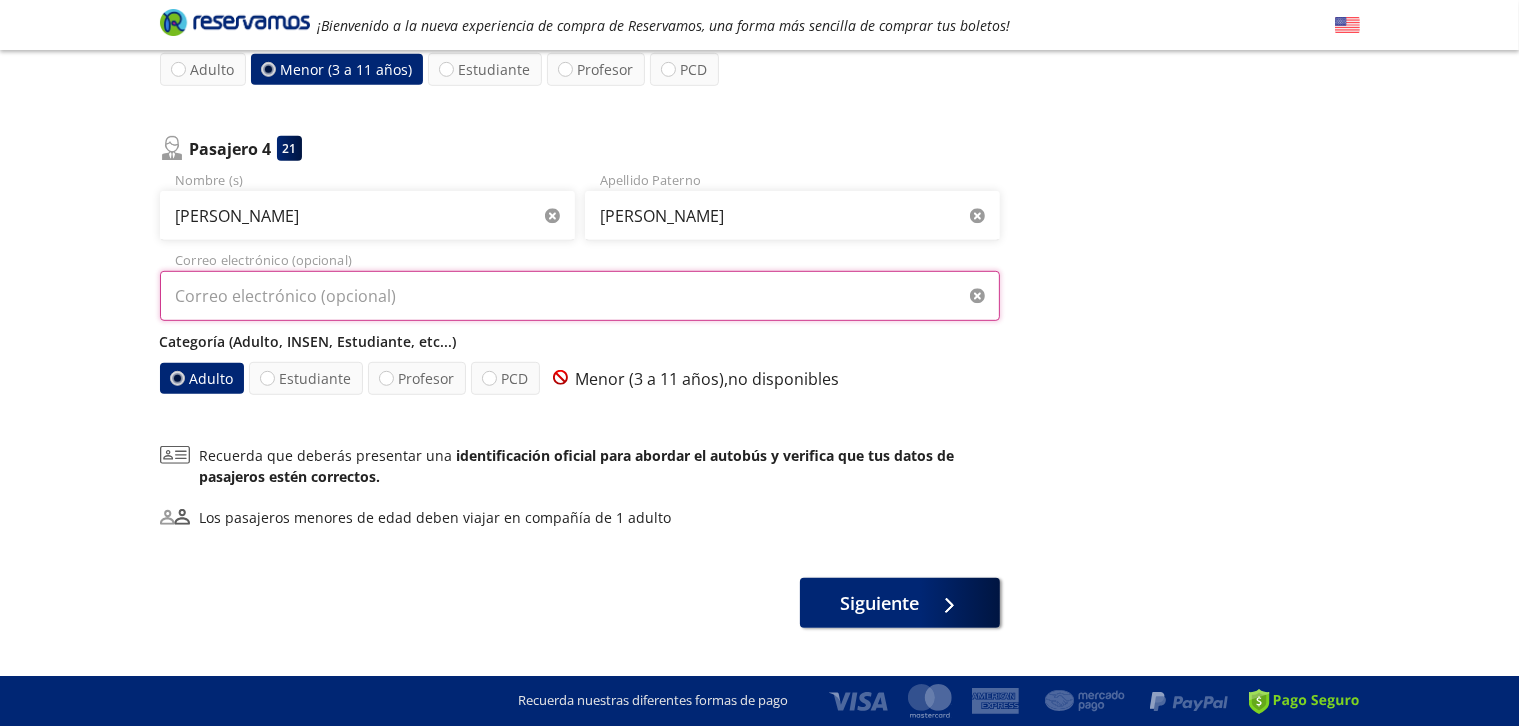 click on "Correo electrónico (opcional)" at bounding box center [580, 296] 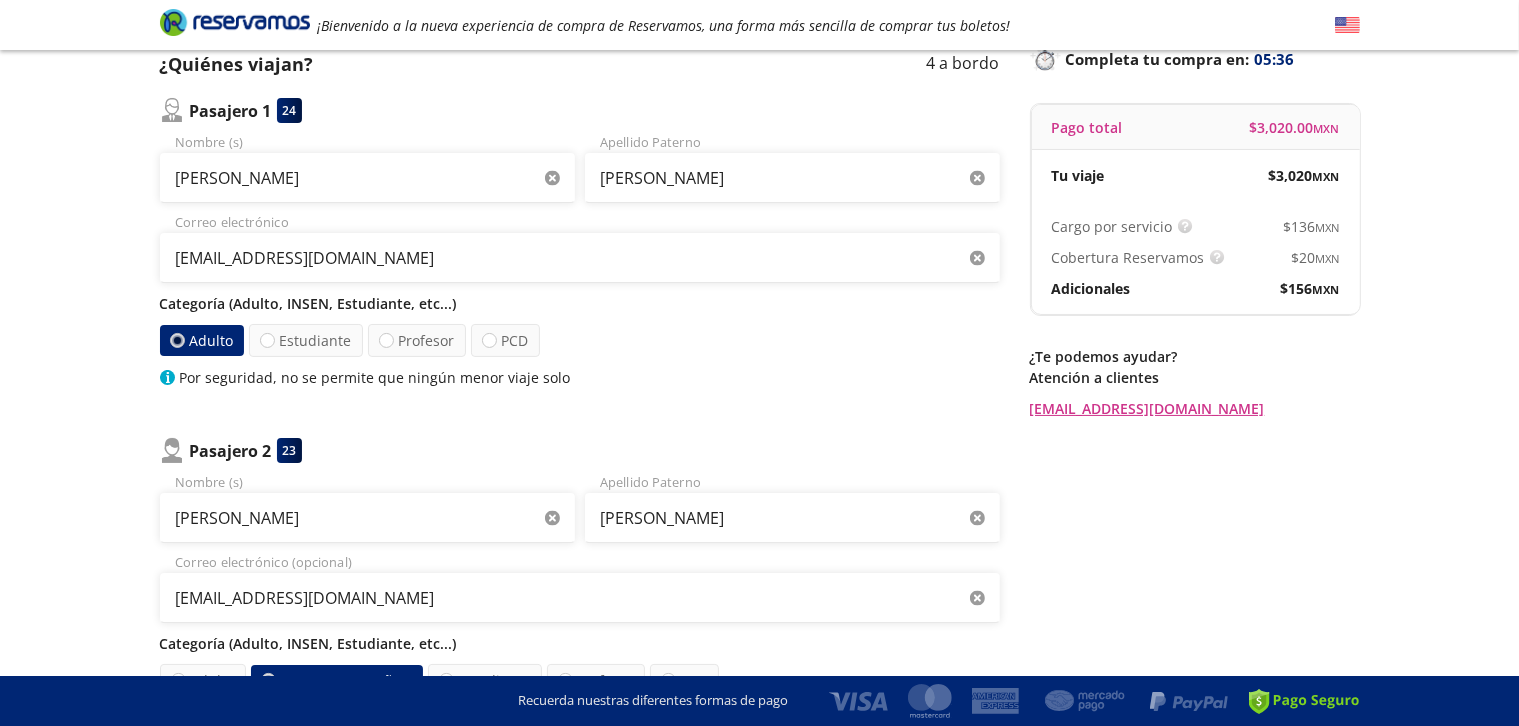 scroll, scrollTop: 120, scrollLeft: 0, axis: vertical 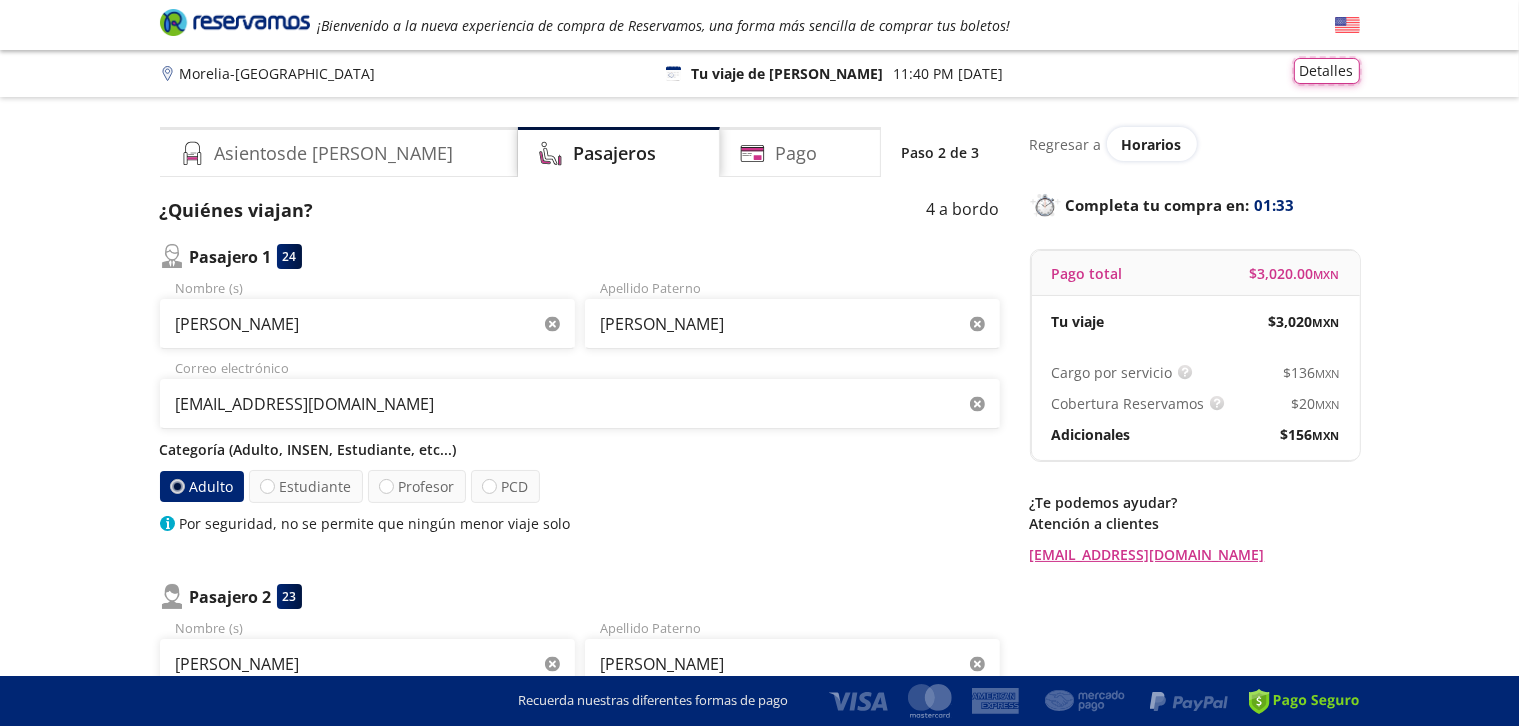 click on "Detalles" at bounding box center [1327, 71] 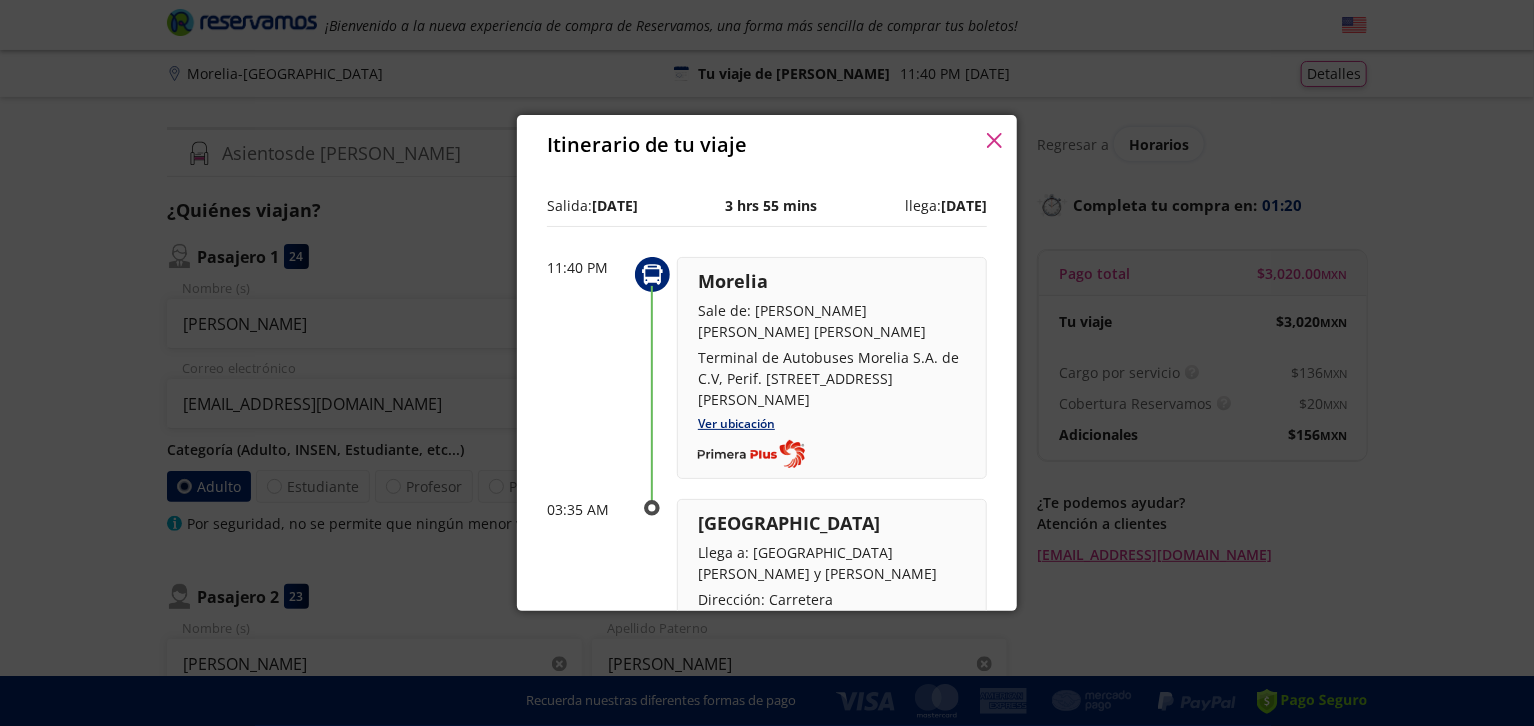 click 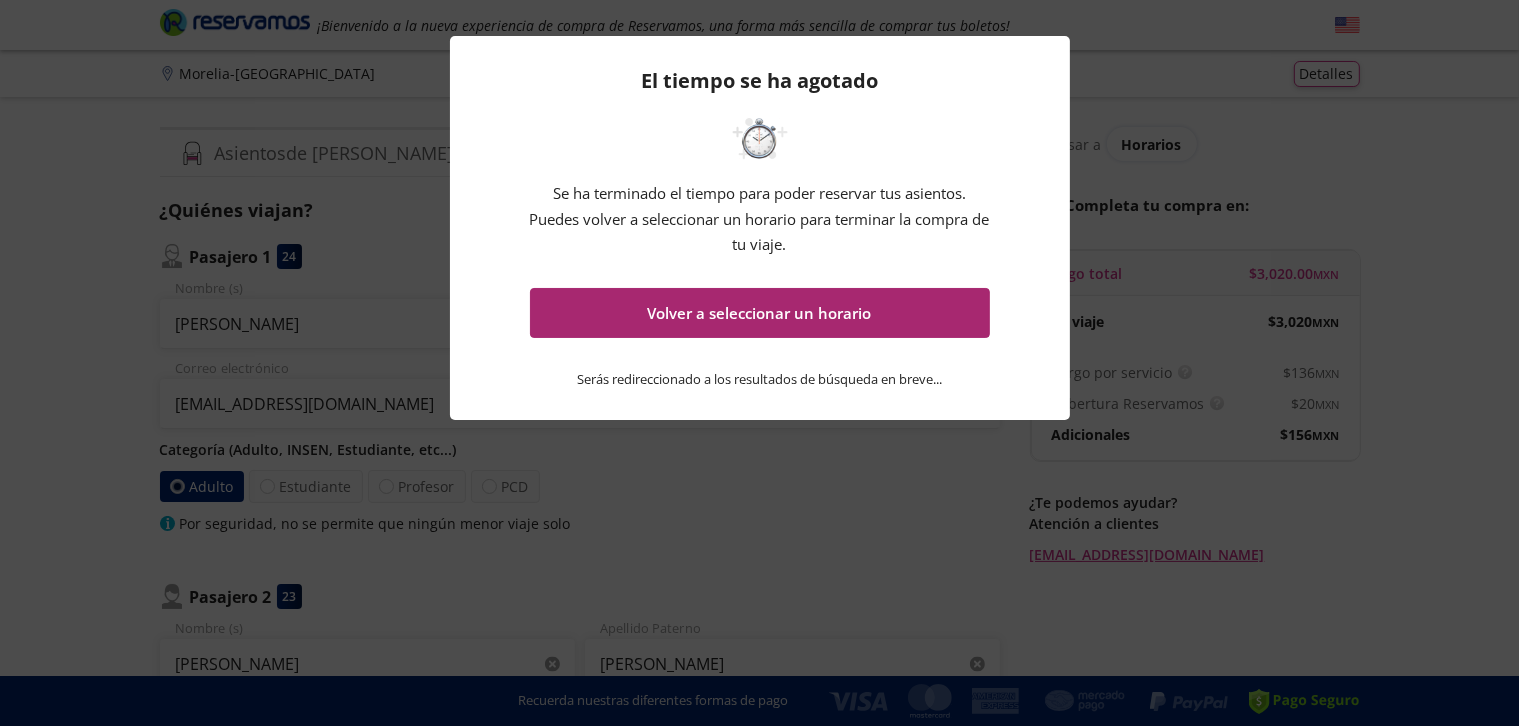 click on "Volver a seleccionar un horario" at bounding box center (760, 313) 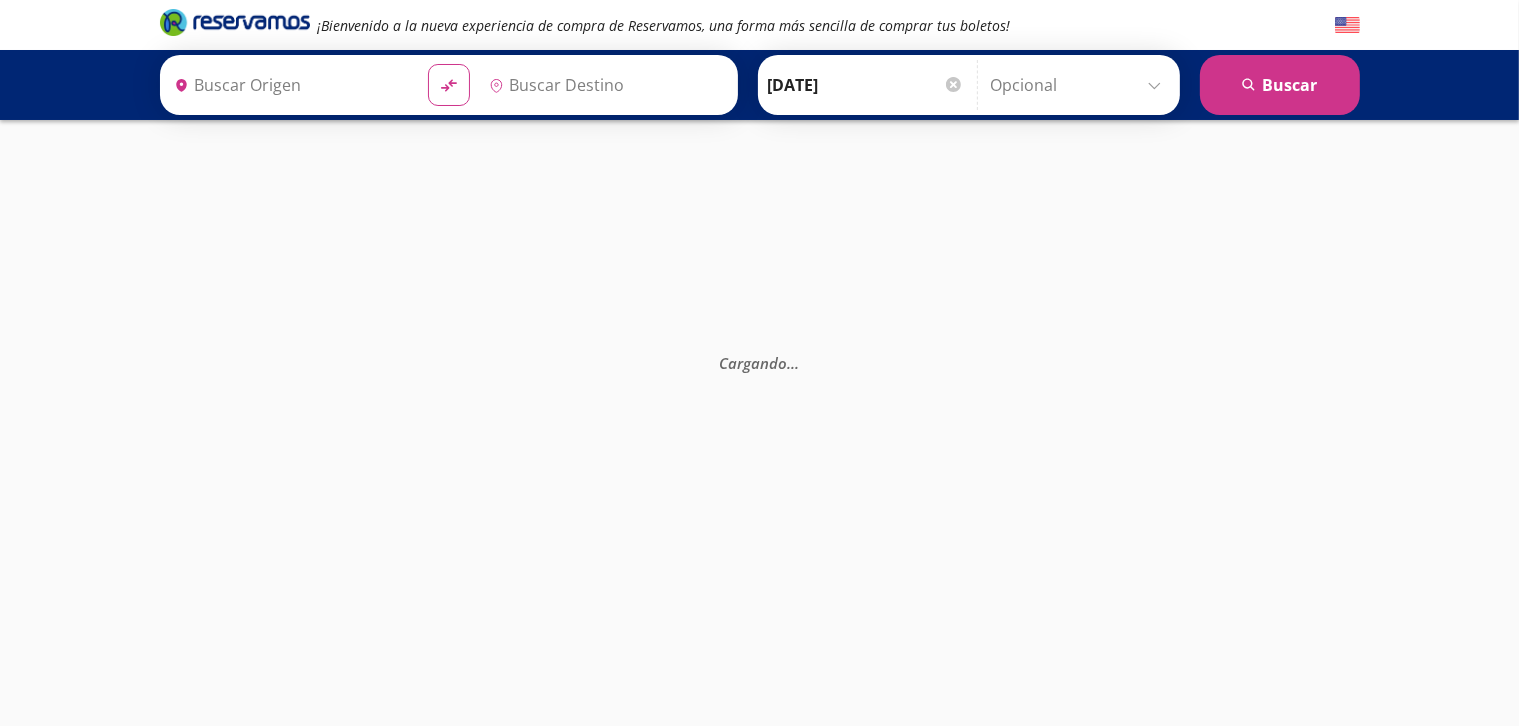 type on "Morelia C. [PERSON_NAME] [PERSON_NAME], [GEOGRAPHIC_DATA]" 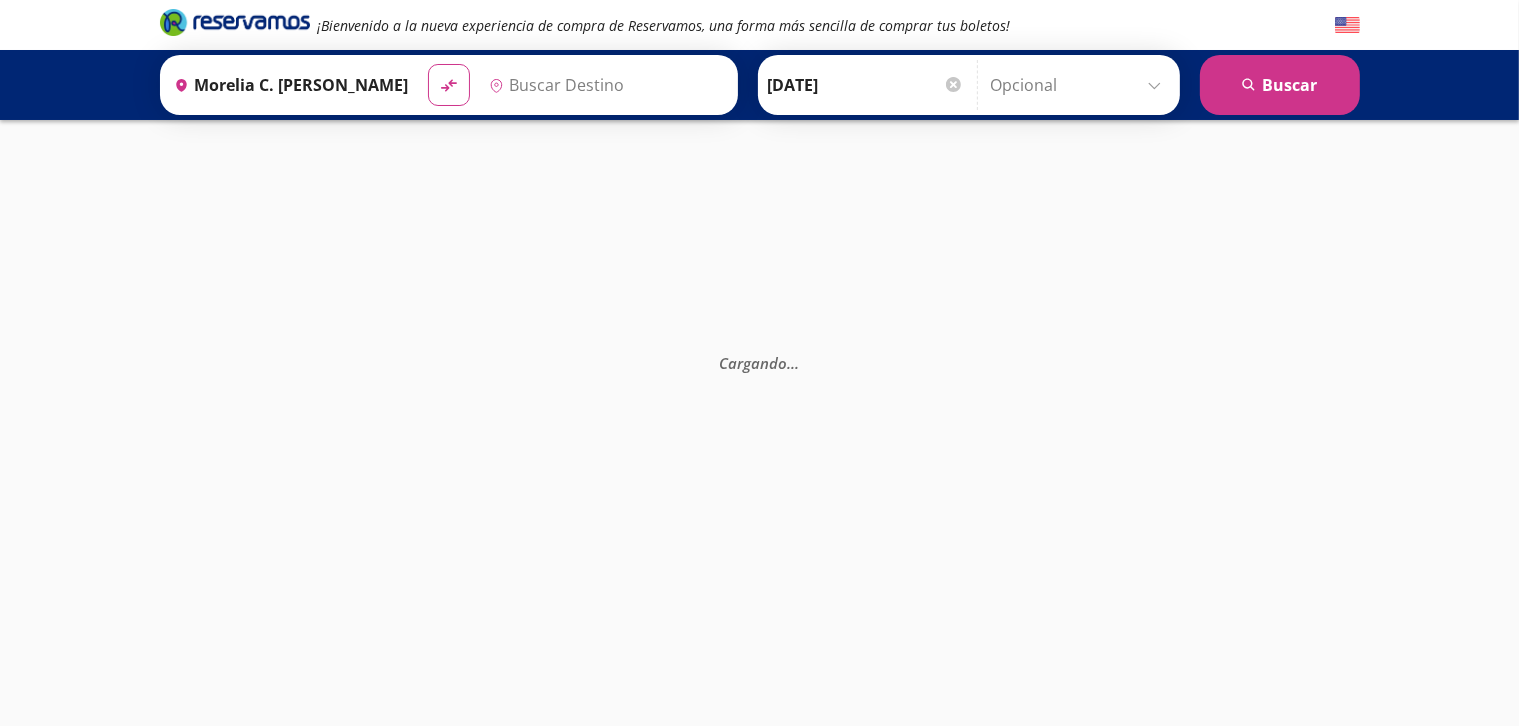 type on "[GEOGRAPHIC_DATA][PERSON_NAME][PERSON_NAME], [GEOGRAPHIC_DATA]" 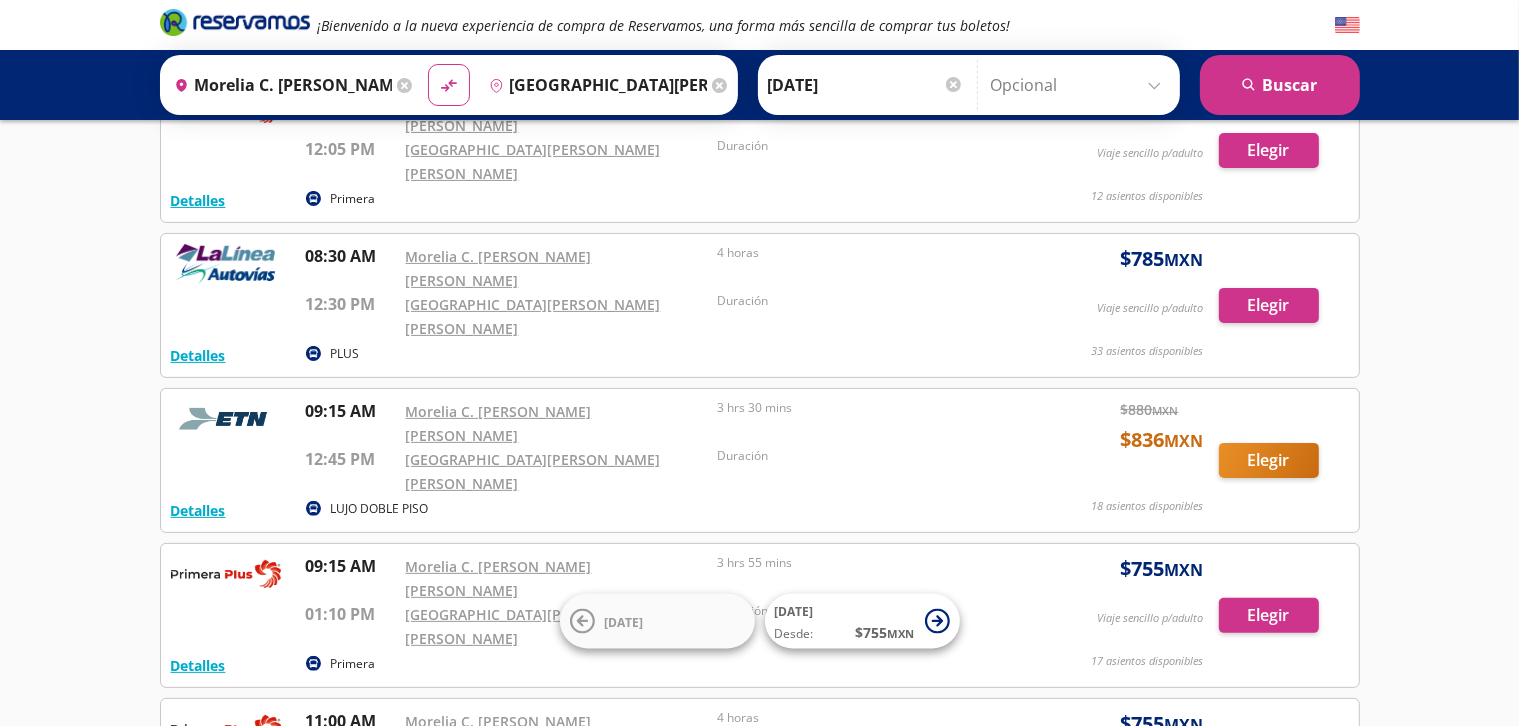 scroll, scrollTop: 480, scrollLeft: 0, axis: vertical 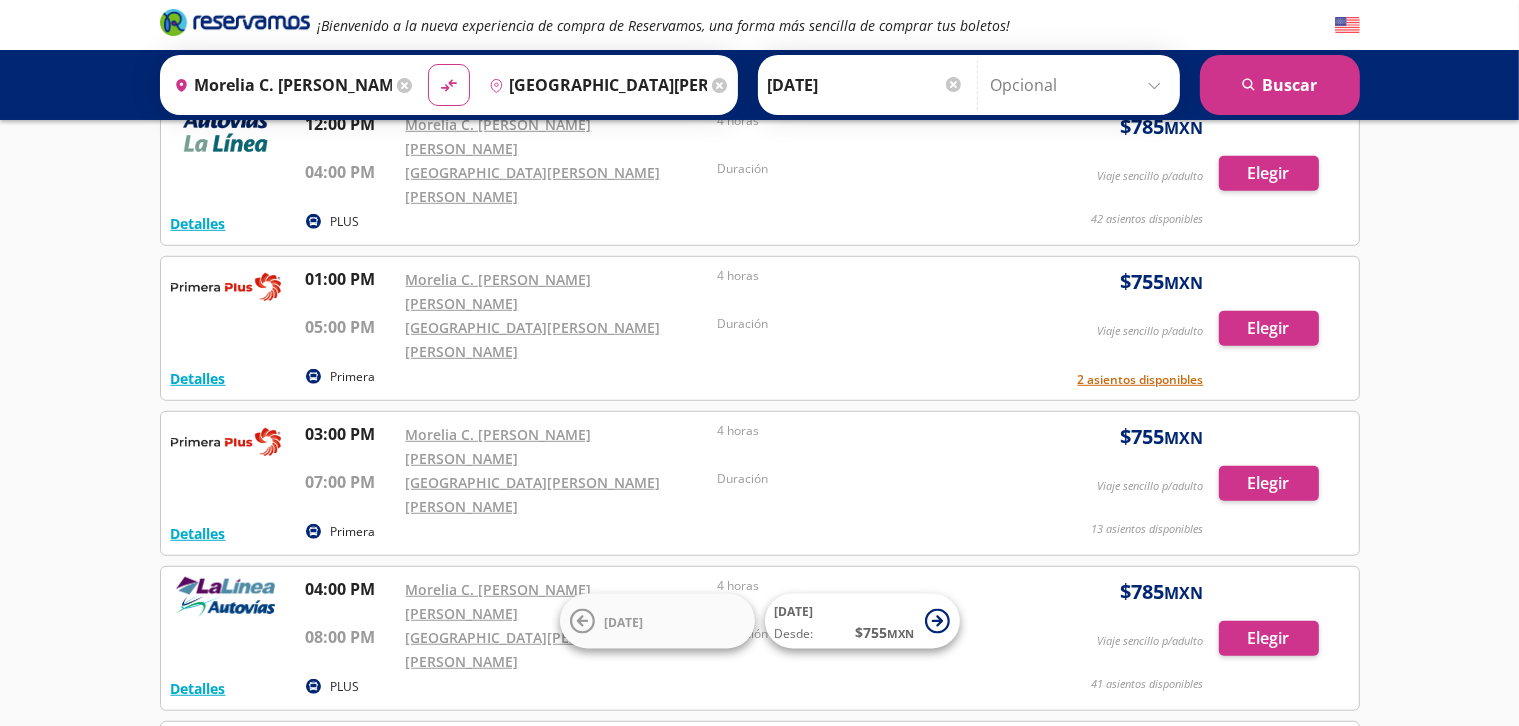 click on "Elegir" at bounding box center [1269, 1103] 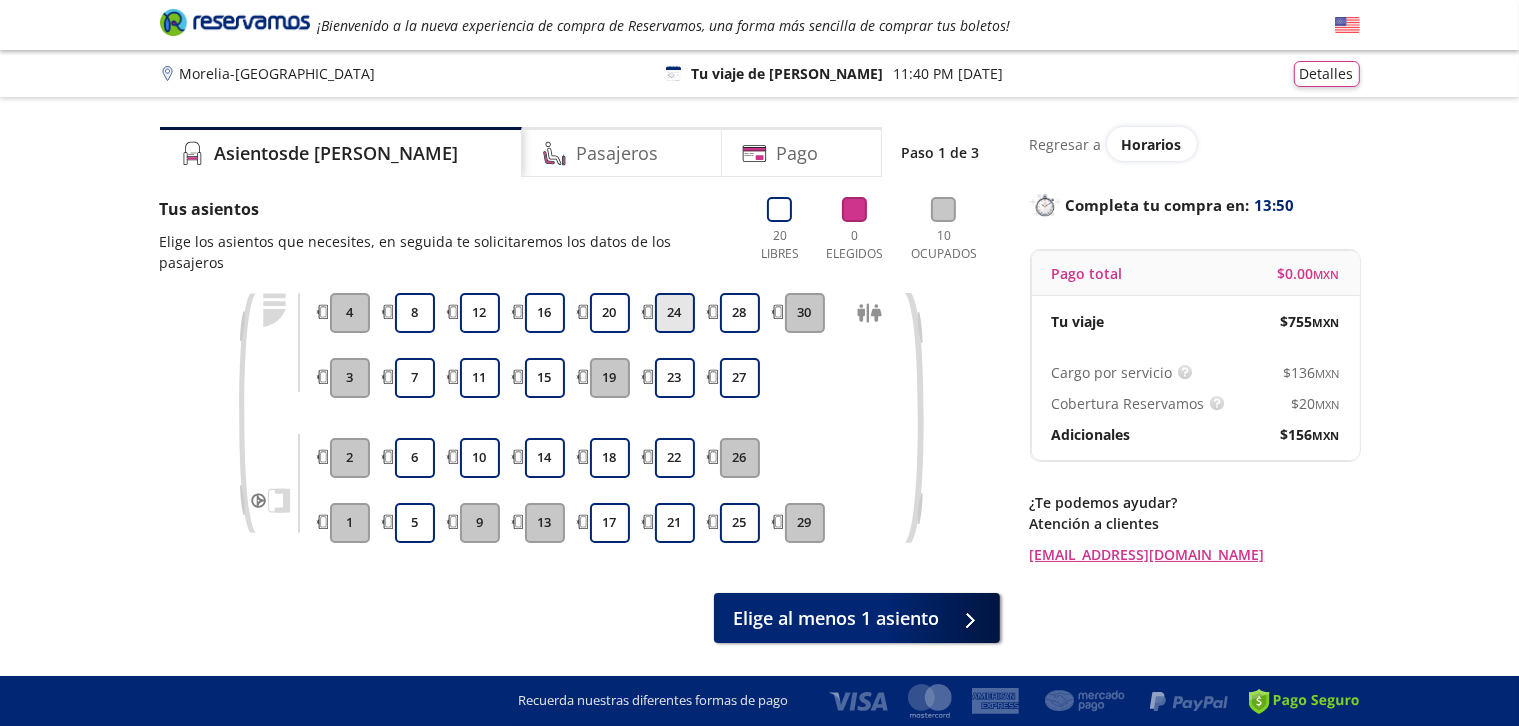 click on "24" at bounding box center [675, 313] 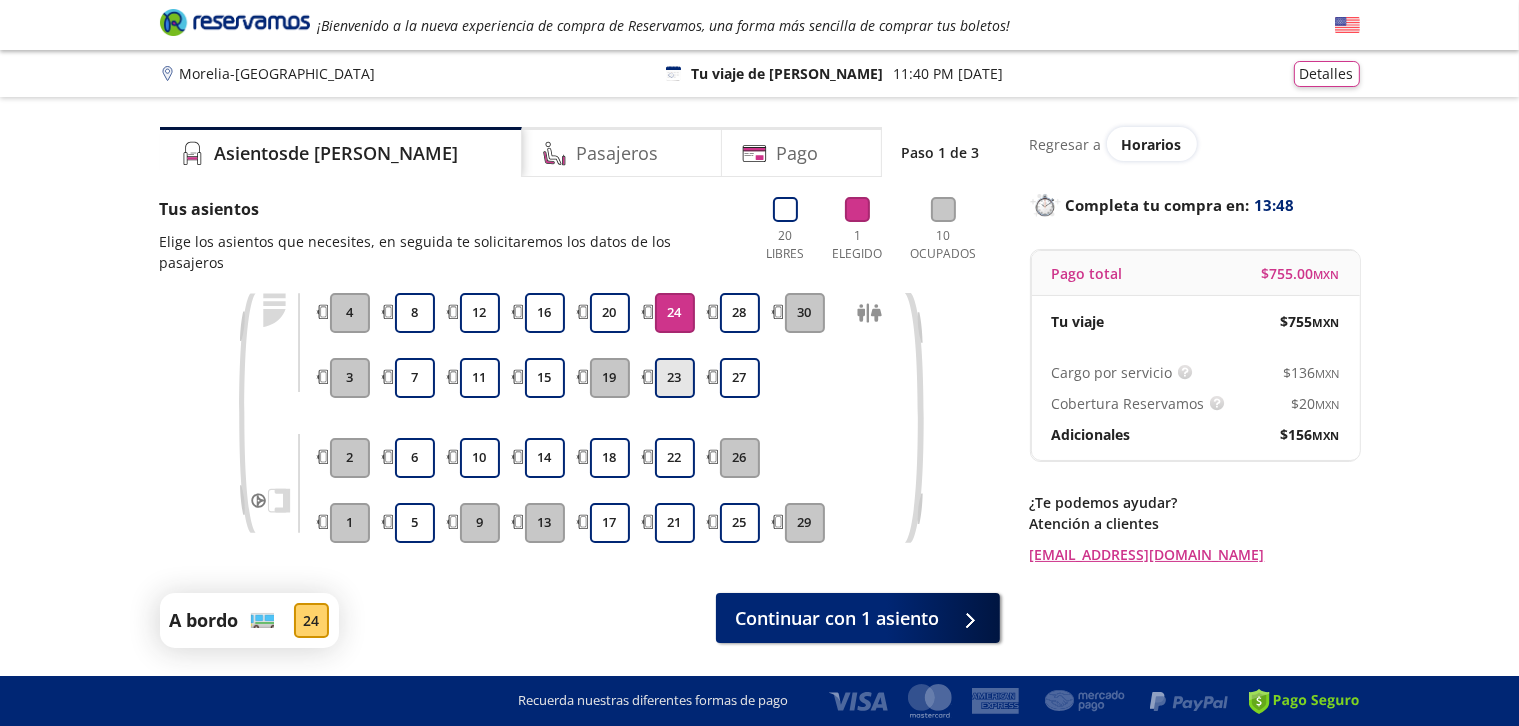 click on "23" at bounding box center (675, 378) 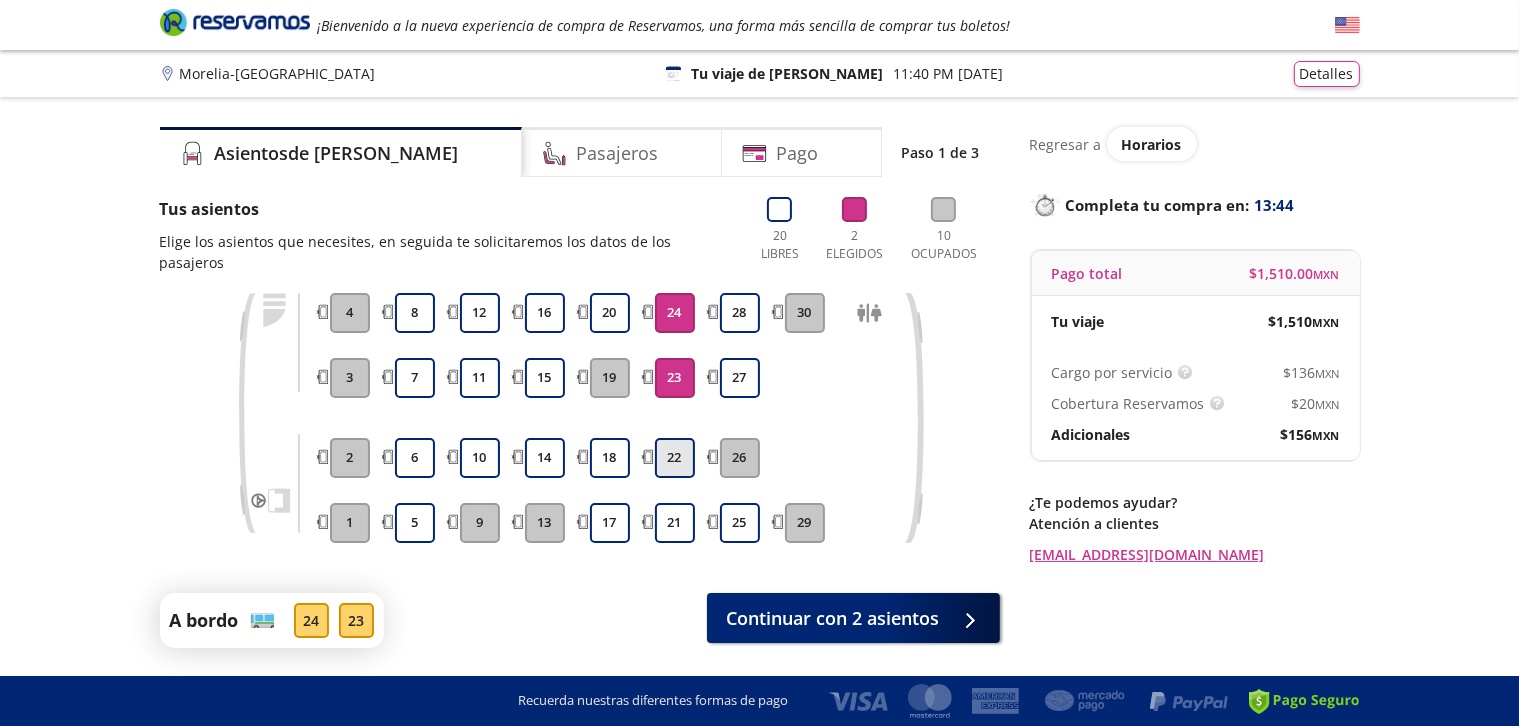 click on "22" at bounding box center (675, 458) 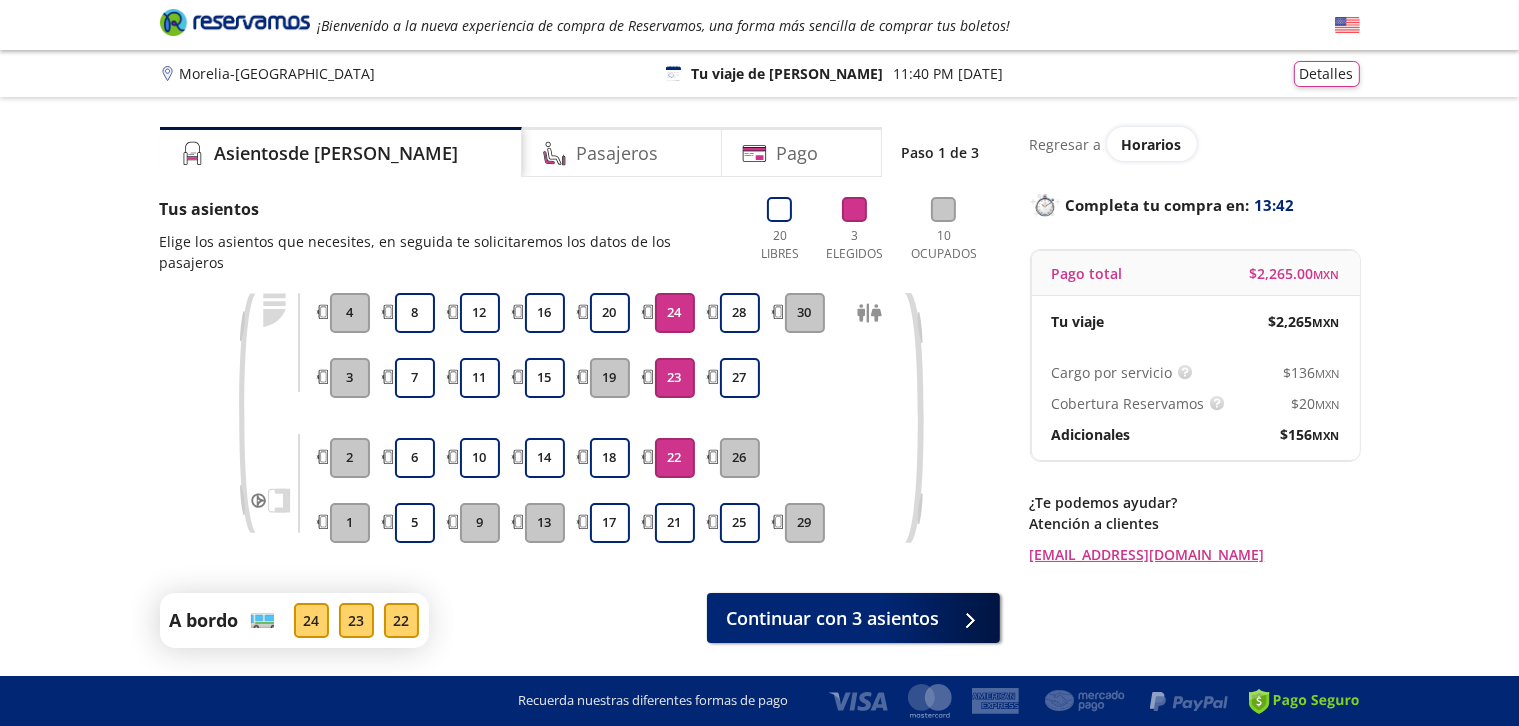 drag, startPoint x: 682, startPoint y: 436, endPoint x: 750, endPoint y: 525, distance: 112.00446 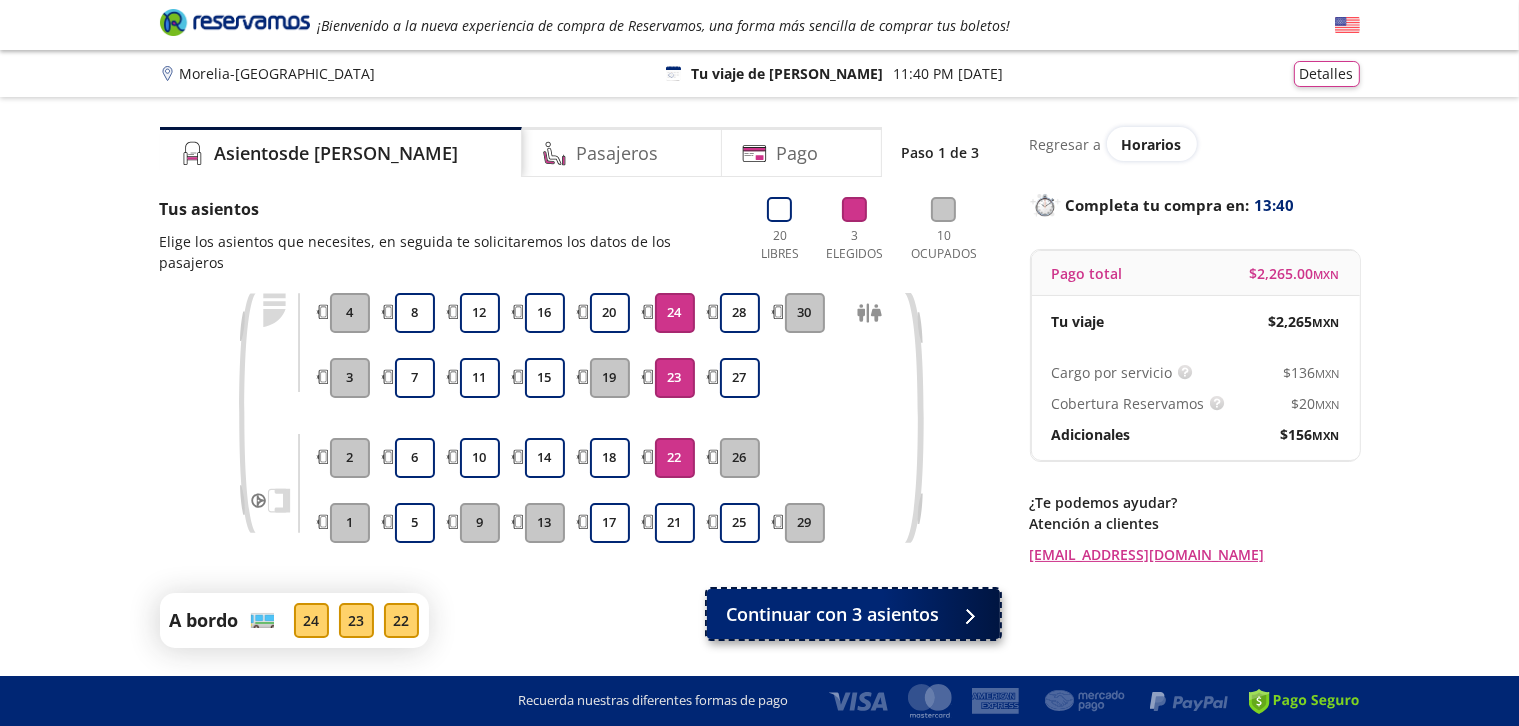 click on "Continuar con 3 asientos" at bounding box center [833, 614] 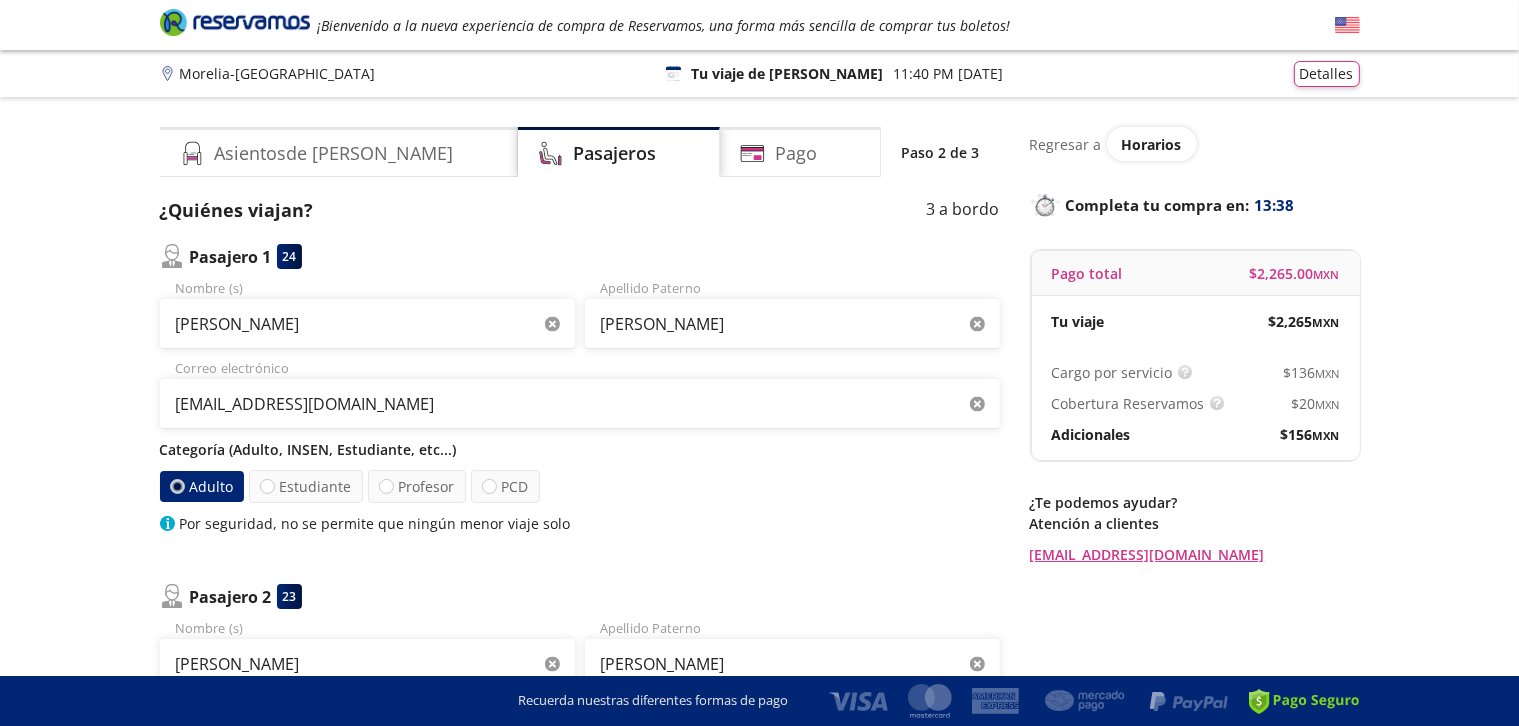 click 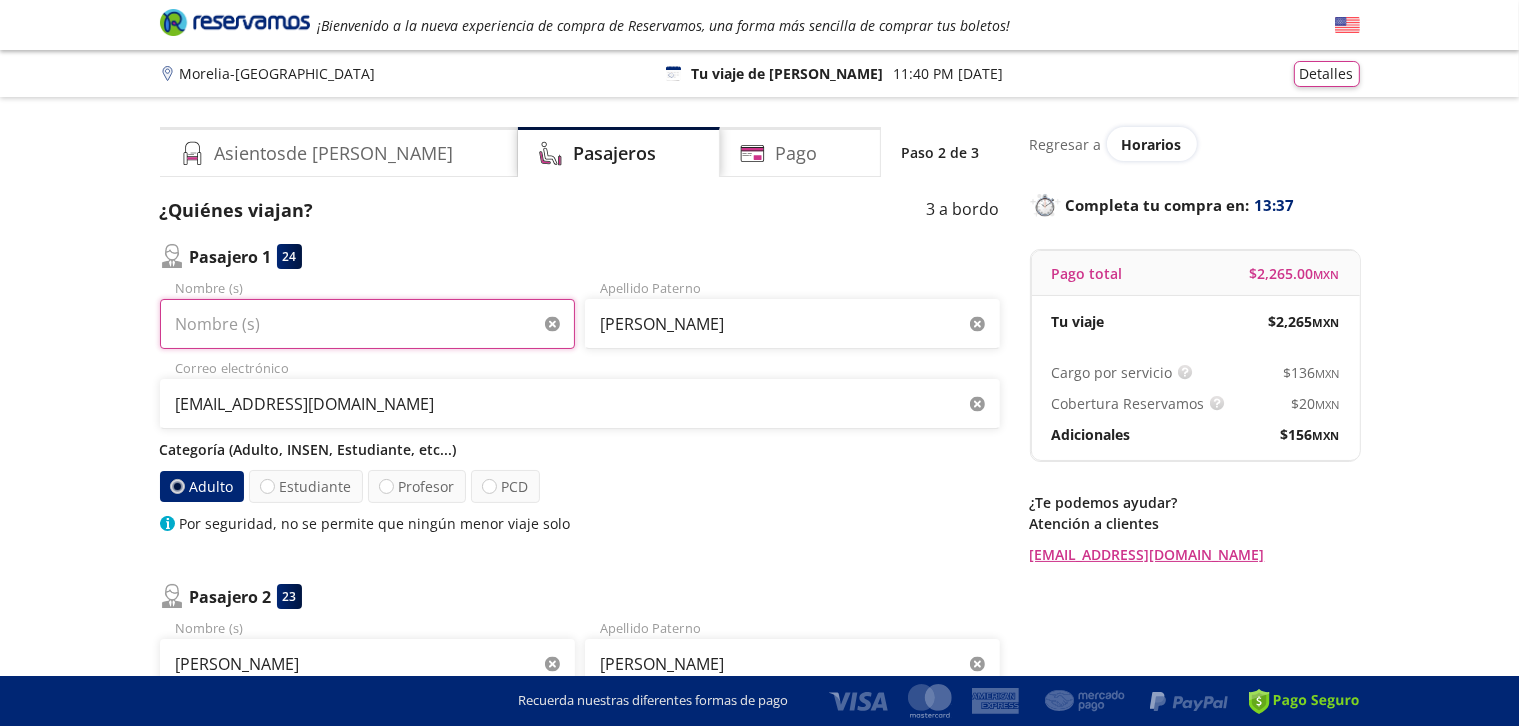 click on "Nombre (s)" at bounding box center (367, 324) 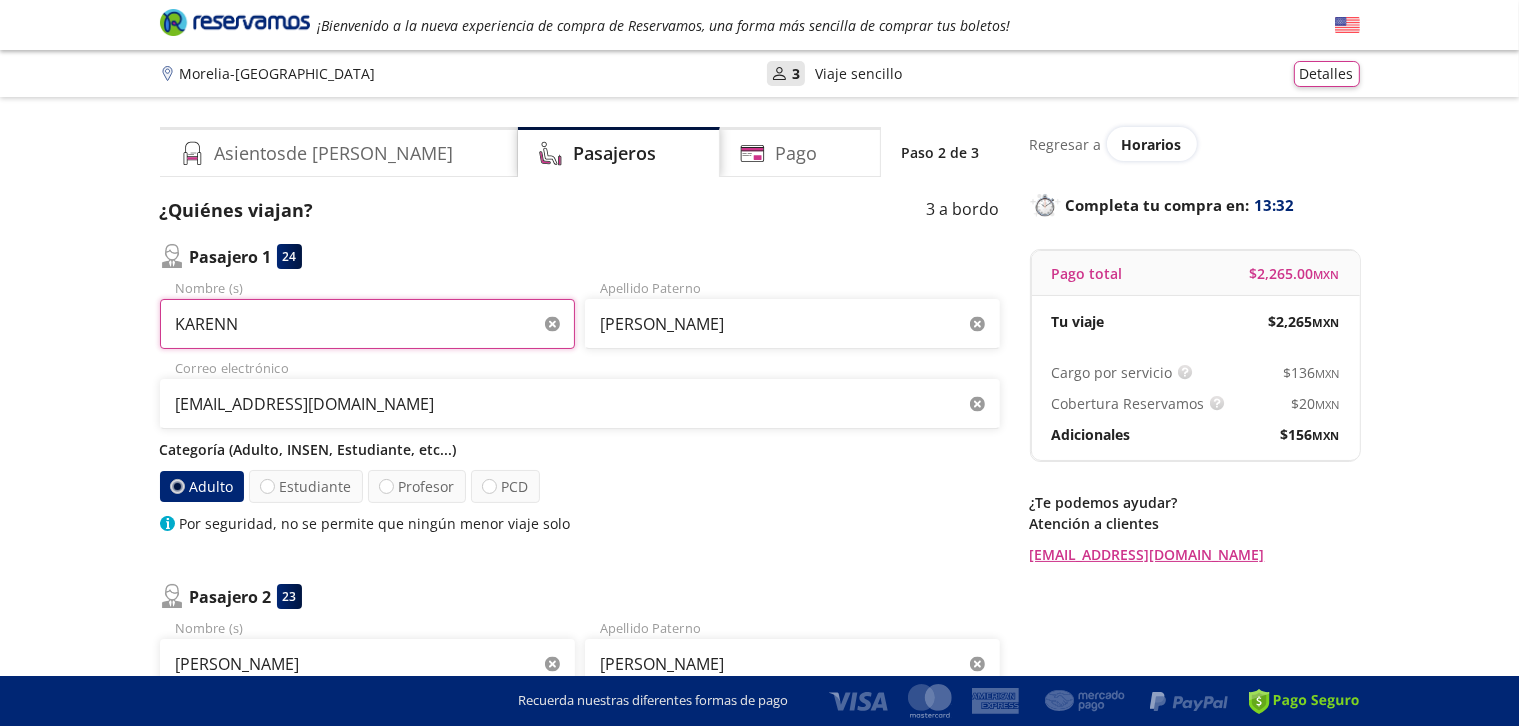 type on "[PERSON_NAME]" 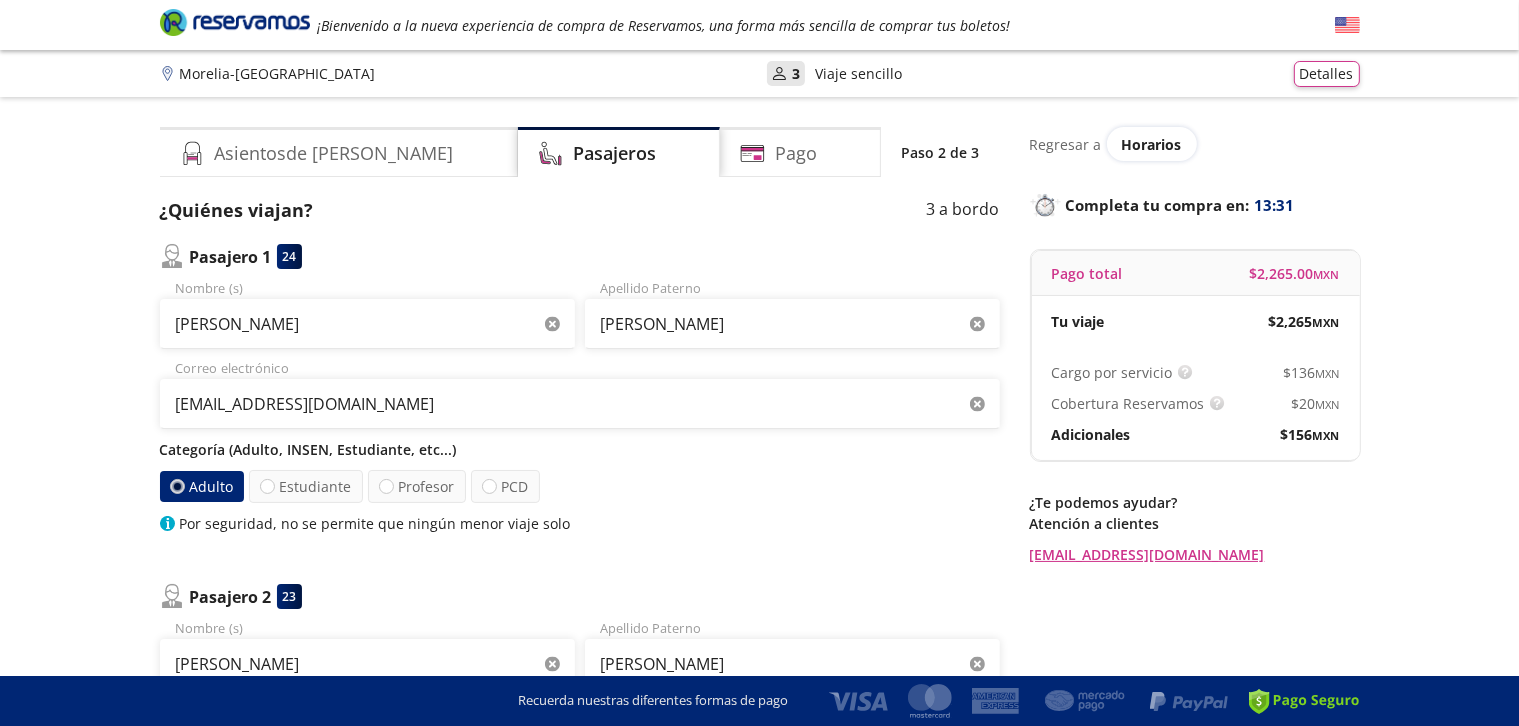 click 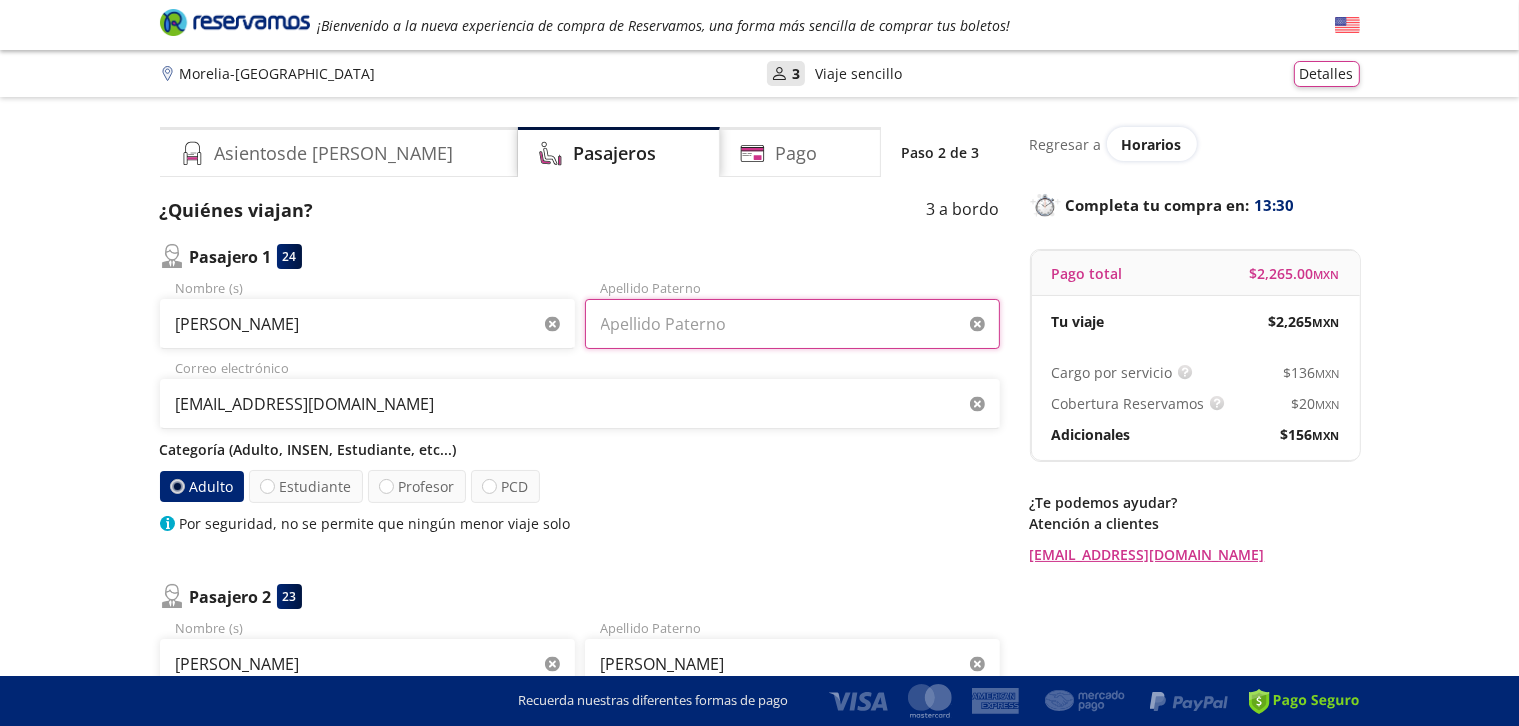 click on "Apellido Paterno" at bounding box center [792, 324] 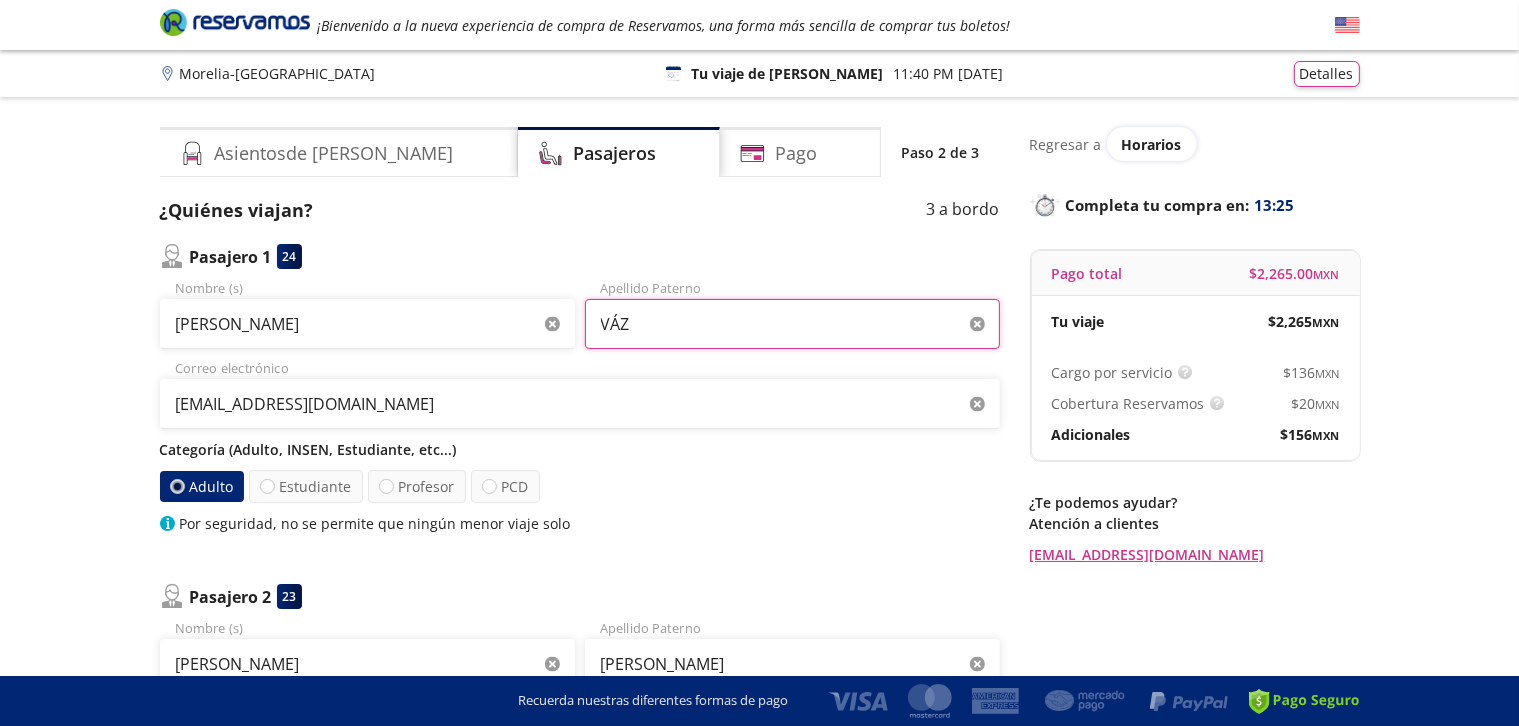 type on "[PERSON_NAME]" 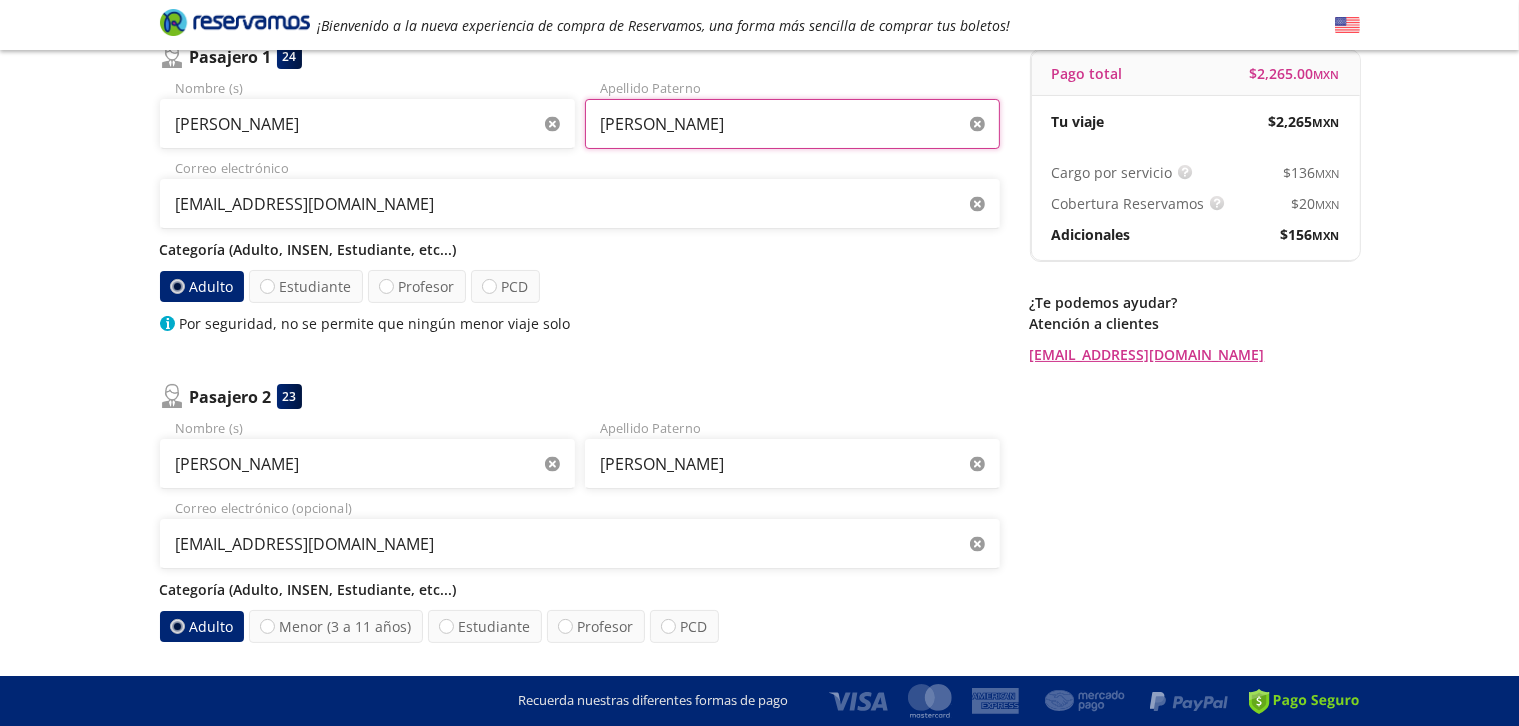 scroll, scrollTop: 240, scrollLeft: 0, axis: vertical 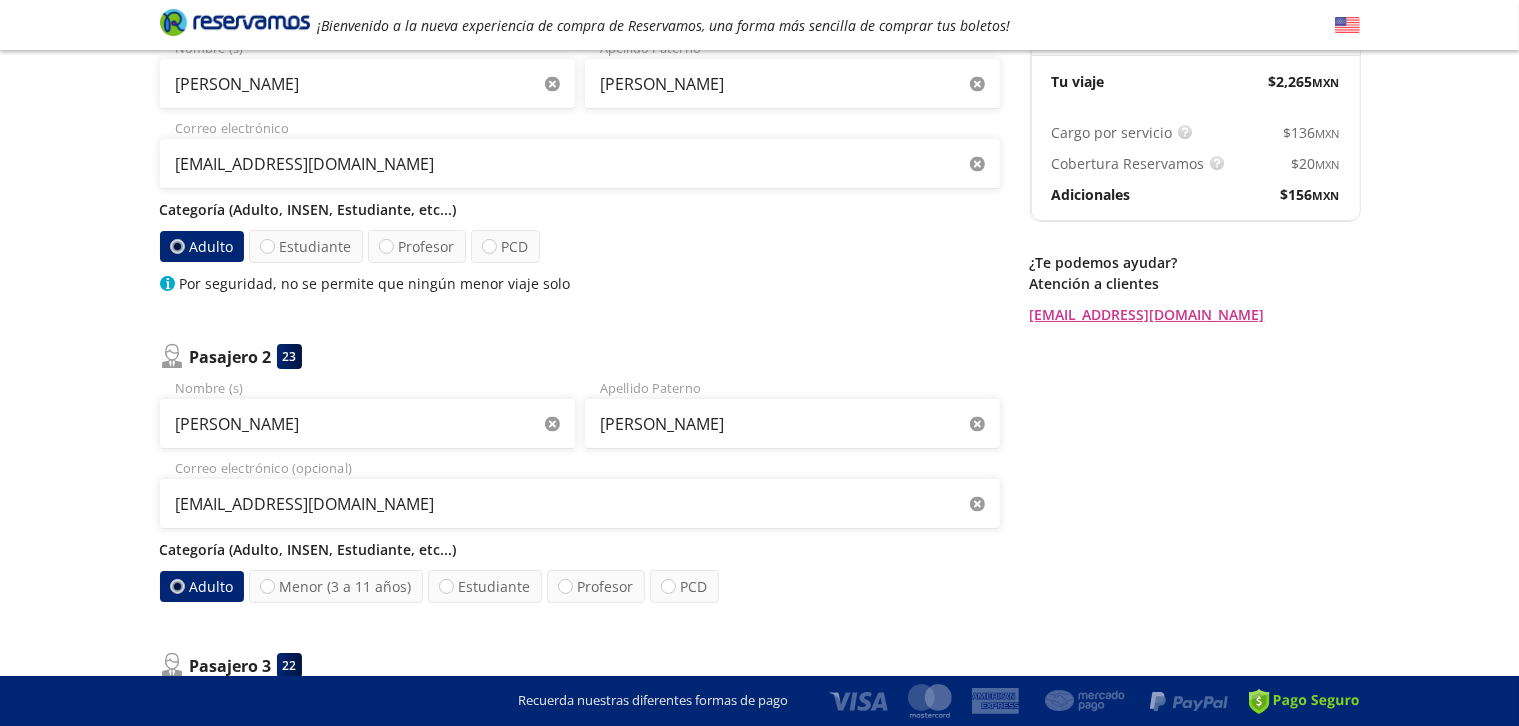 click 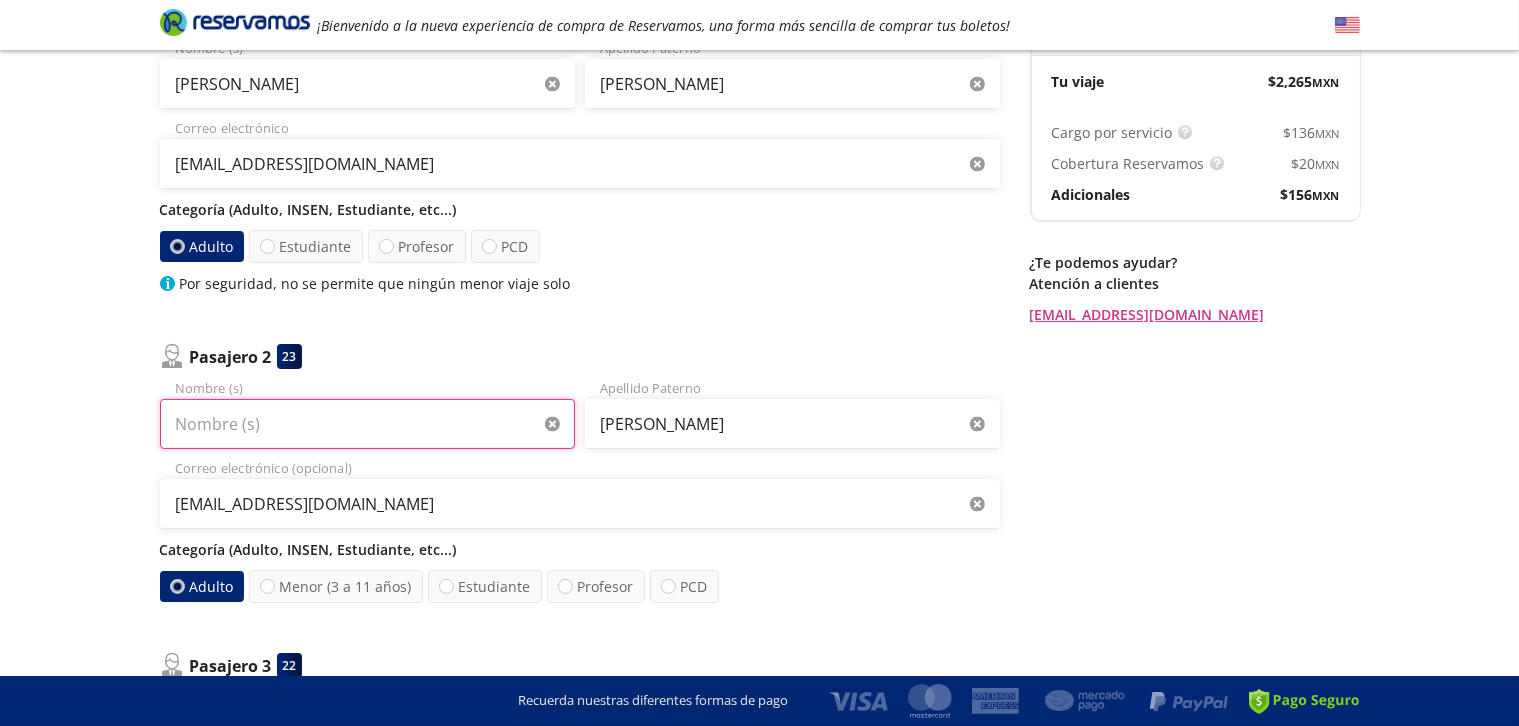 click on "Nombre (s)" at bounding box center [367, 424] 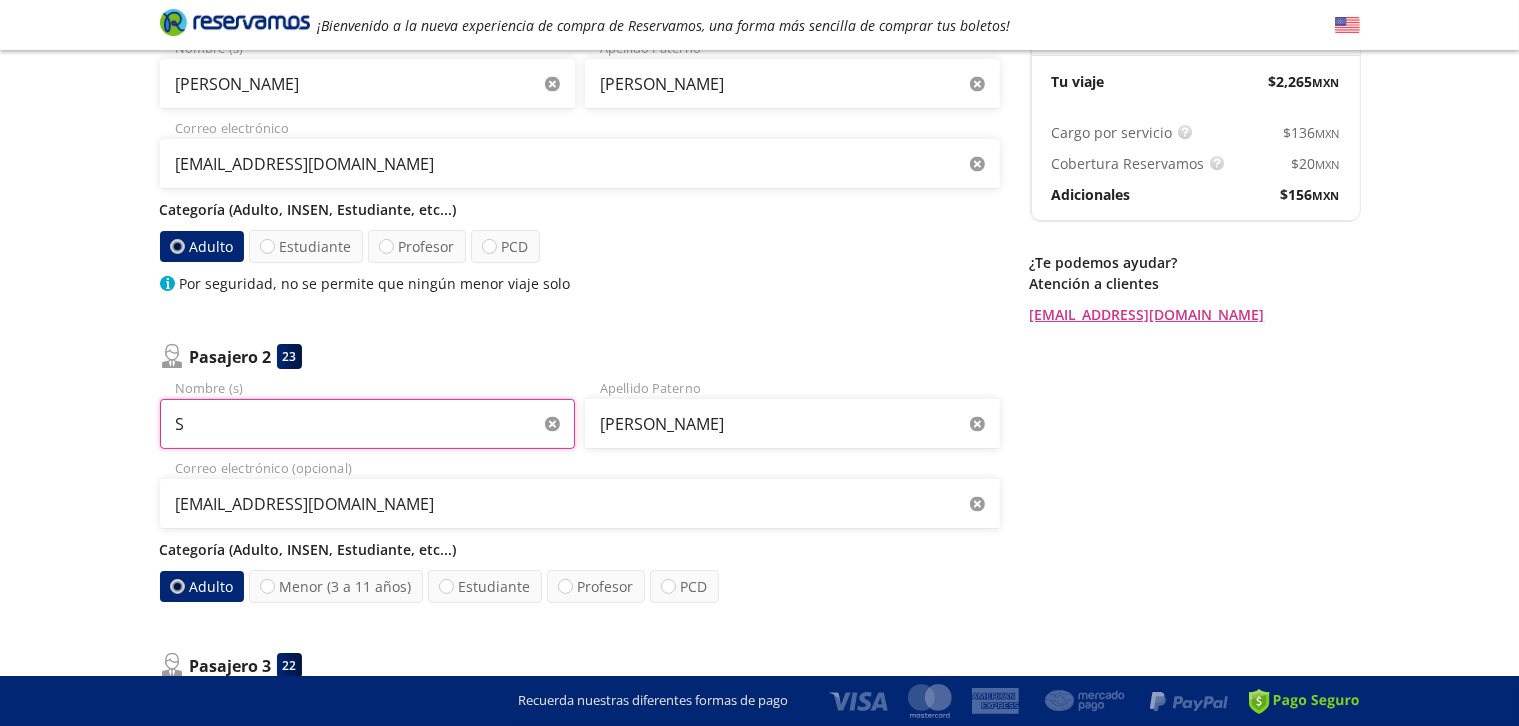 type on "[PERSON_NAME]" 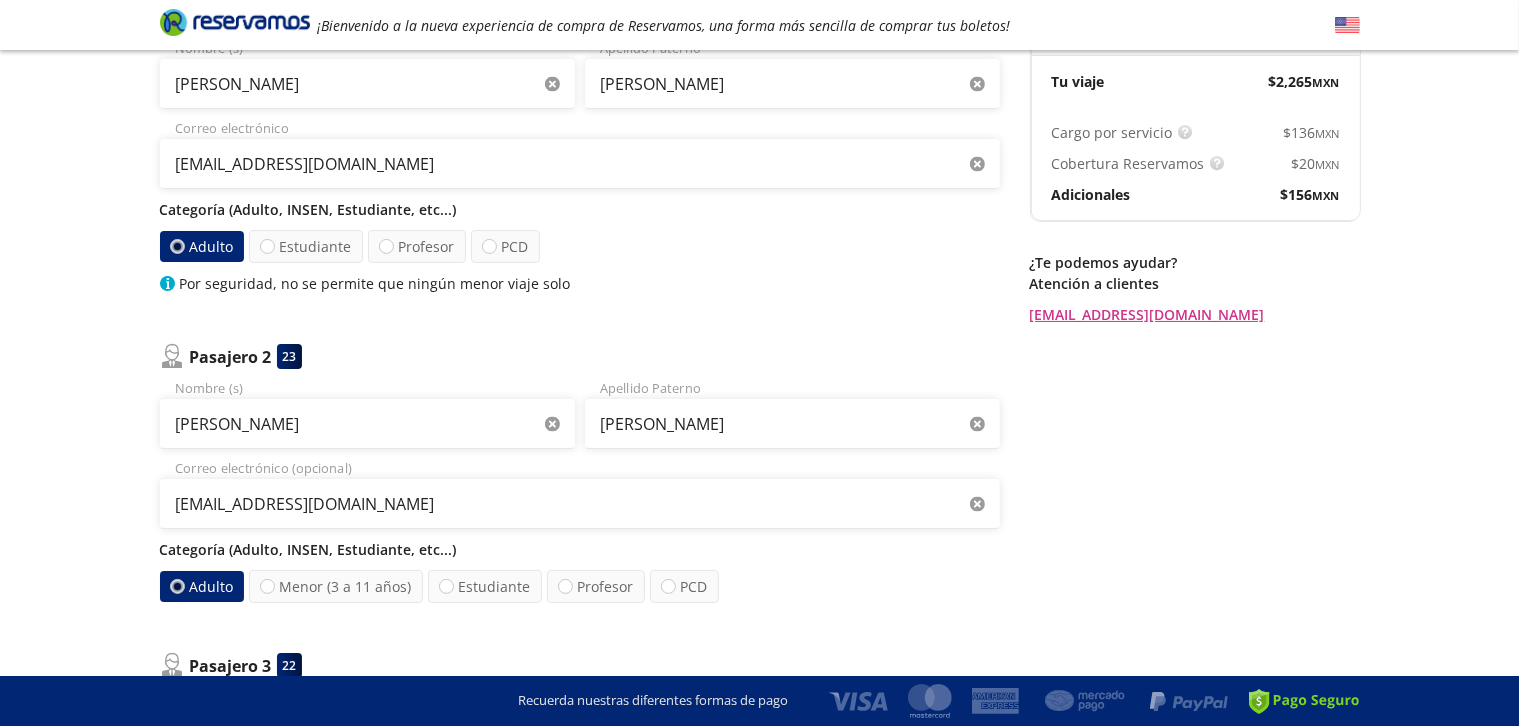 click 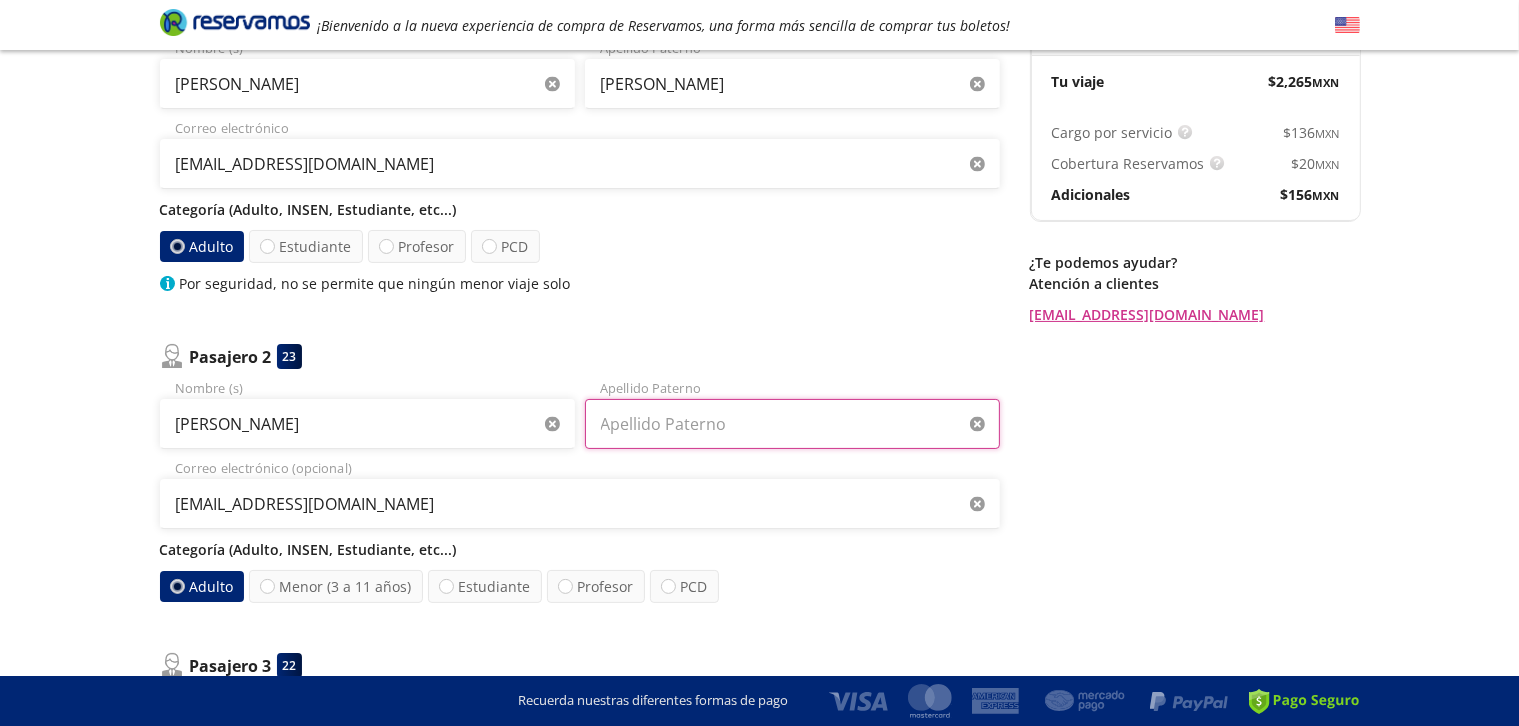 click on "Apellido Paterno" at bounding box center (792, 424) 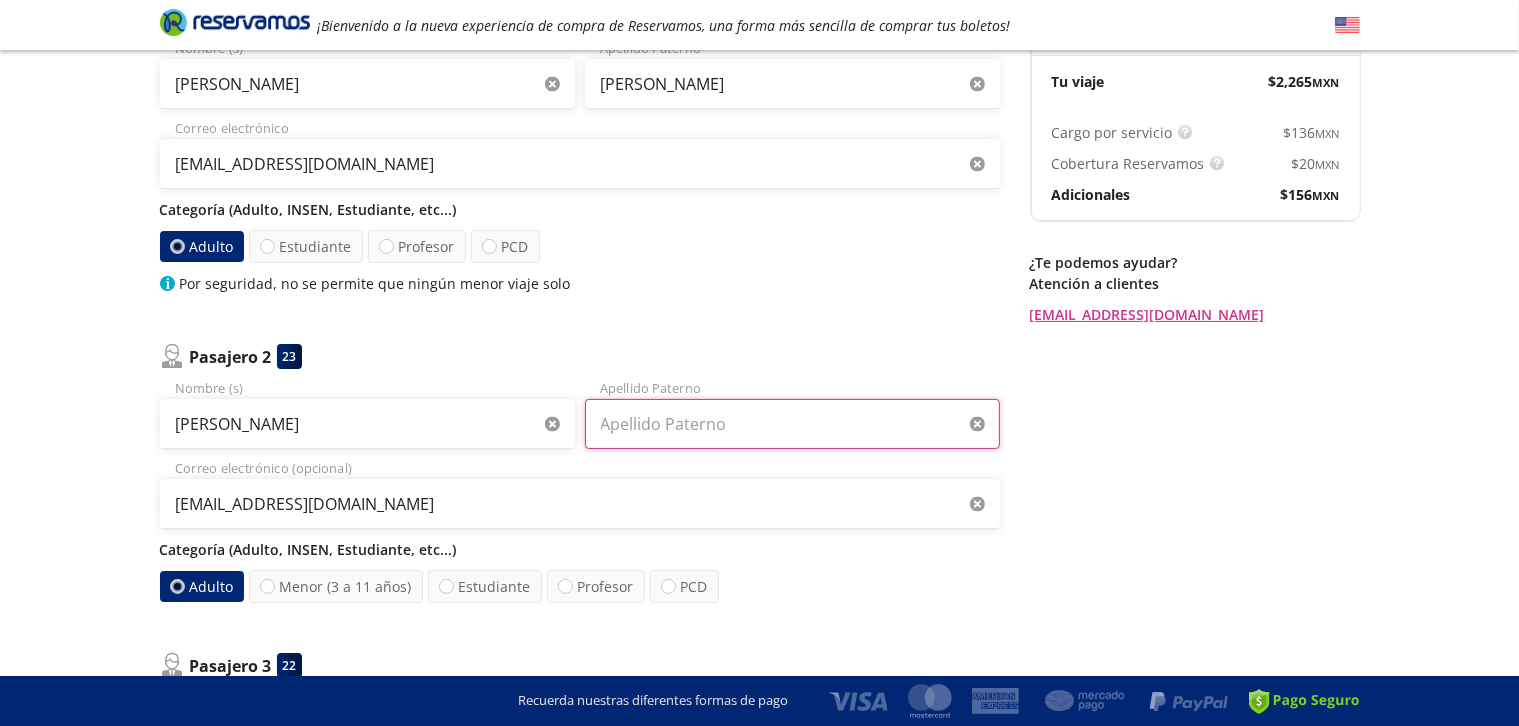 type on "[PERSON_NAME]" 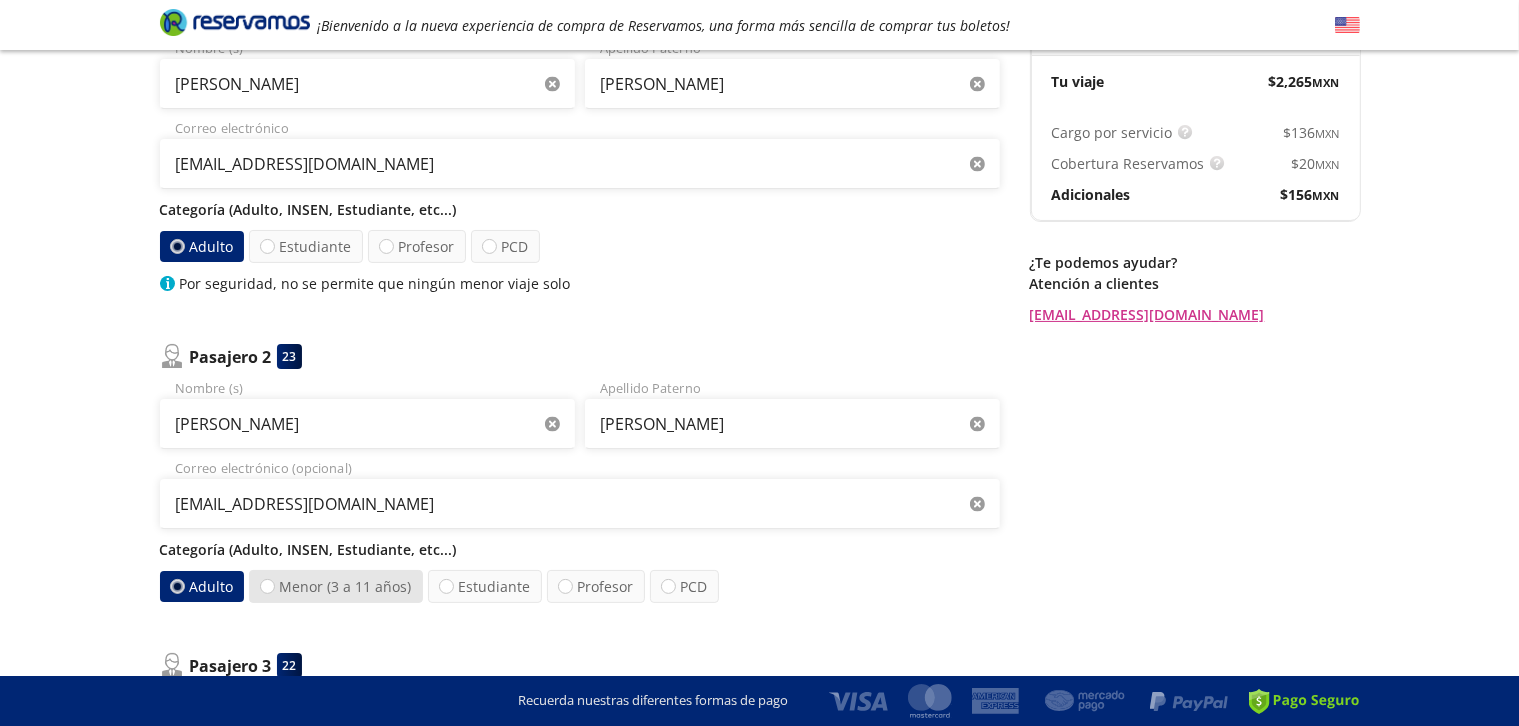 click on "Menor (3 a 11 años)" at bounding box center (336, 586) 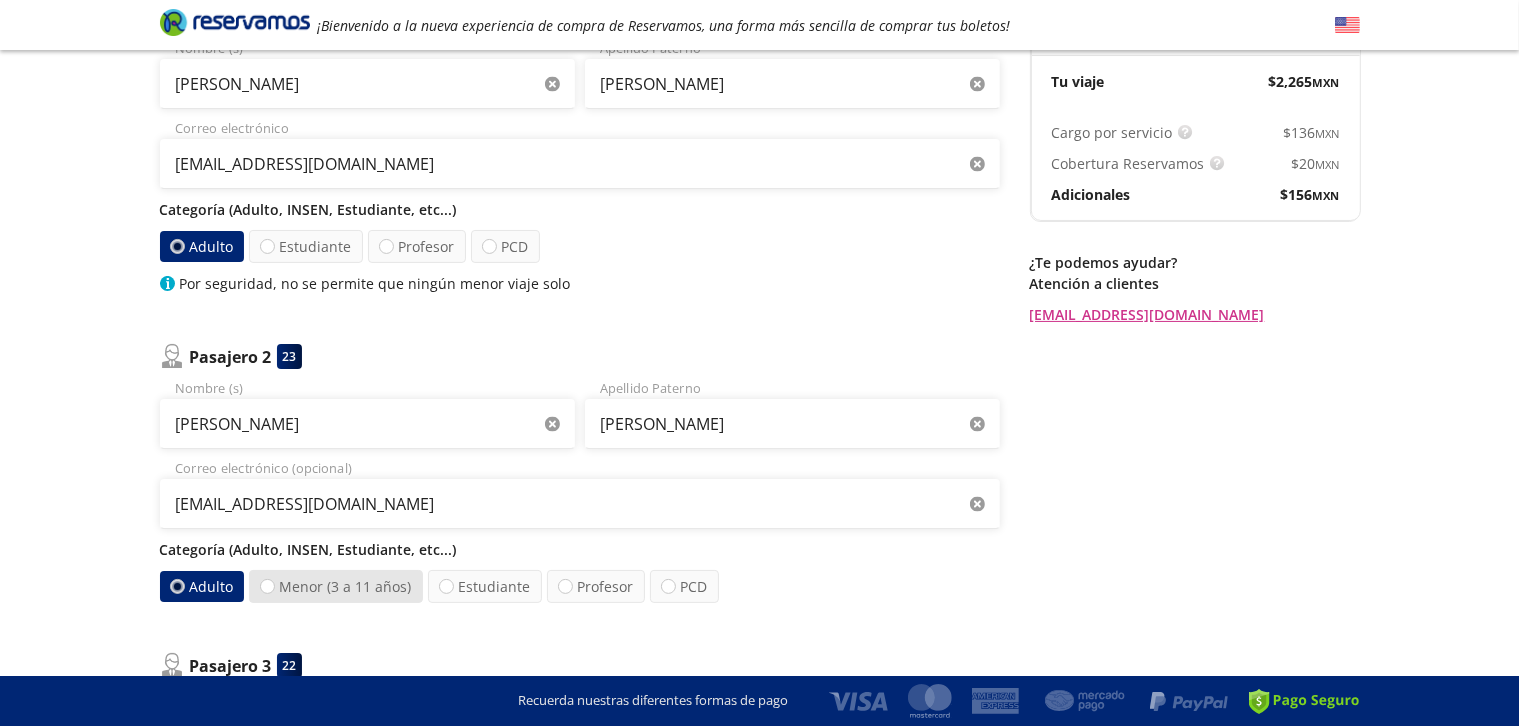 click on "Menor (3 a 11 años)" at bounding box center [267, 586] 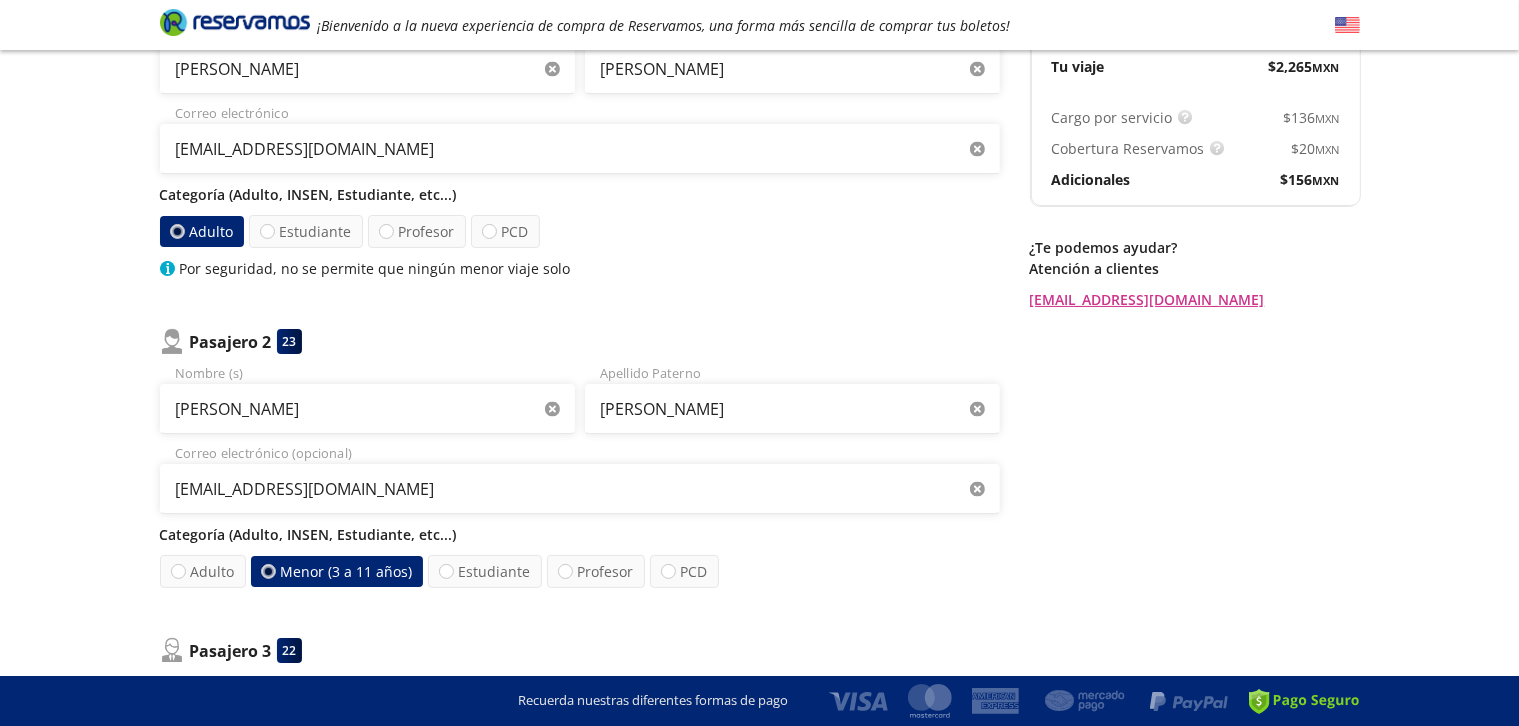 scroll, scrollTop: 280, scrollLeft: 0, axis: vertical 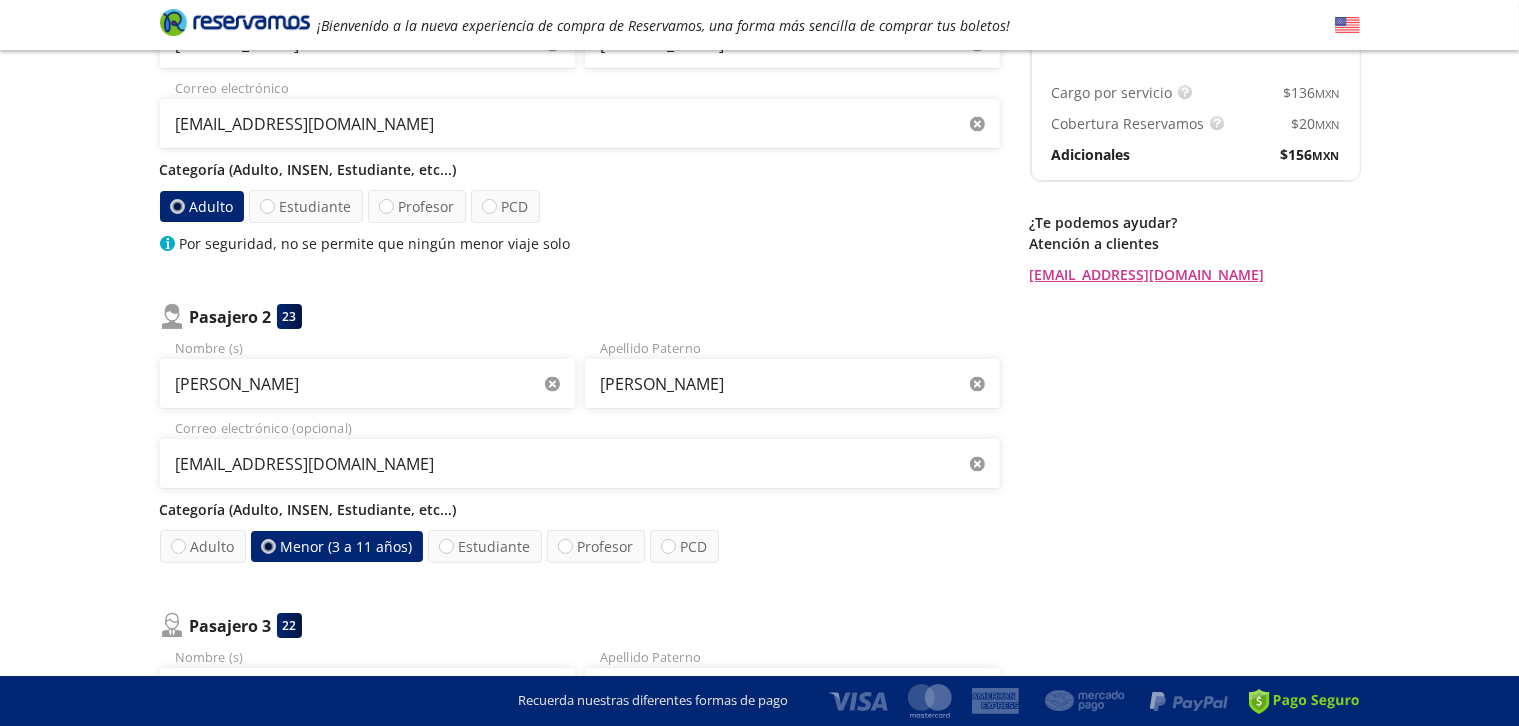 click 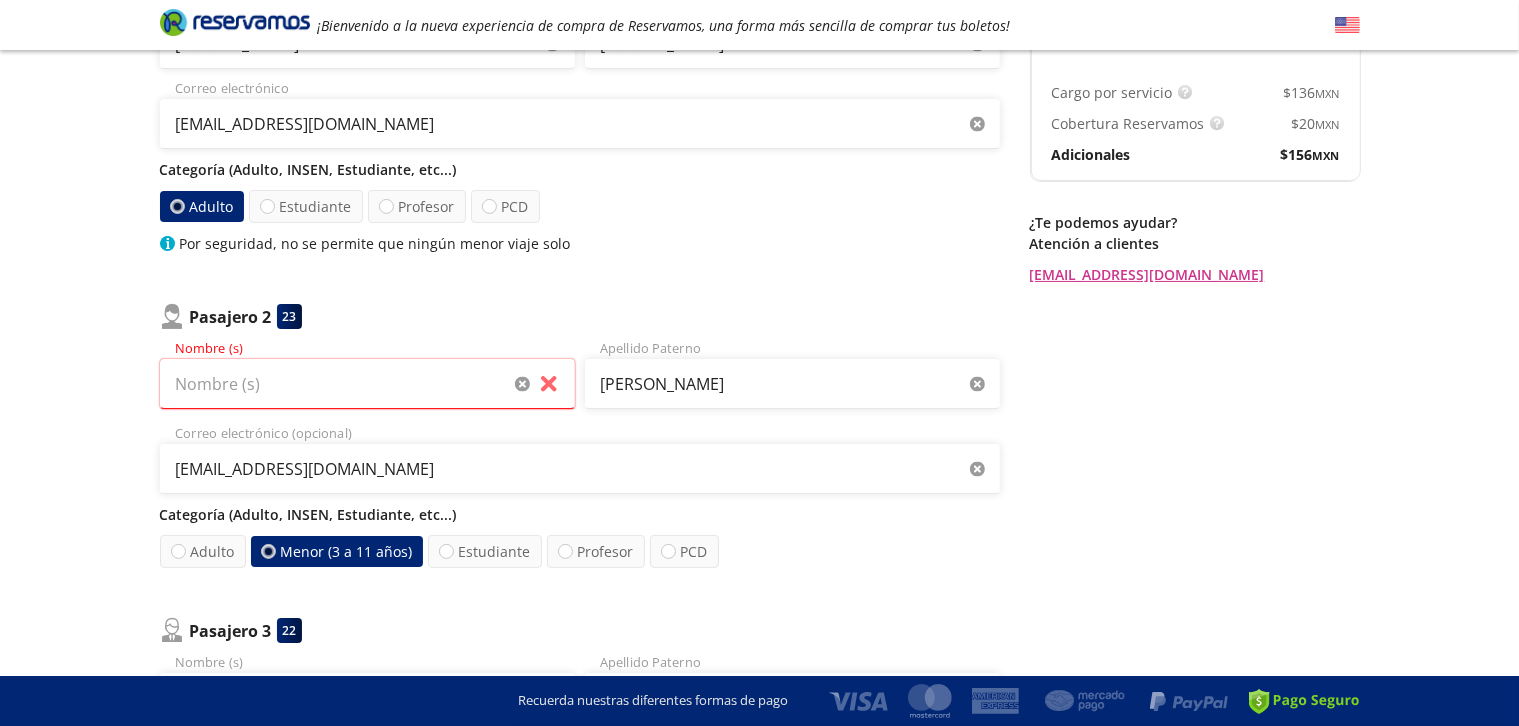 click 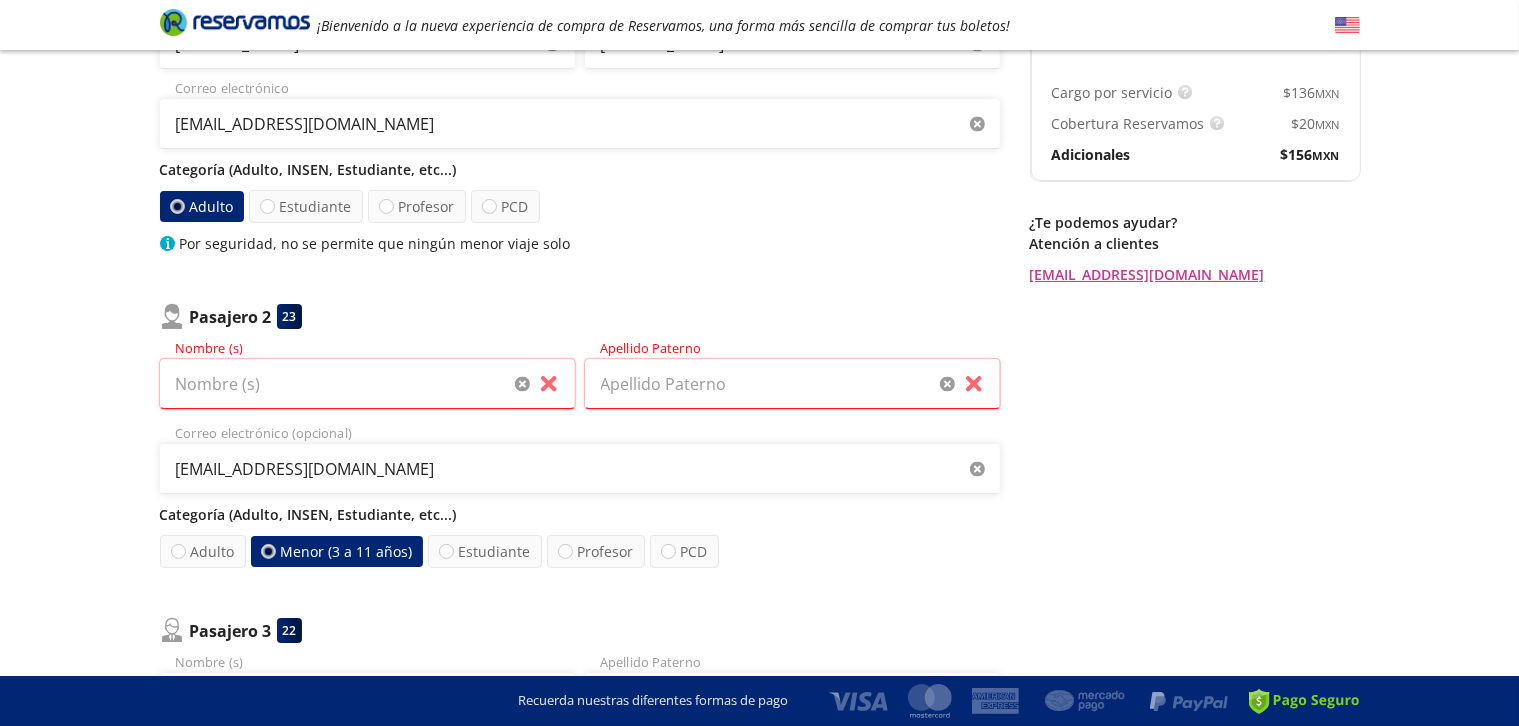 click 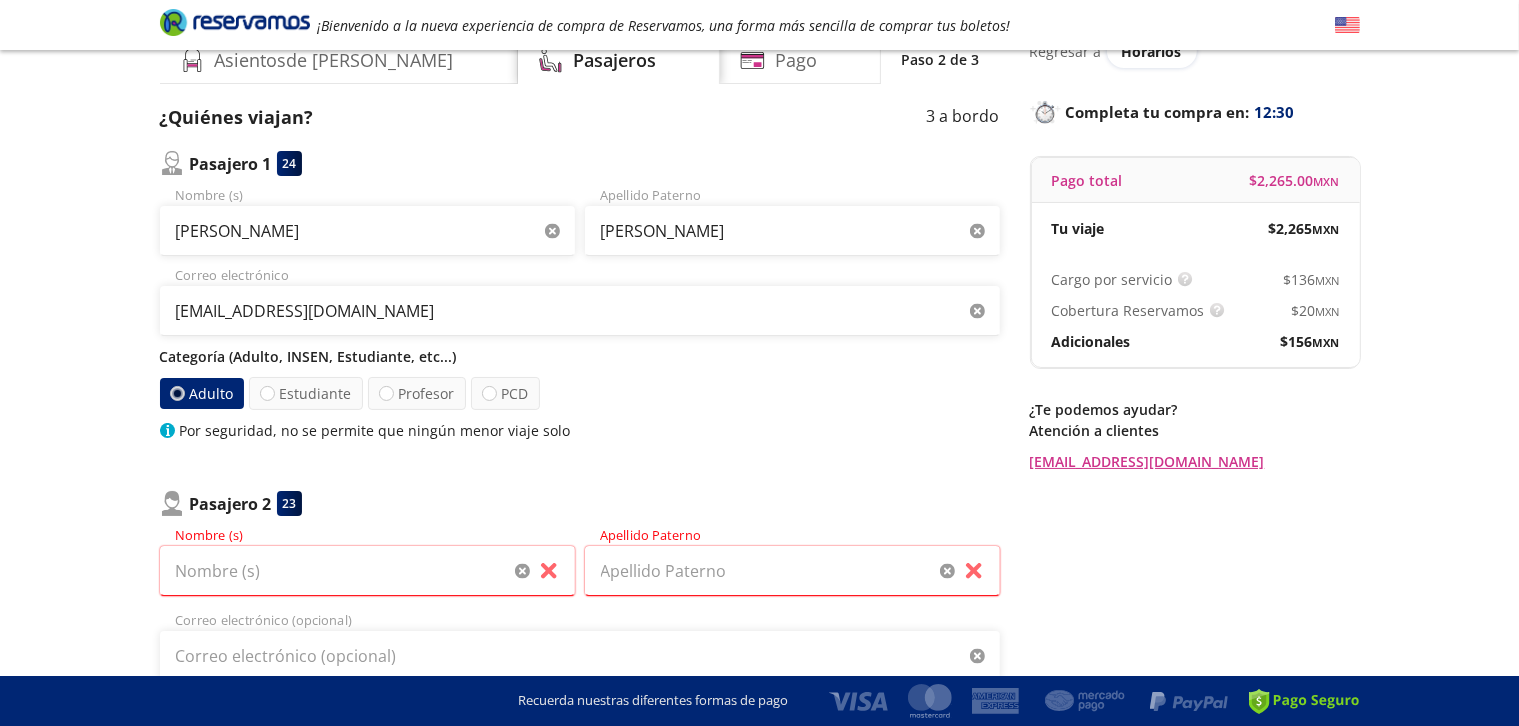 scroll, scrollTop: 226, scrollLeft: 0, axis: vertical 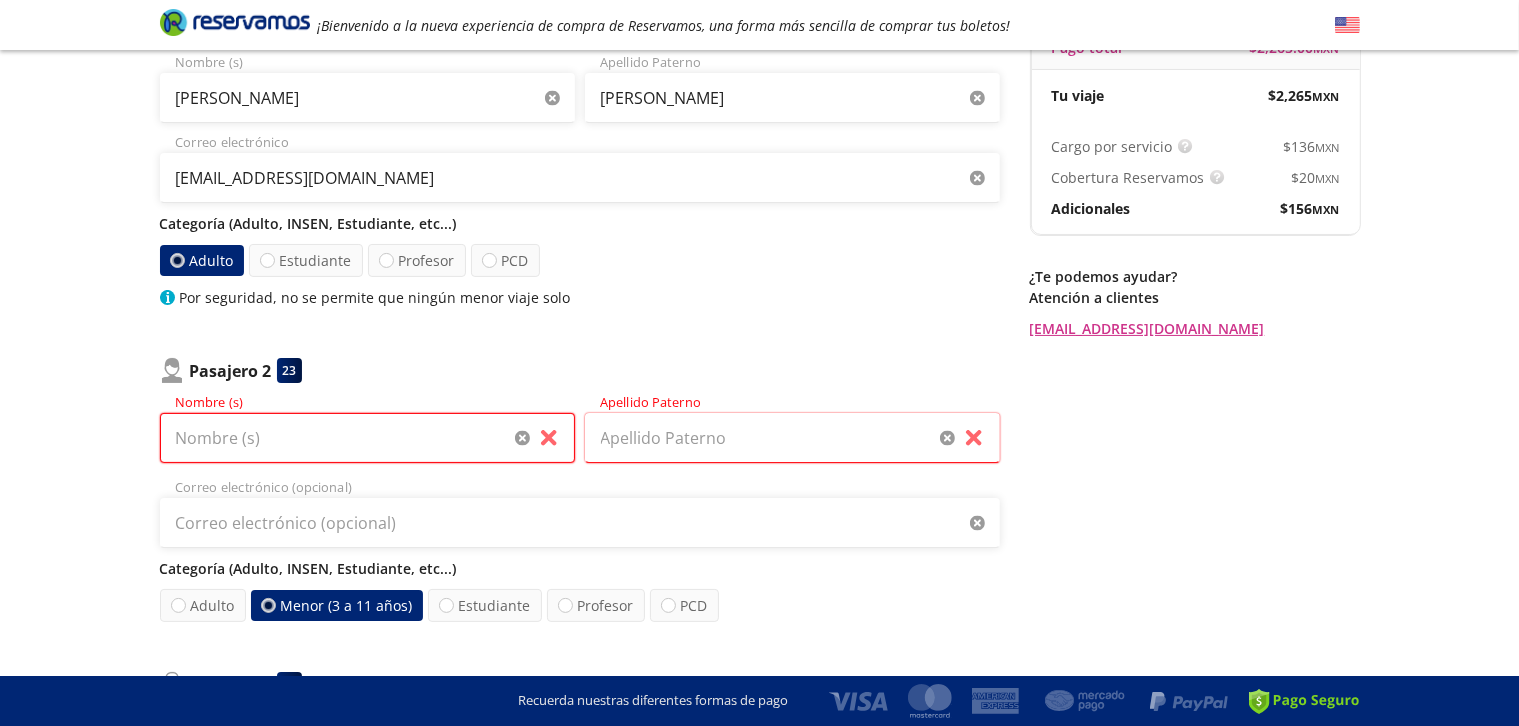 click on "Nombre (s)" at bounding box center (367, 438) 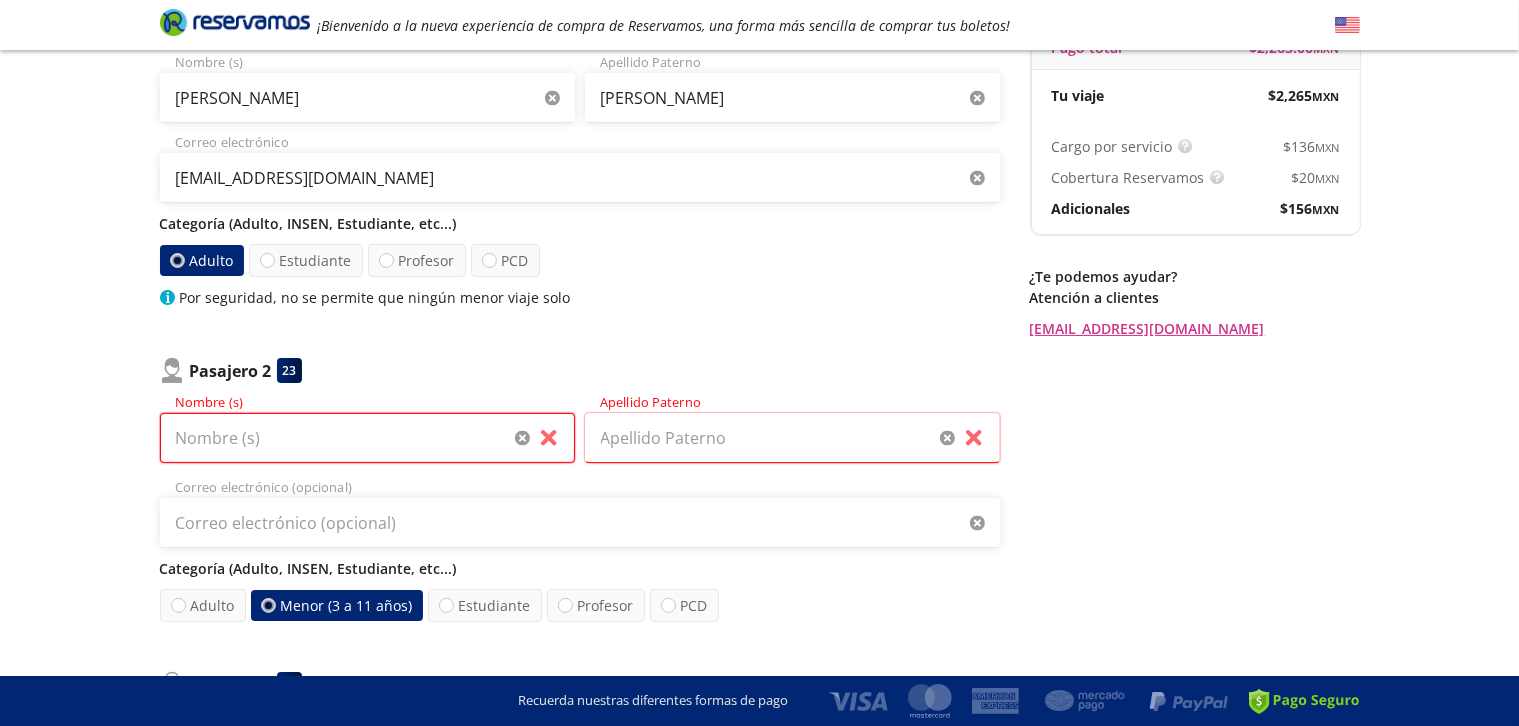 type on "[PERSON_NAME]" 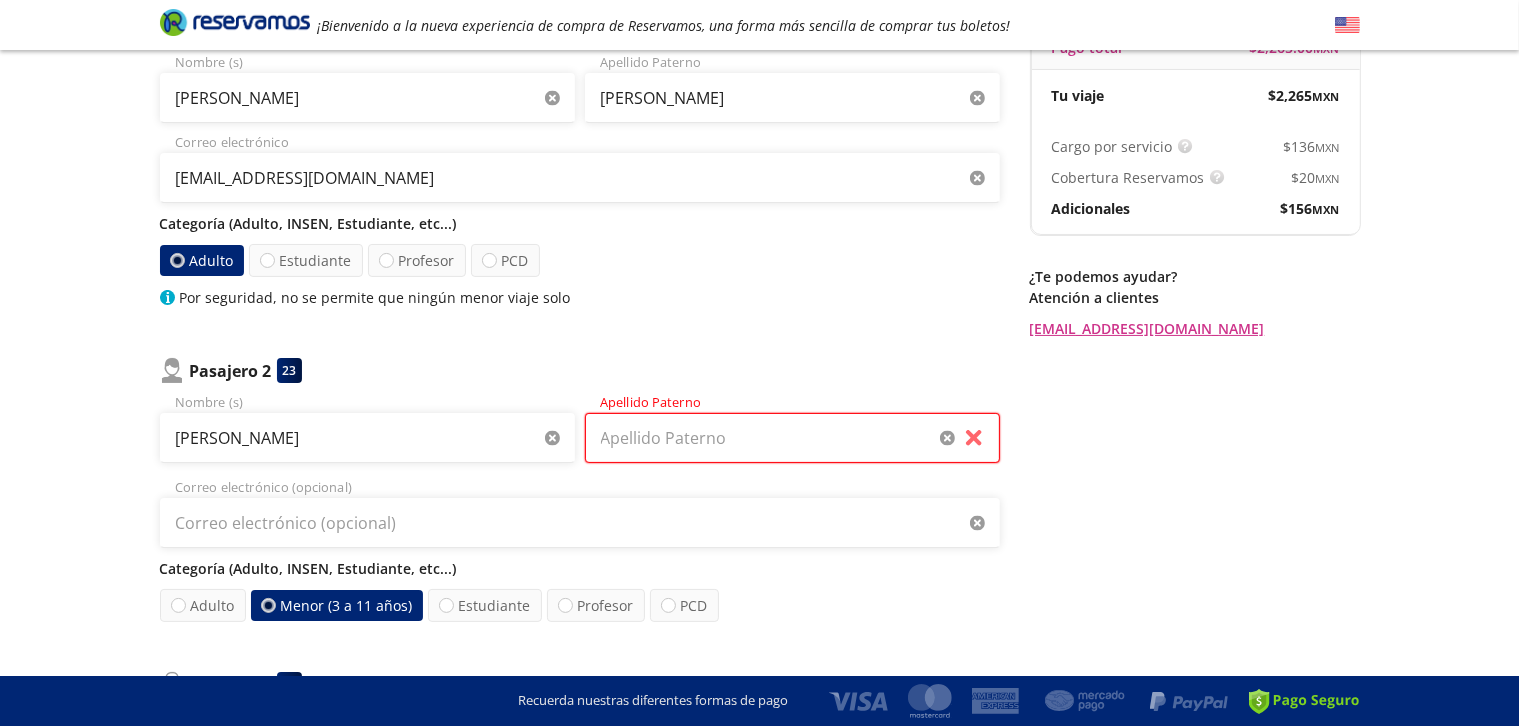 click on "Apellido Paterno" at bounding box center (792, 438) 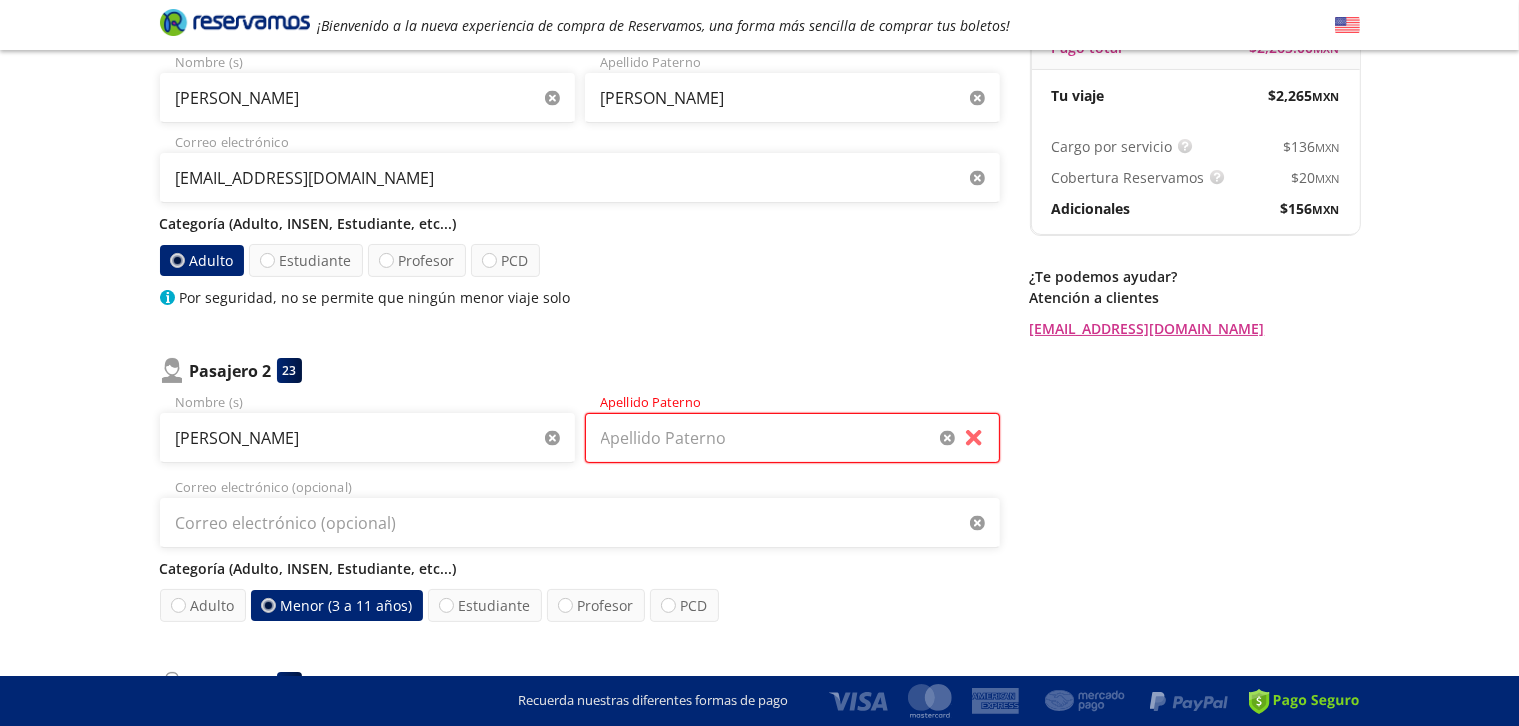 type on "[PERSON_NAME]" 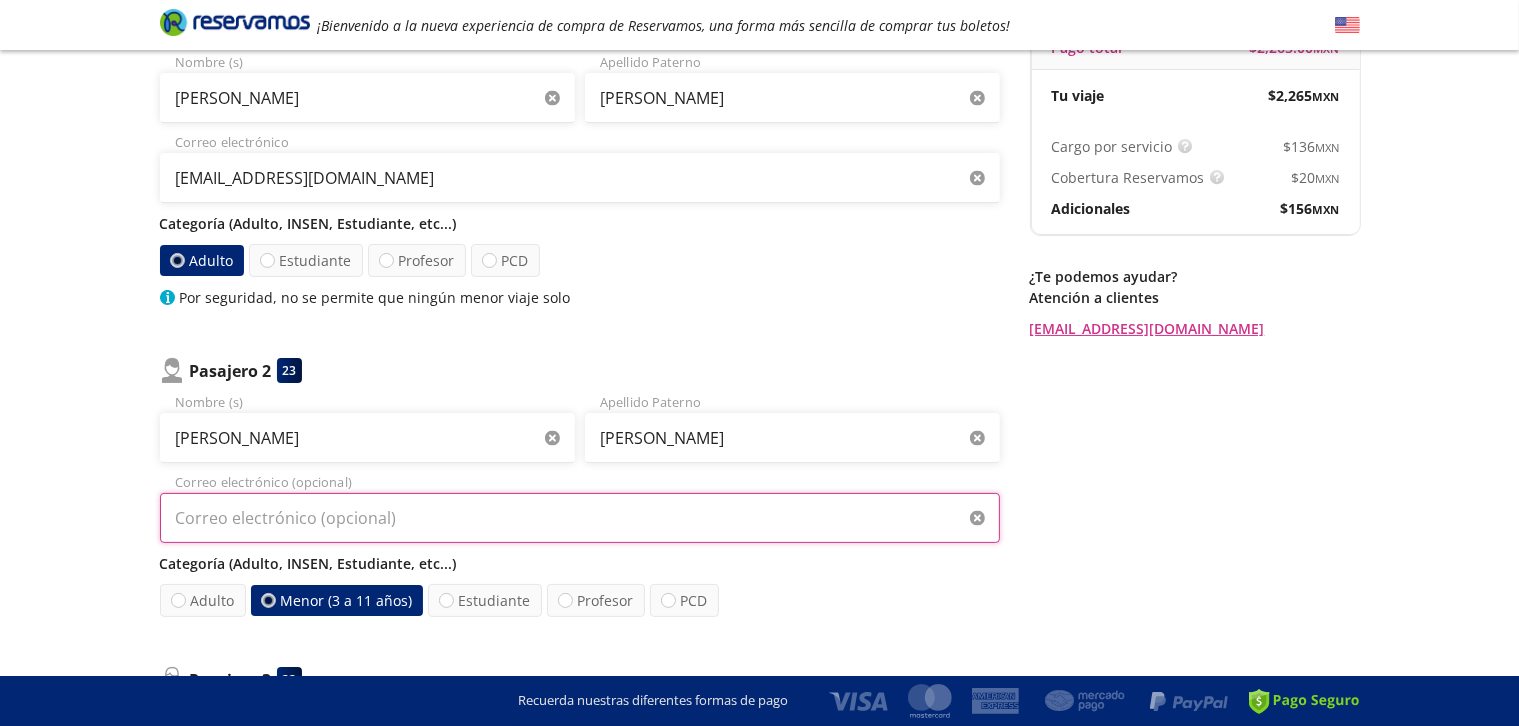 click on "Correo electrónico (opcional)" at bounding box center (580, 518) 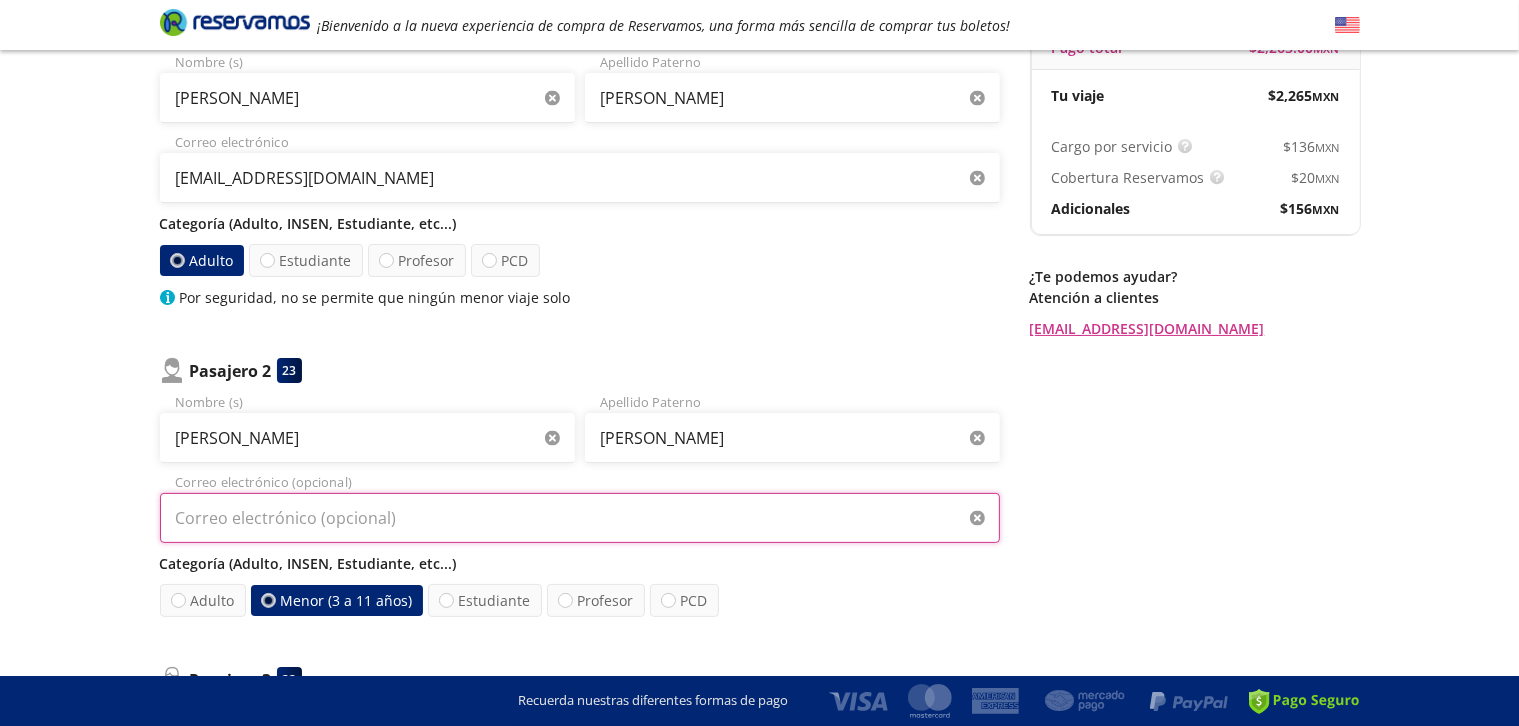 type on "[EMAIL_ADDRESS][DOMAIN_NAME]" 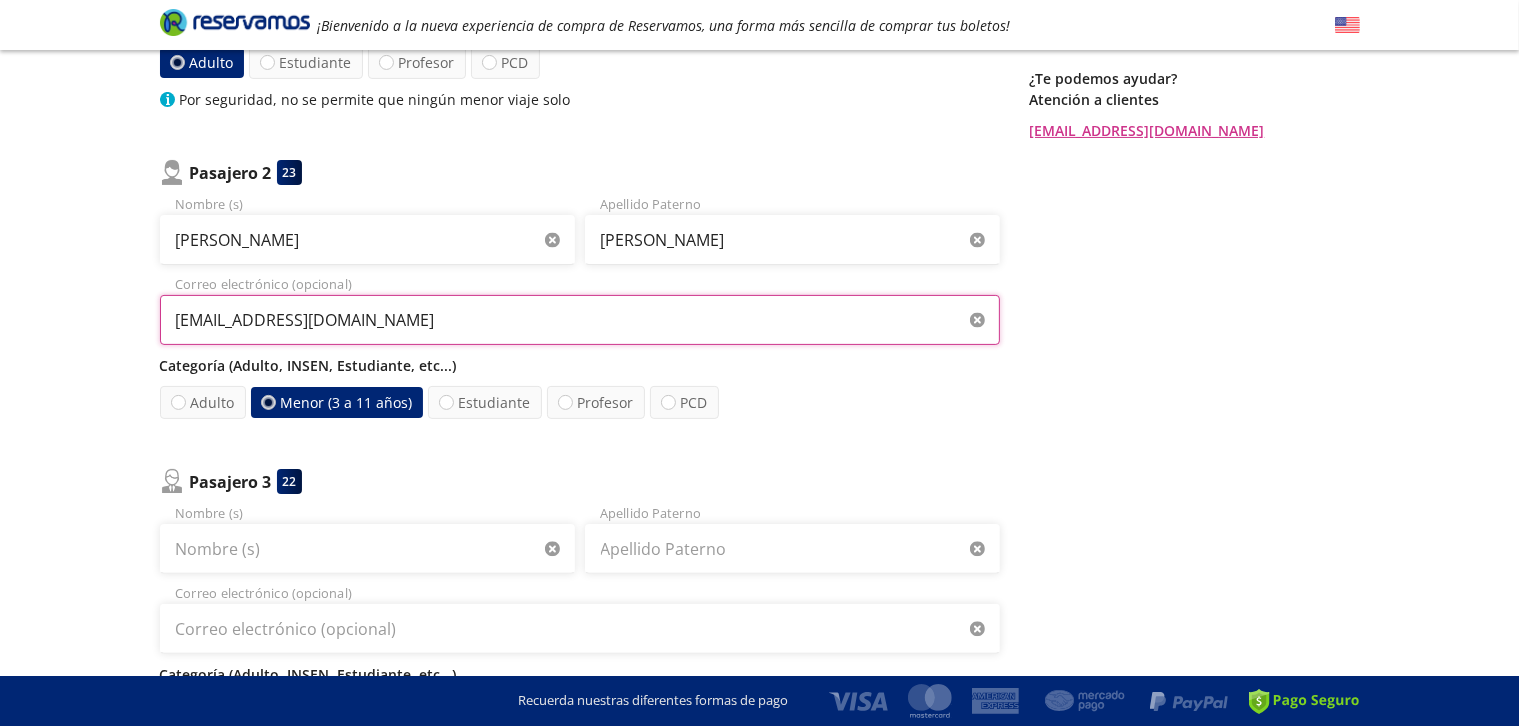scroll, scrollTop: 426, scrollLeft: 0, axis: vertical 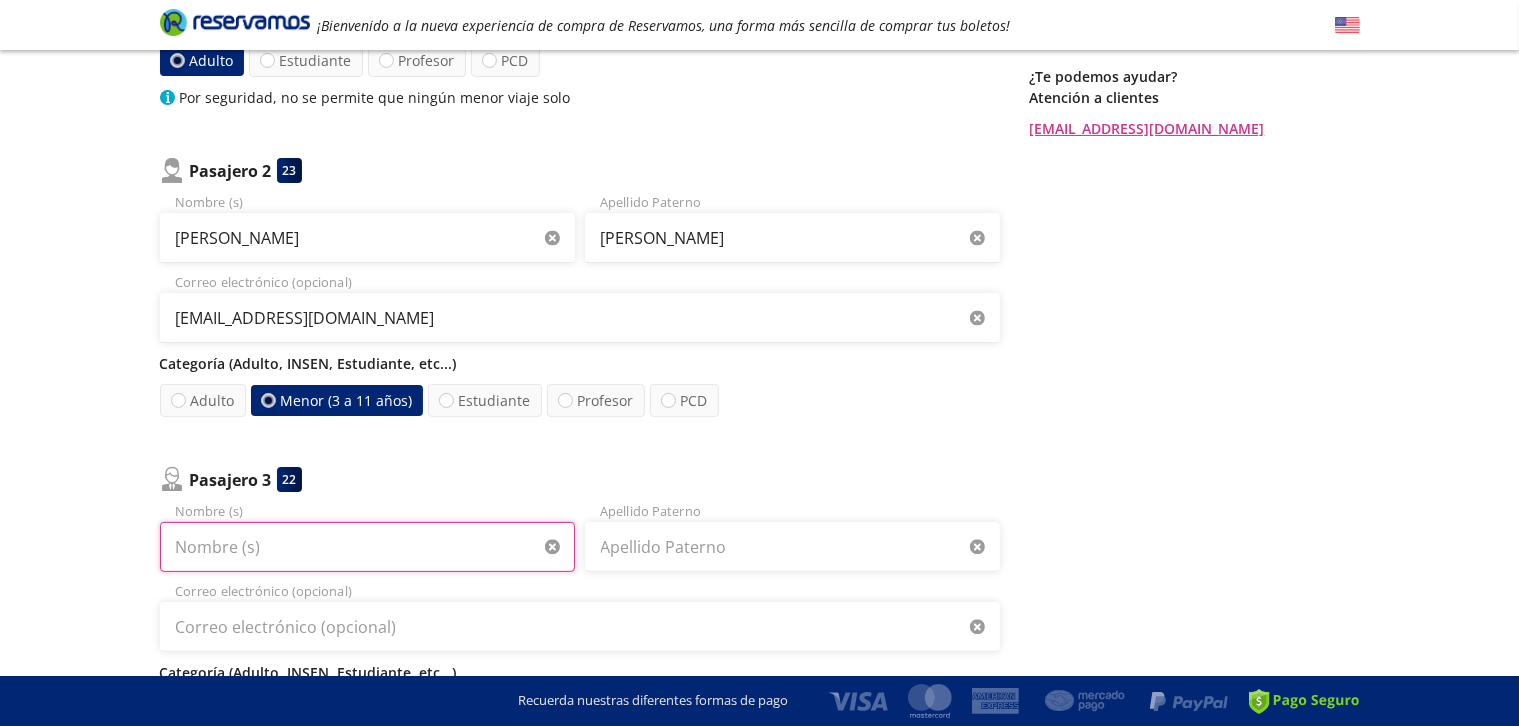 click on "Nombre (s)" at bounding box center (367, 547) 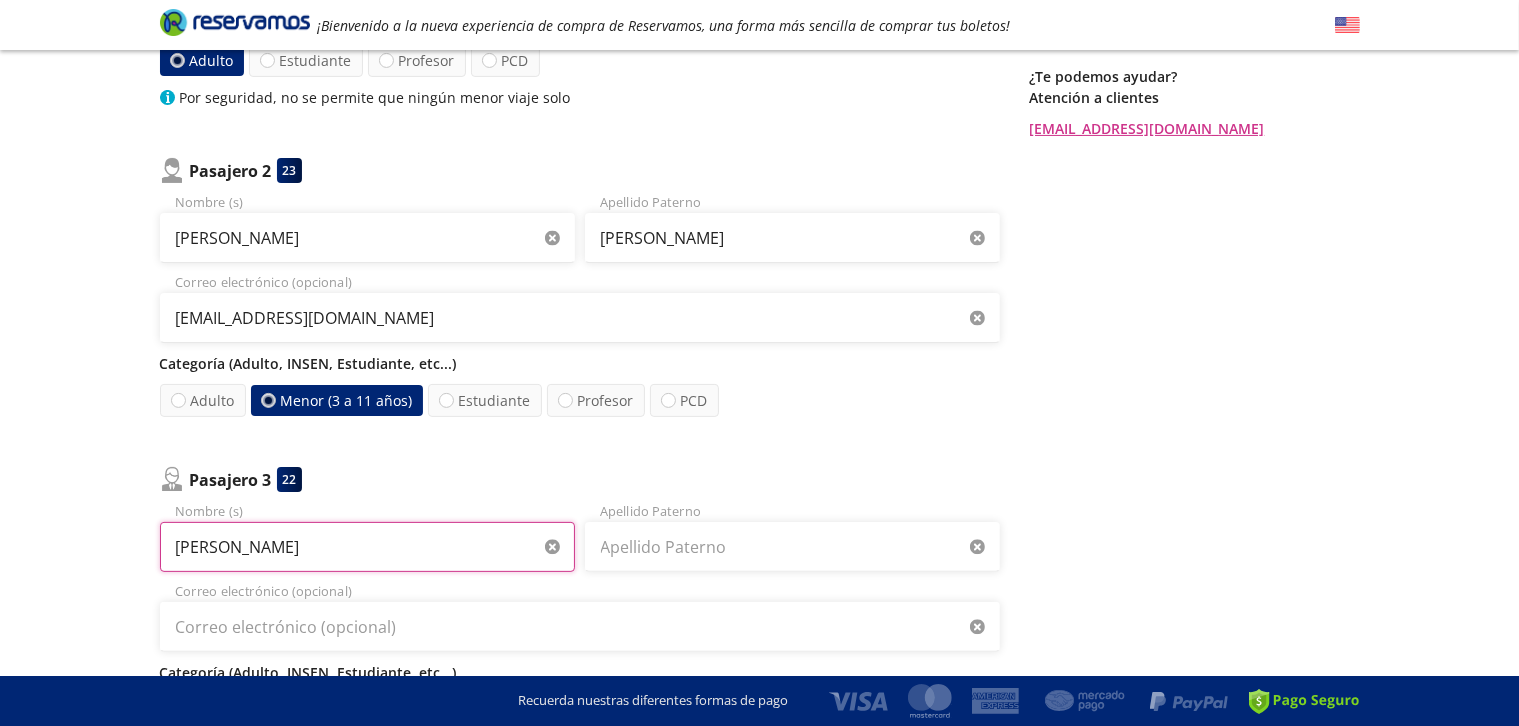 type on "[PERSON_NAME]" 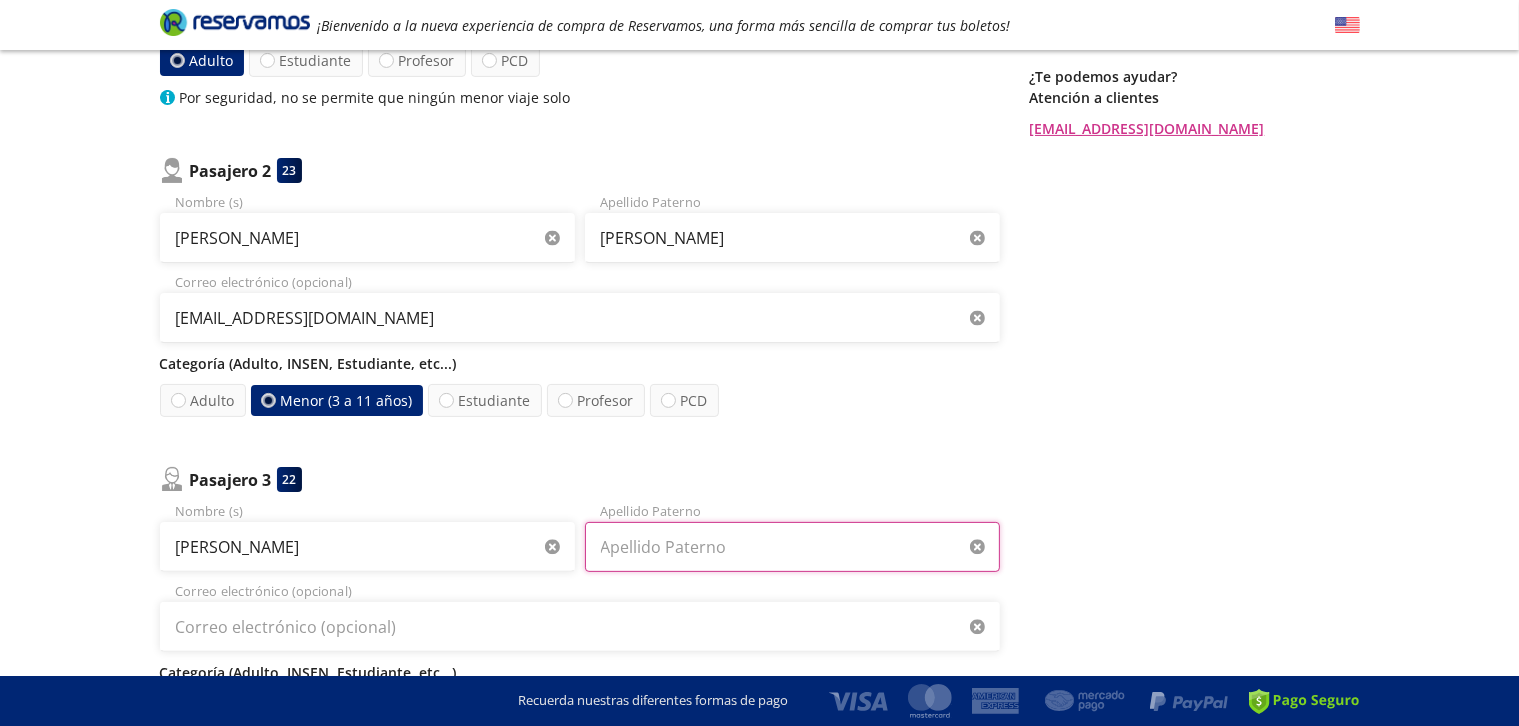click on "Apellido Paterno" at bounding box center [792, 547] 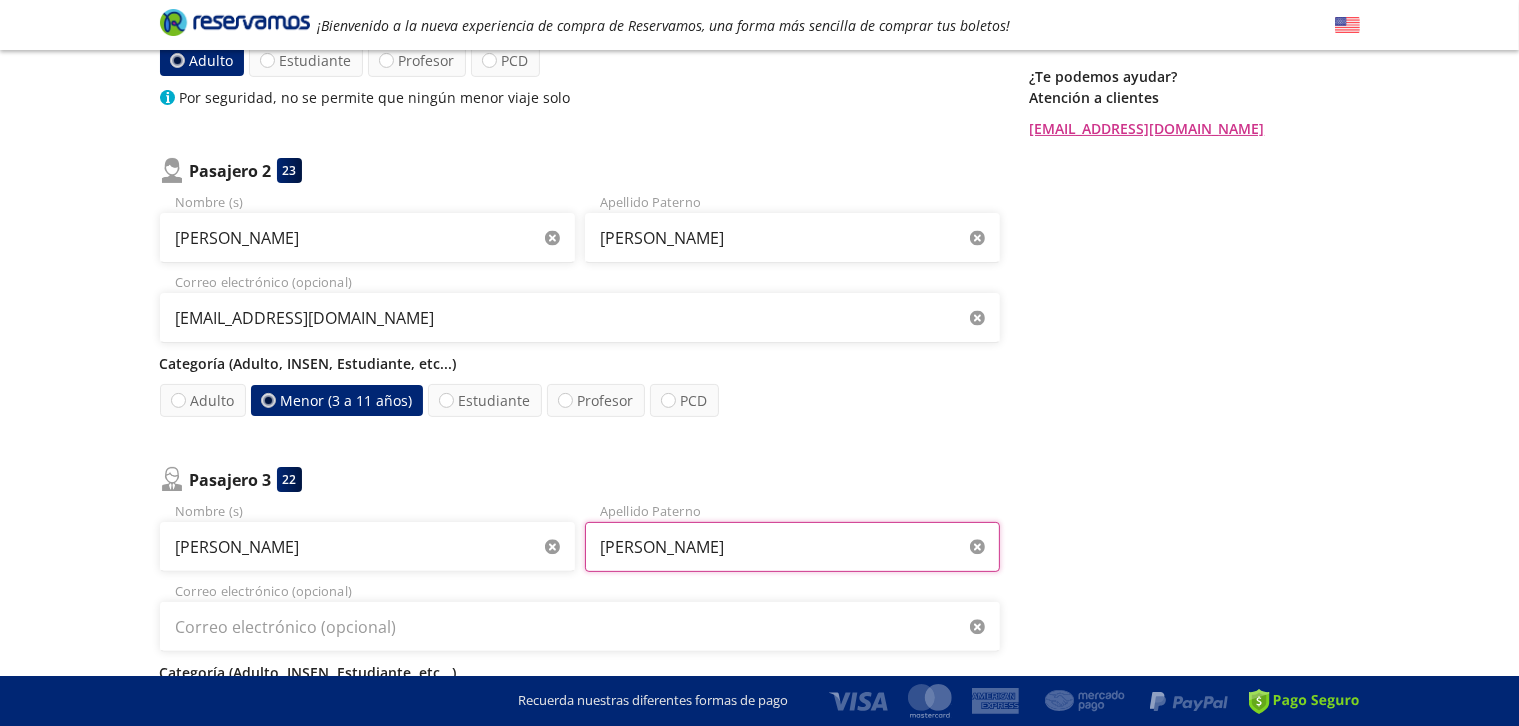 type on "[PERSON_NAME]" 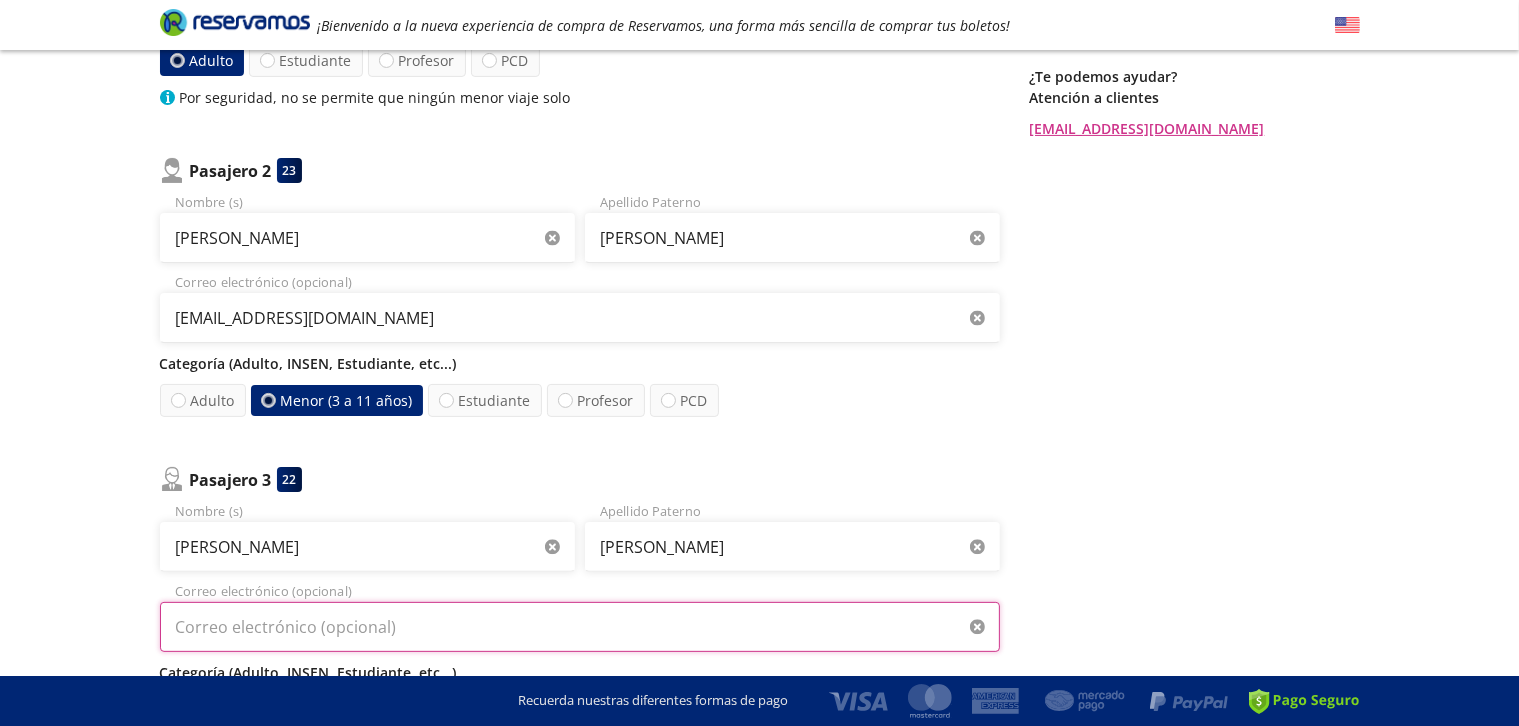 click on "Correo electrónico (opcional)" at bounding box center [580, 627] 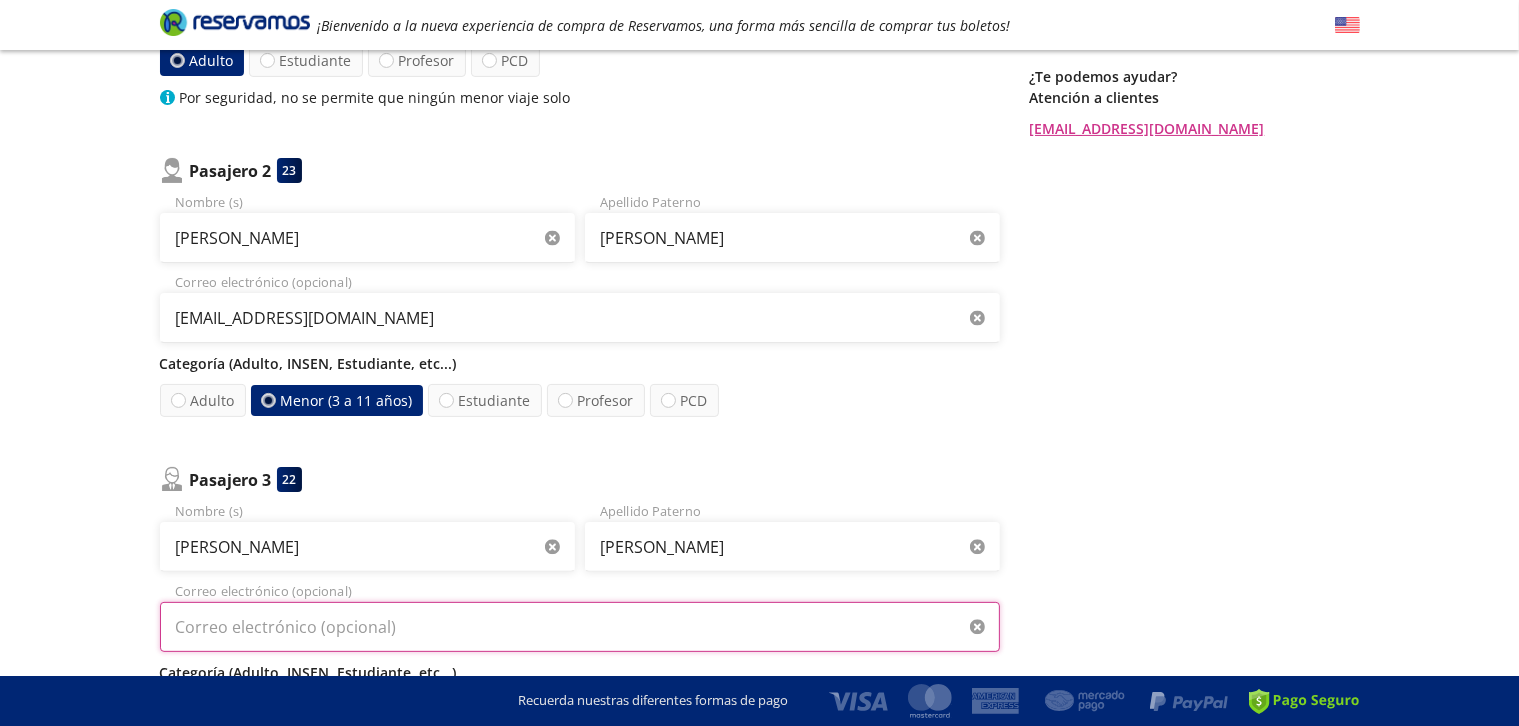 type on "[EMAIL_ADDRESS][DOMAIN_NAME]" 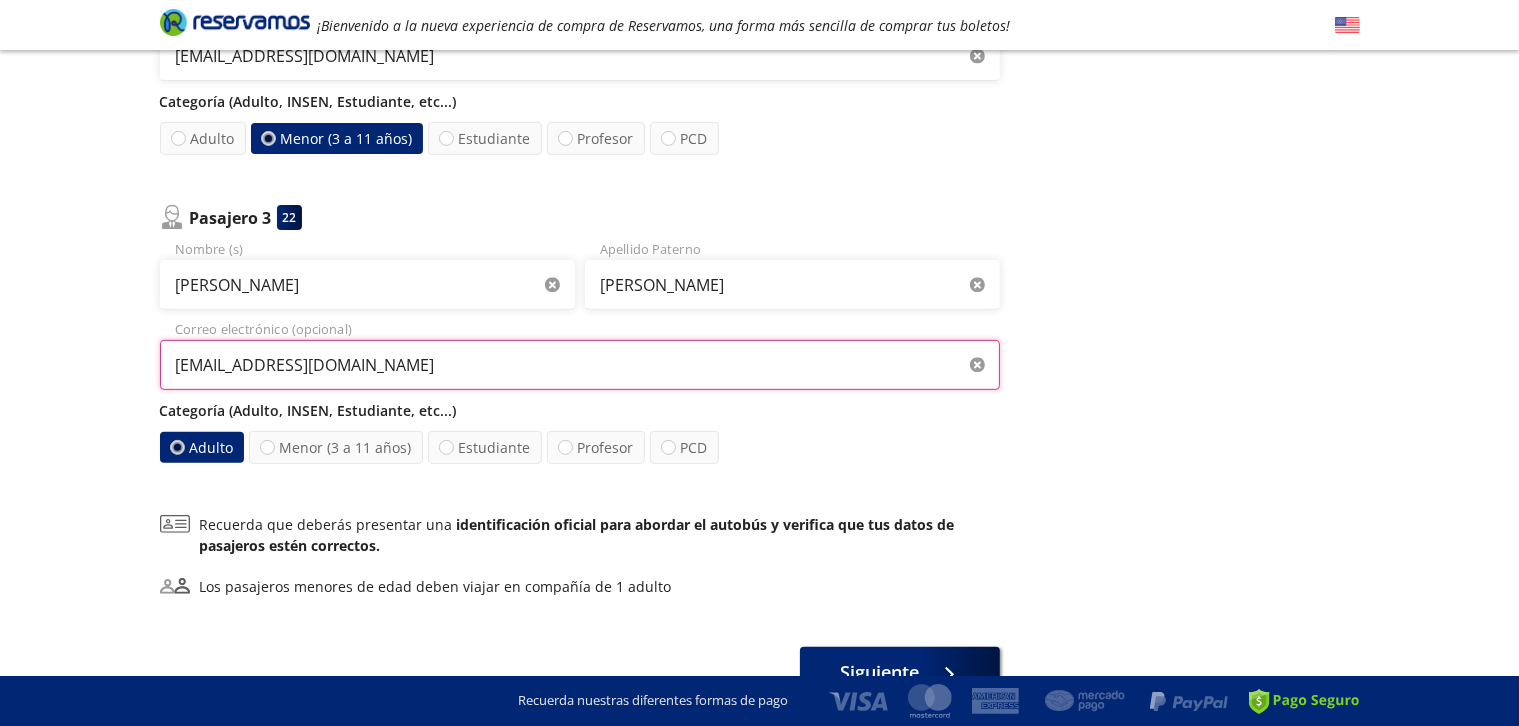 scroll, scrollTop: 706, scrollLeft: 0, axis: vertical 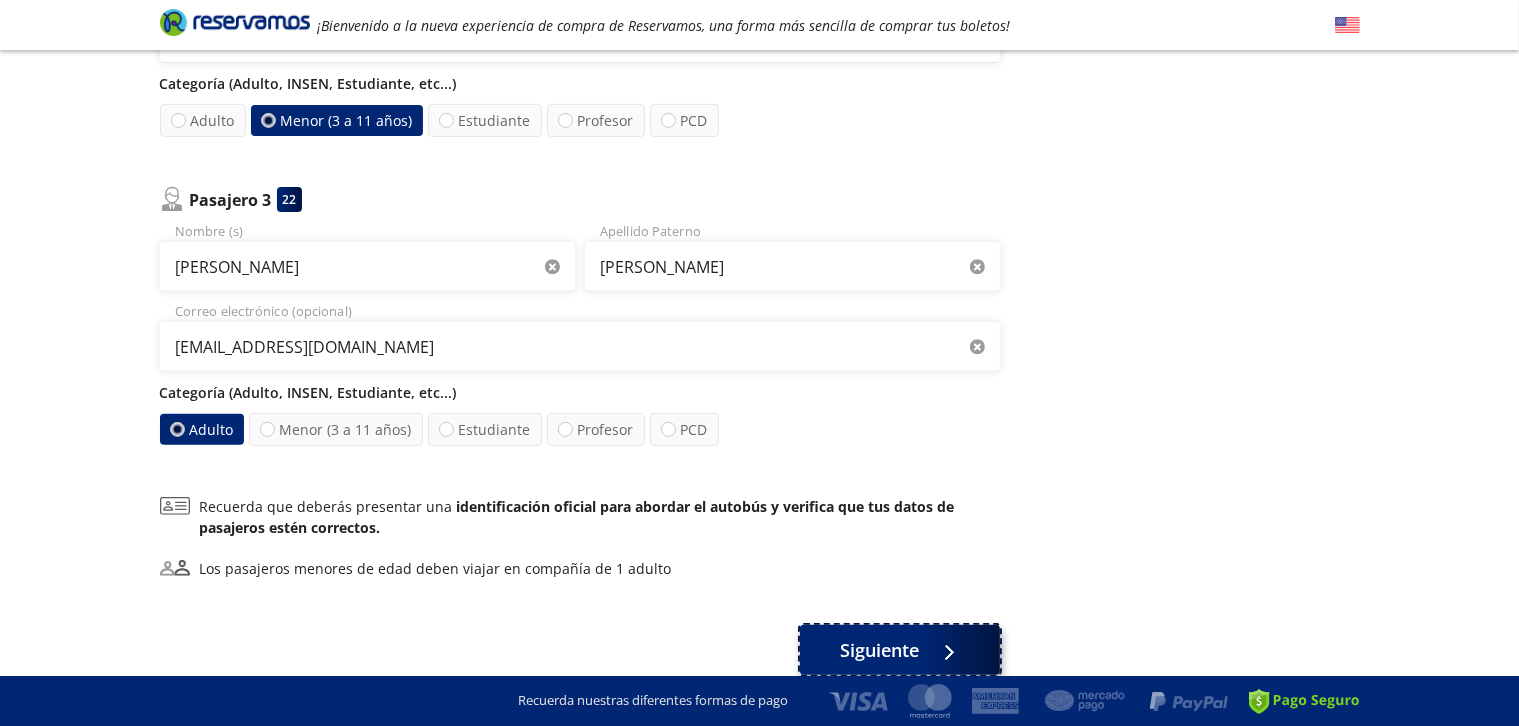 click at bounding box center [944, 650] 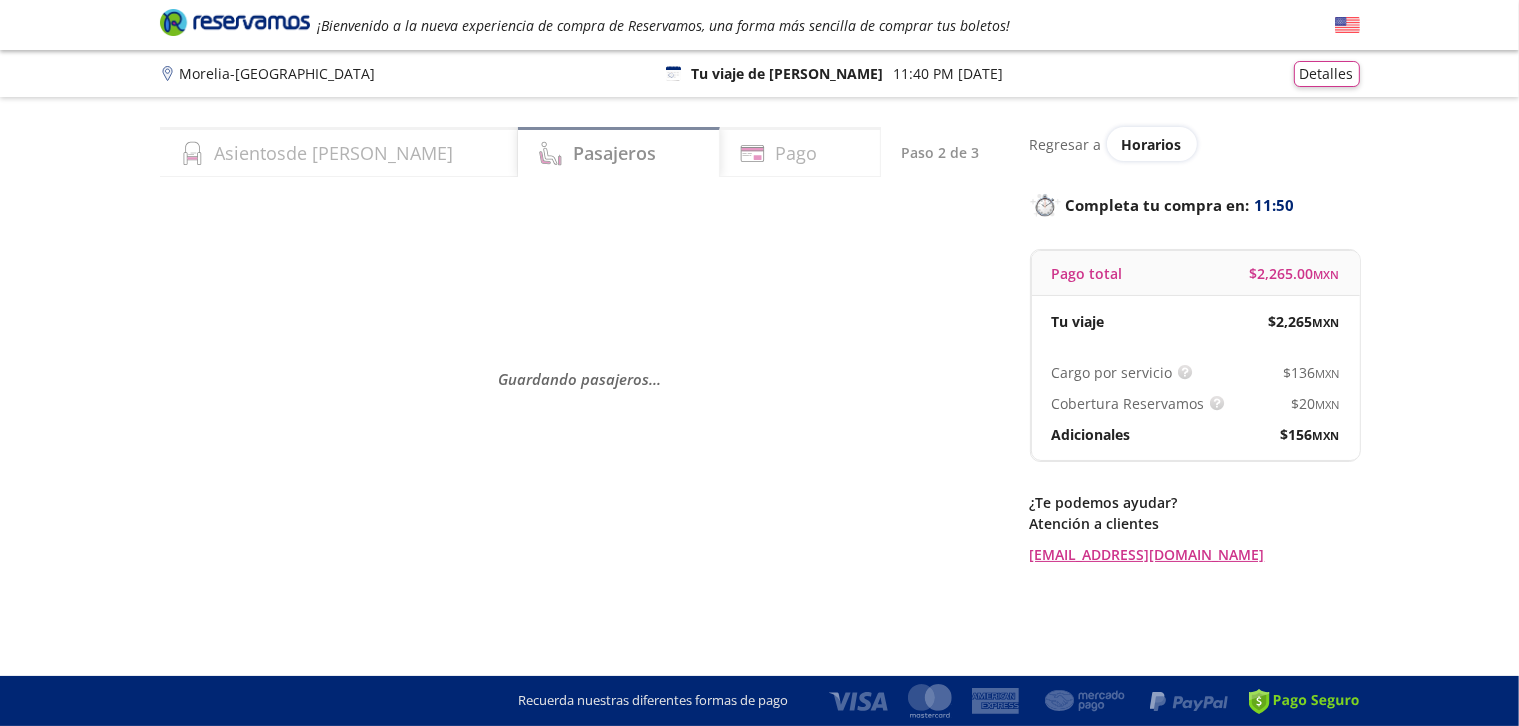 scroll, scrollTop: 0, scrollLeft: 0, axis: both 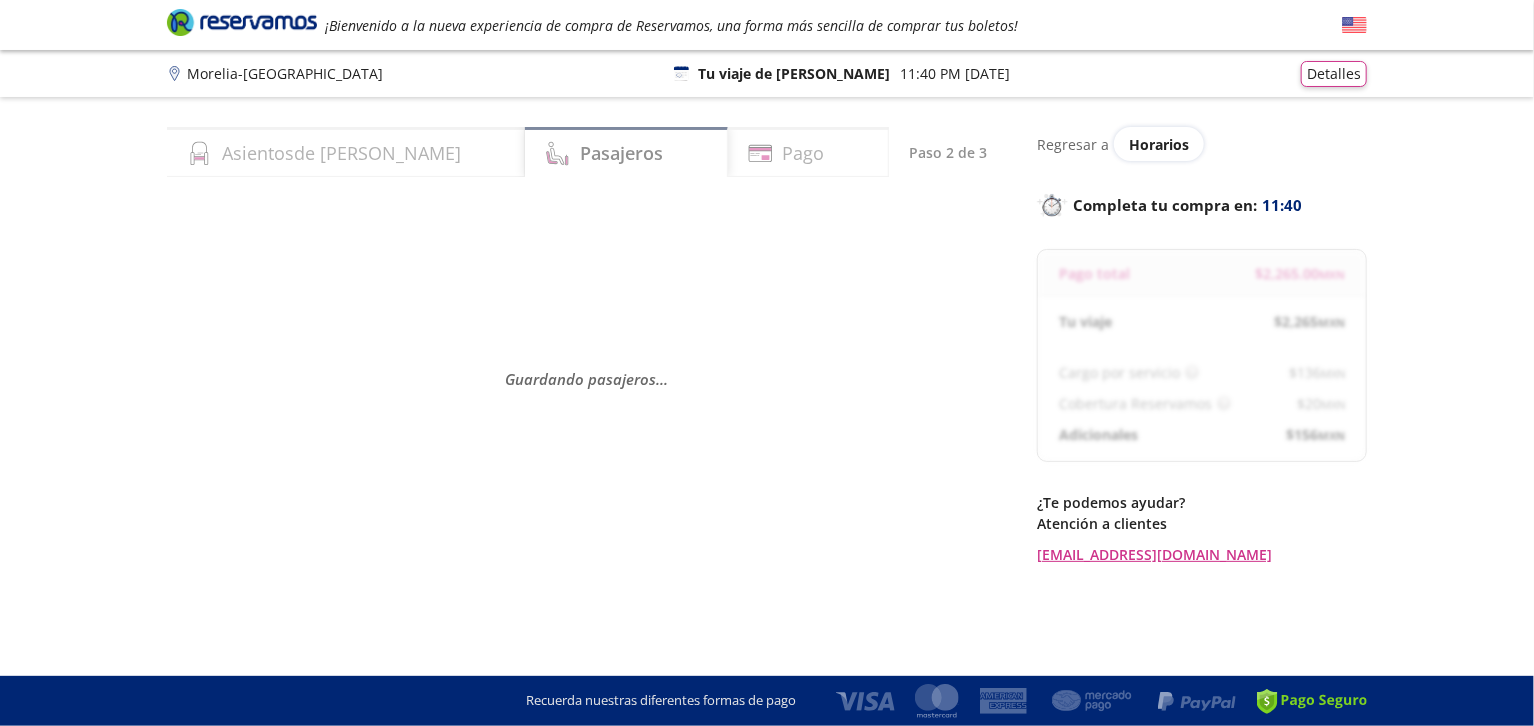 select on "MX" 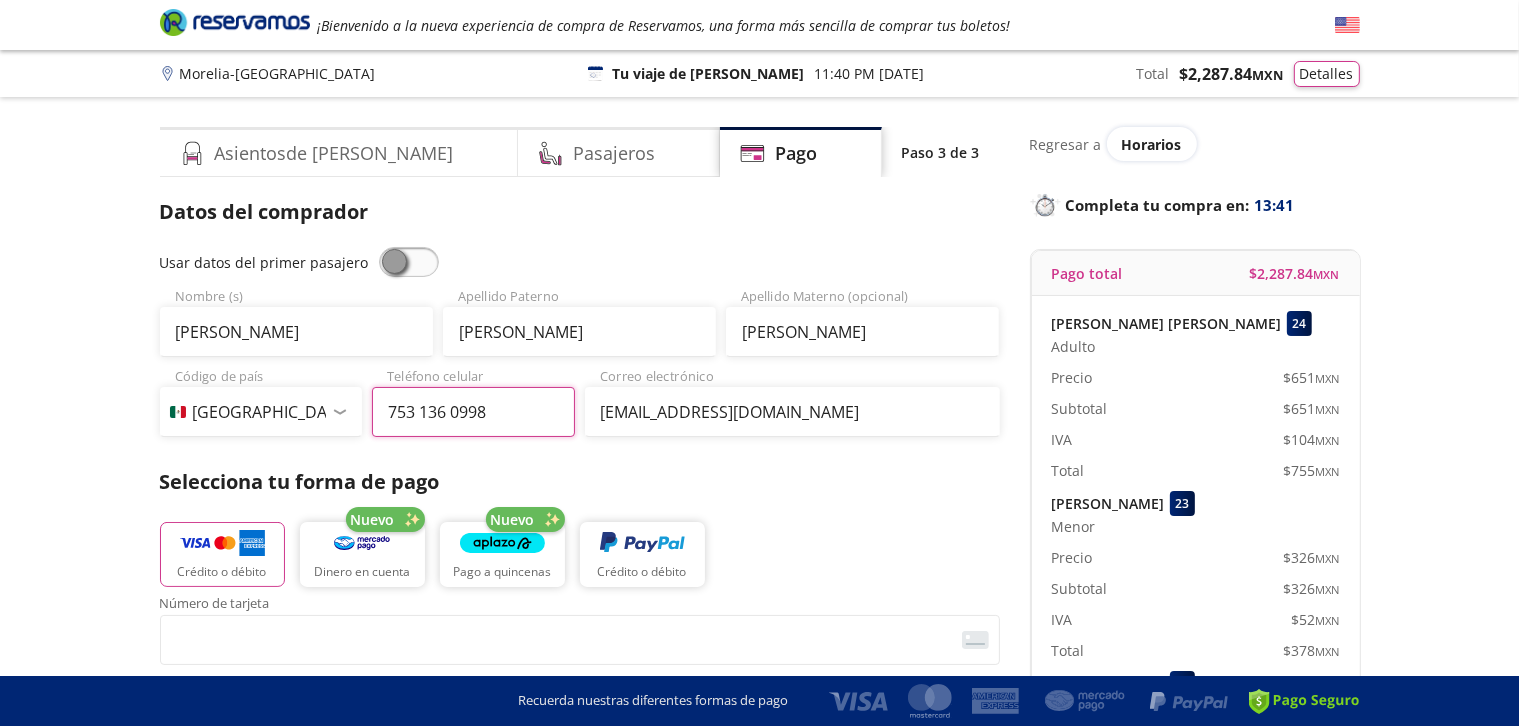 click on "753 136 0998" at bounding box center (473, 412) 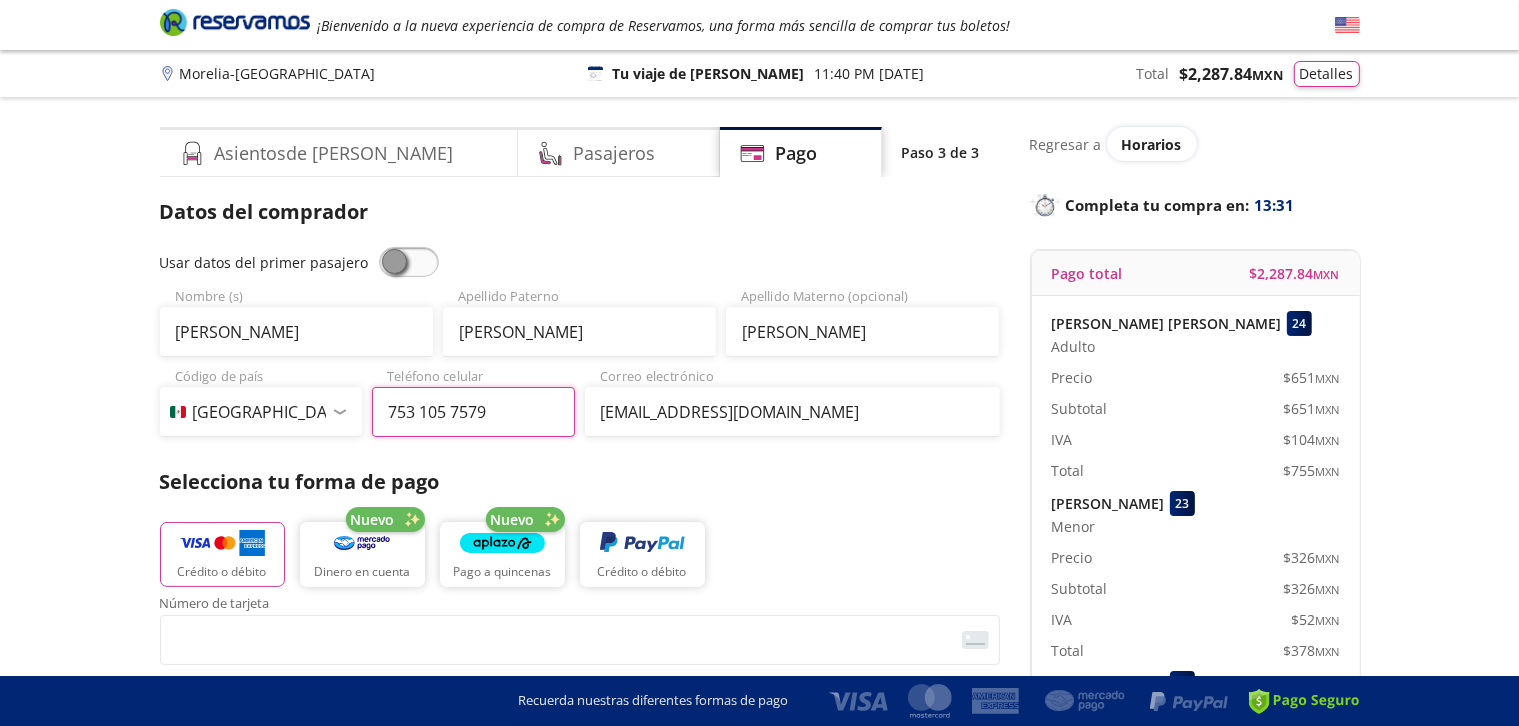 type on "753 105 7579" 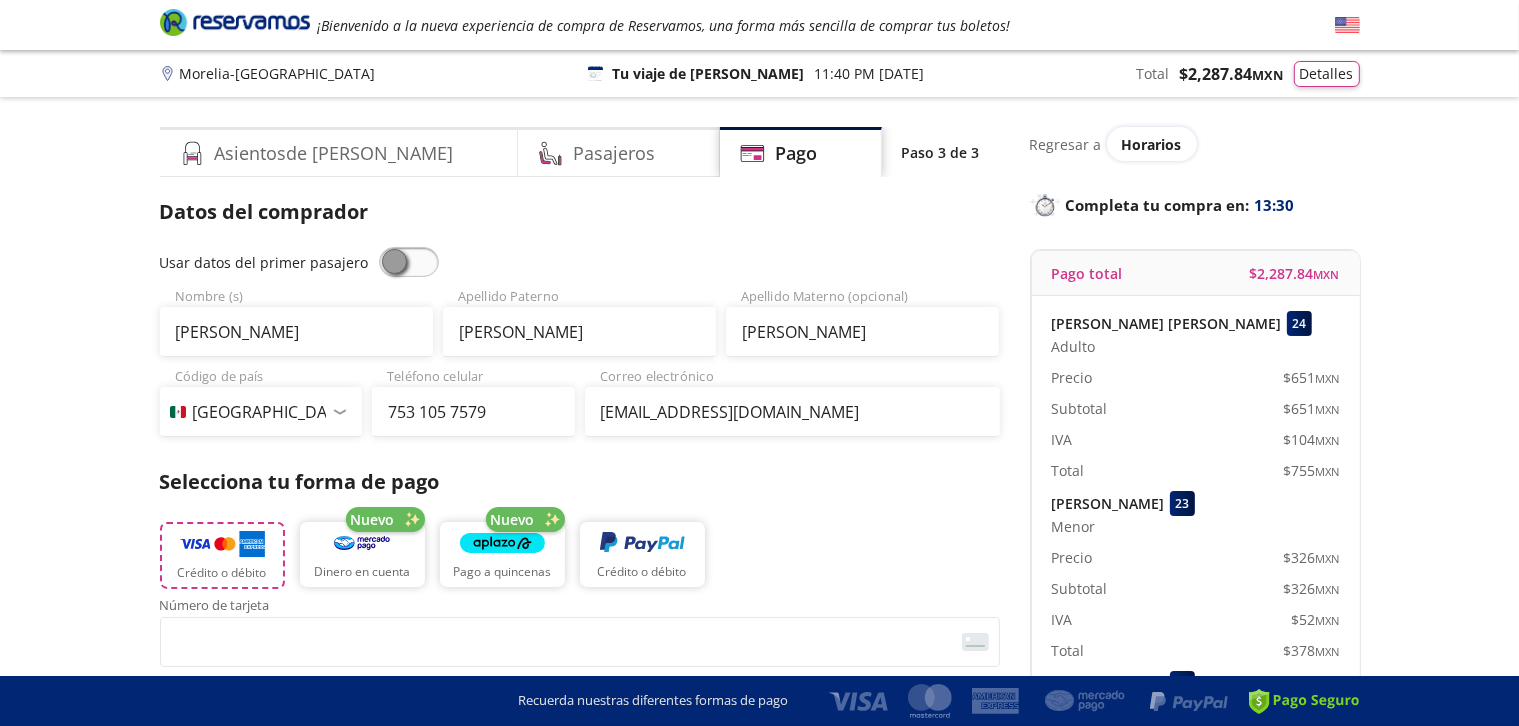 click at bounding box center (222, 544) 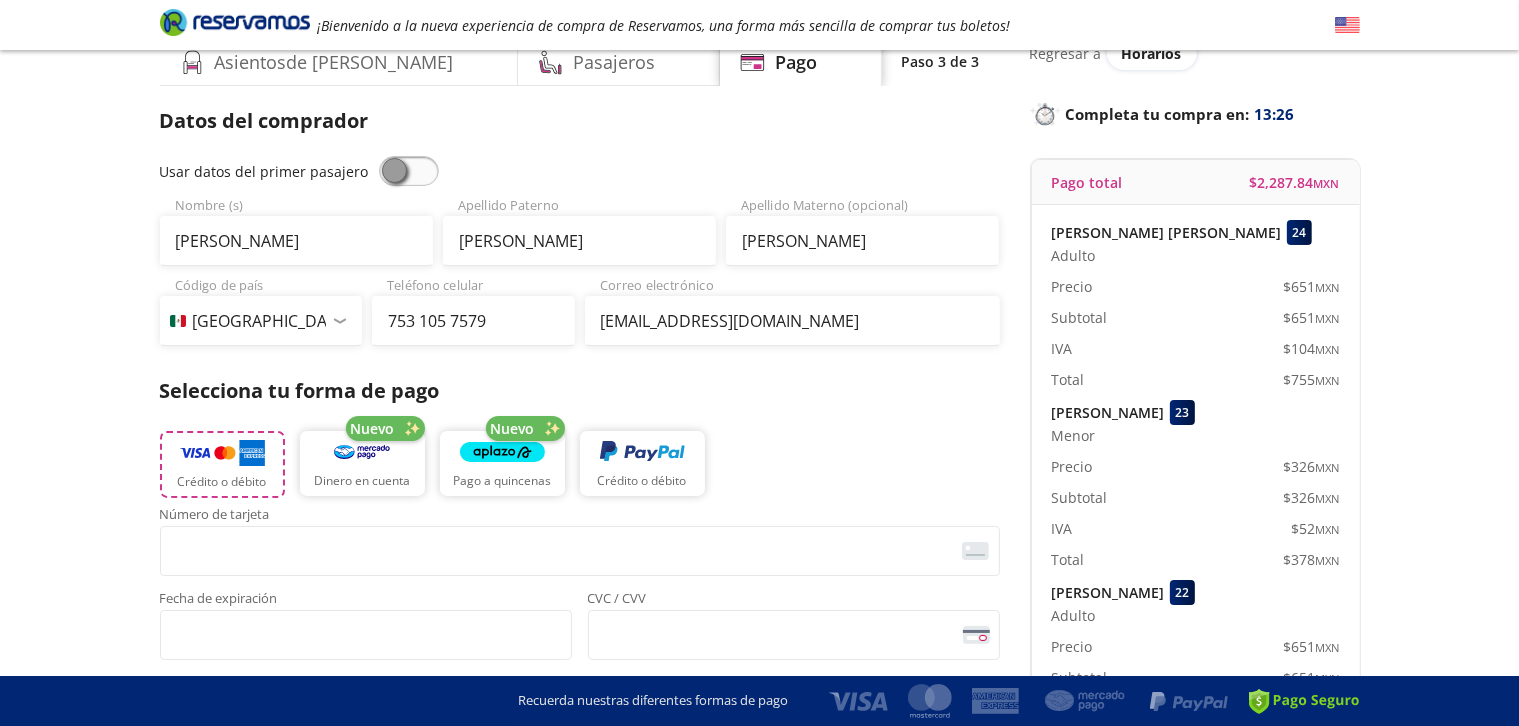 scroll, scrollTop: 93, scrollLeft: 0, axis: vertical 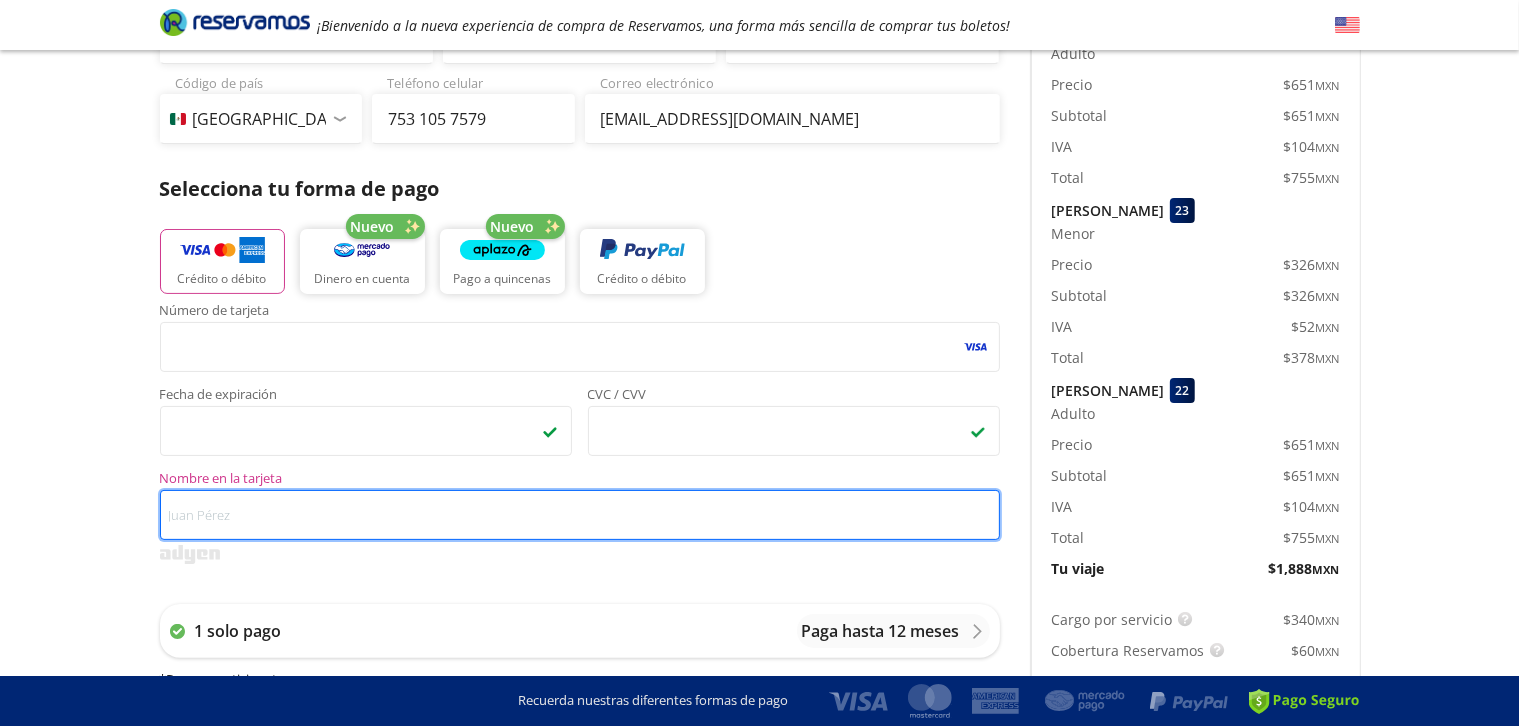 click on "Nombre en la tarjeta" at bounding box center (580, 515) 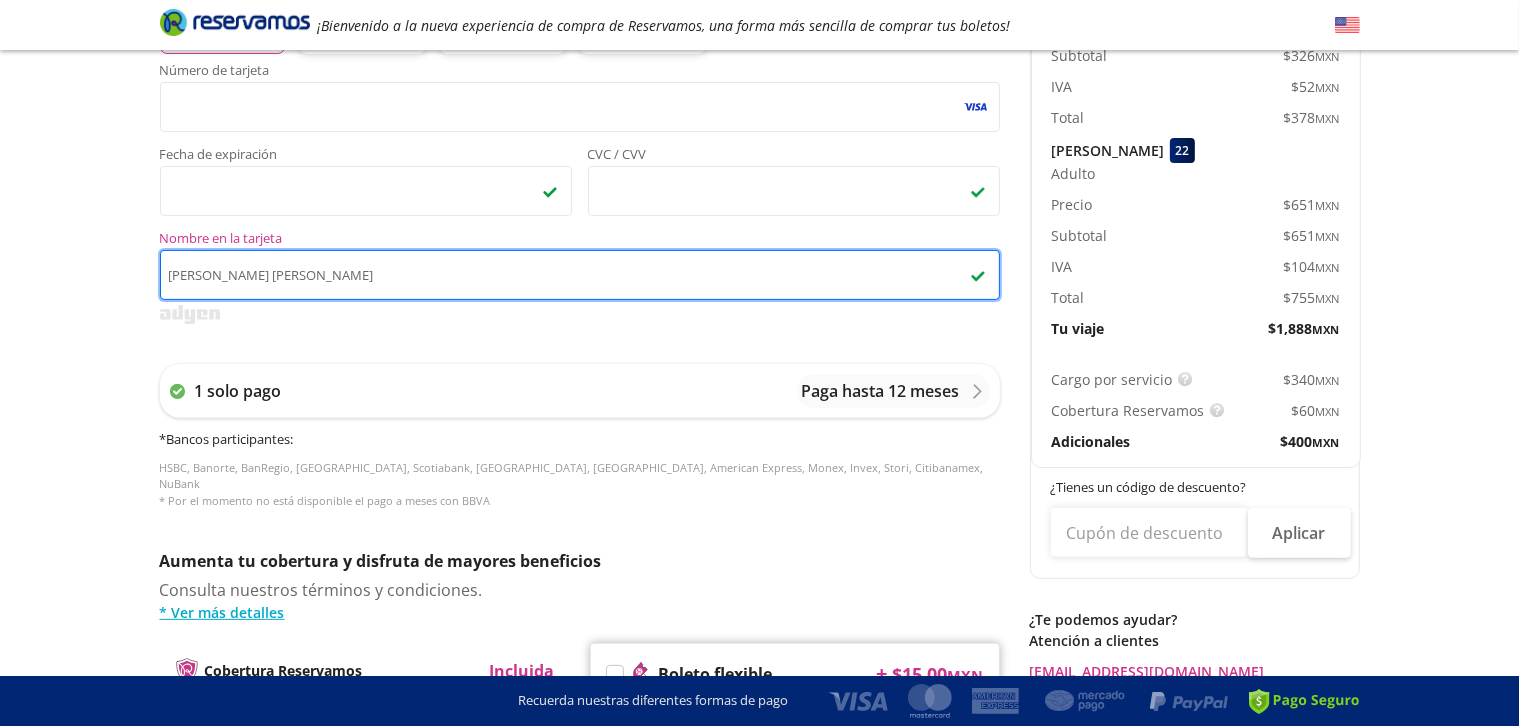 scroll, scrollTop: 573, scrollLeft: 0, axis: vertical 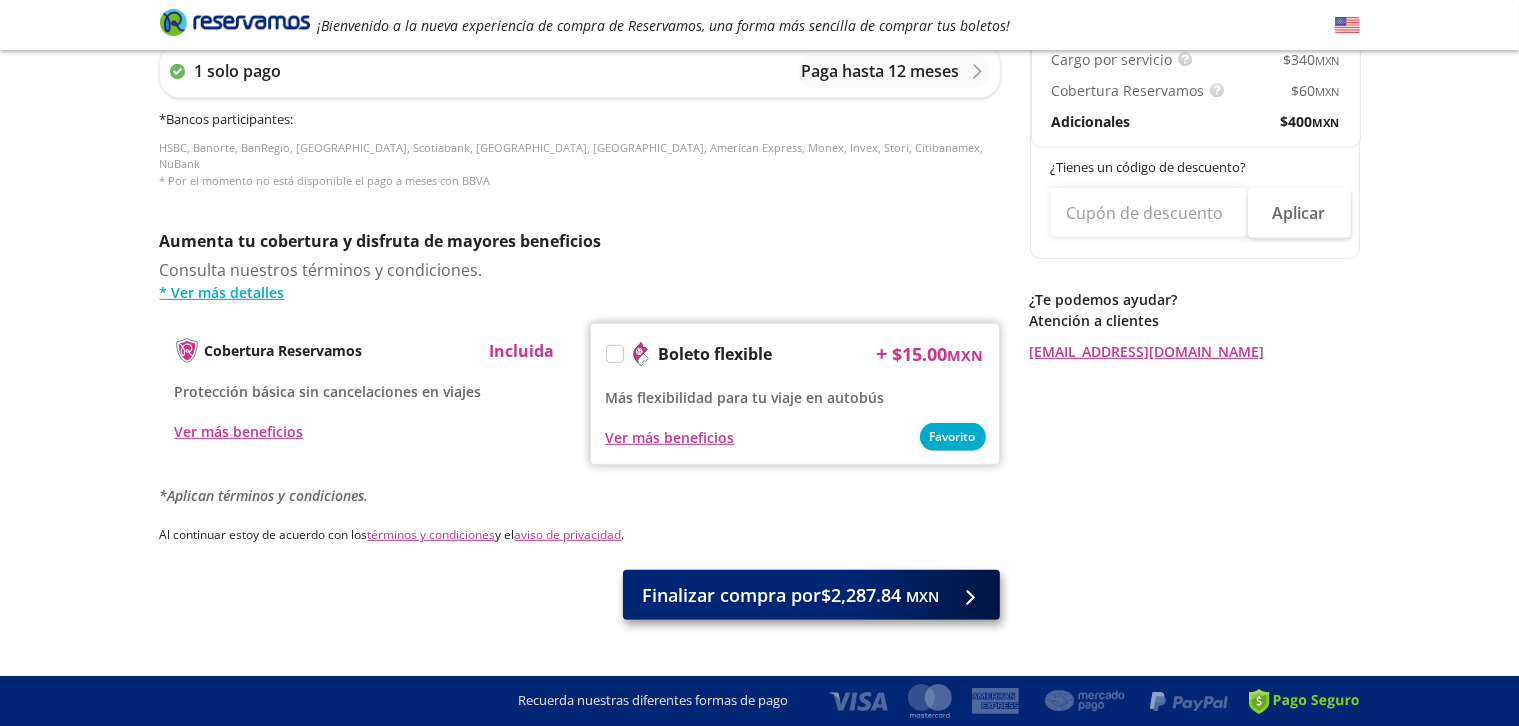 type on "[PERSON_NAME] [PERSON_NAME]" 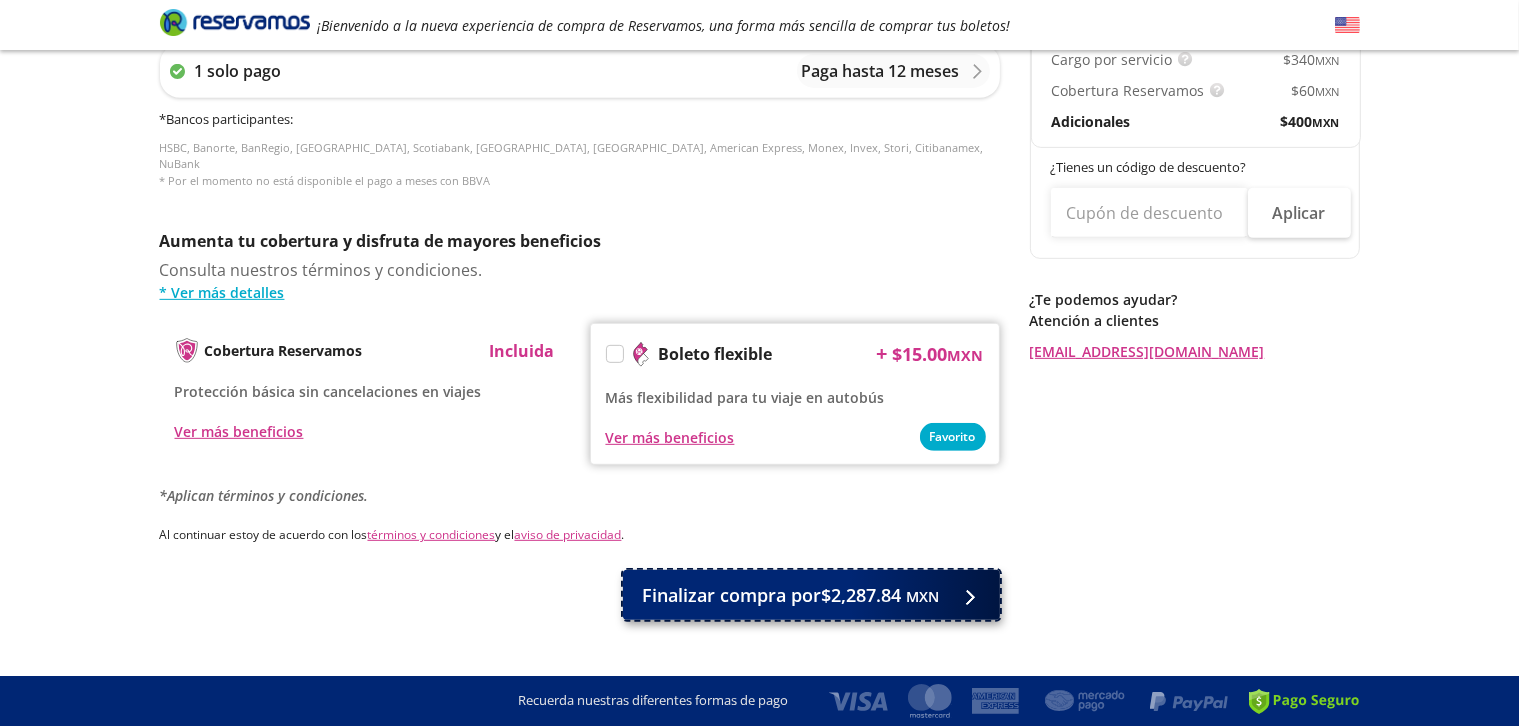 click on "Finalizar compra por  $2,287.84   MXN" at bounding box center [791, 595] 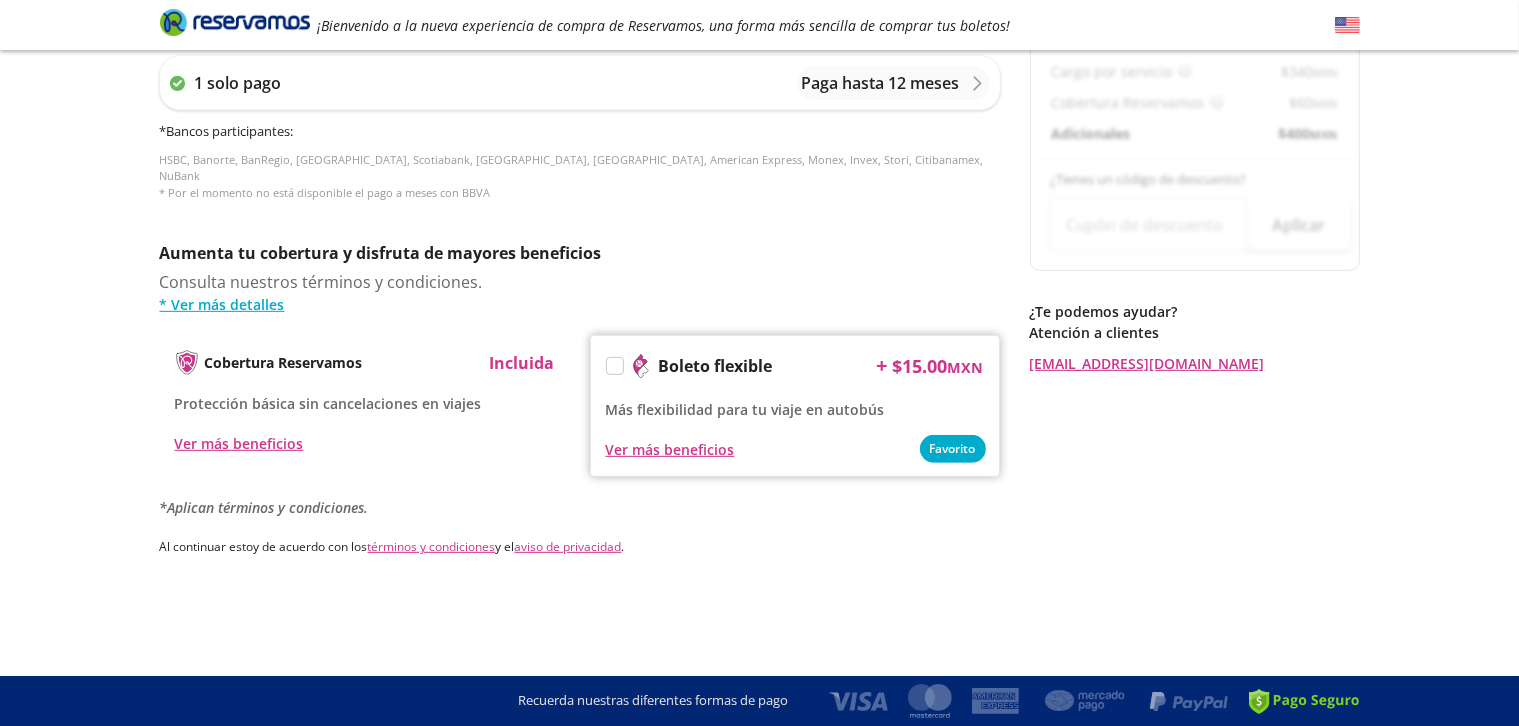 scroll, scrollTop: 0, scrollLeft: 0, axis: both 